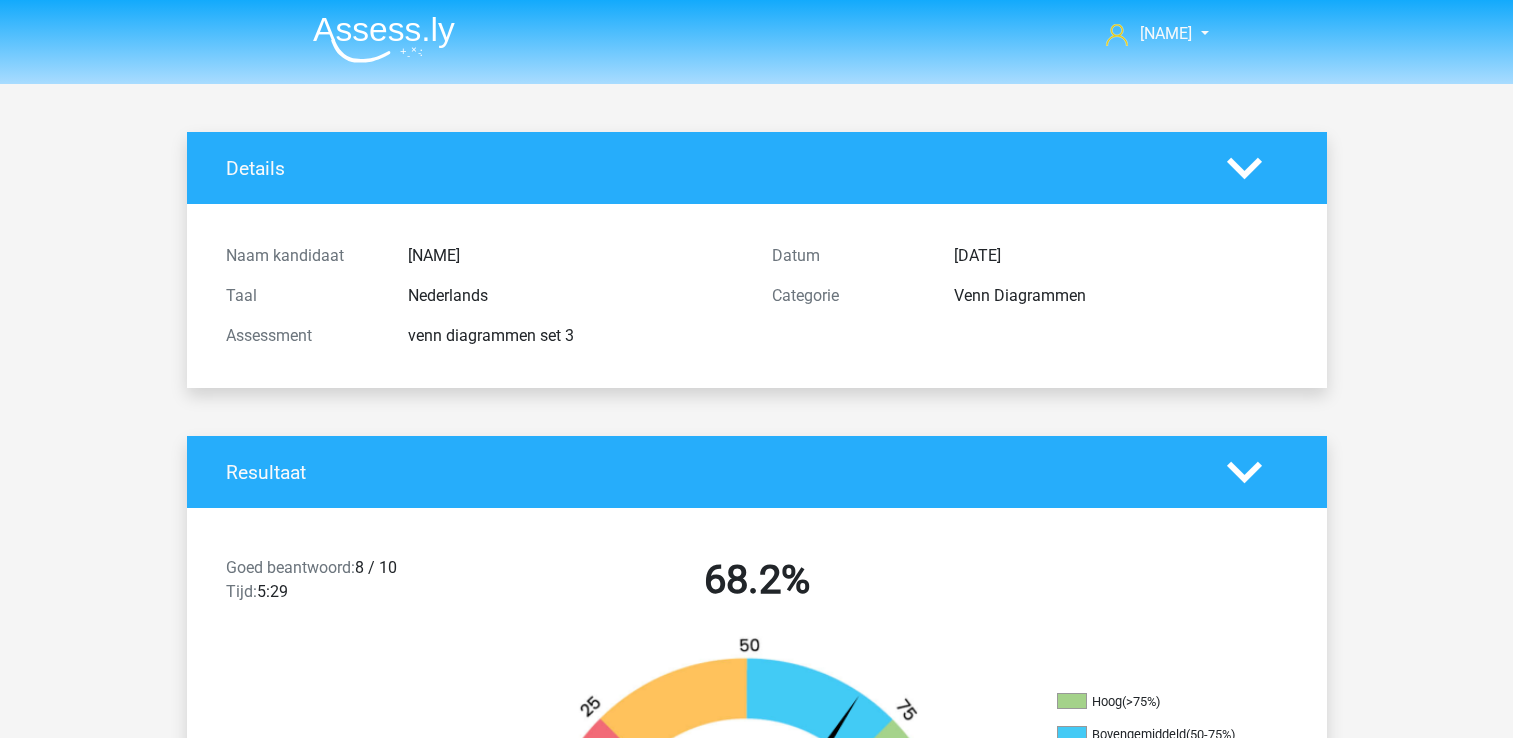 scroll, scrollTop: 300, scrollLeft: 0, axis: vertical 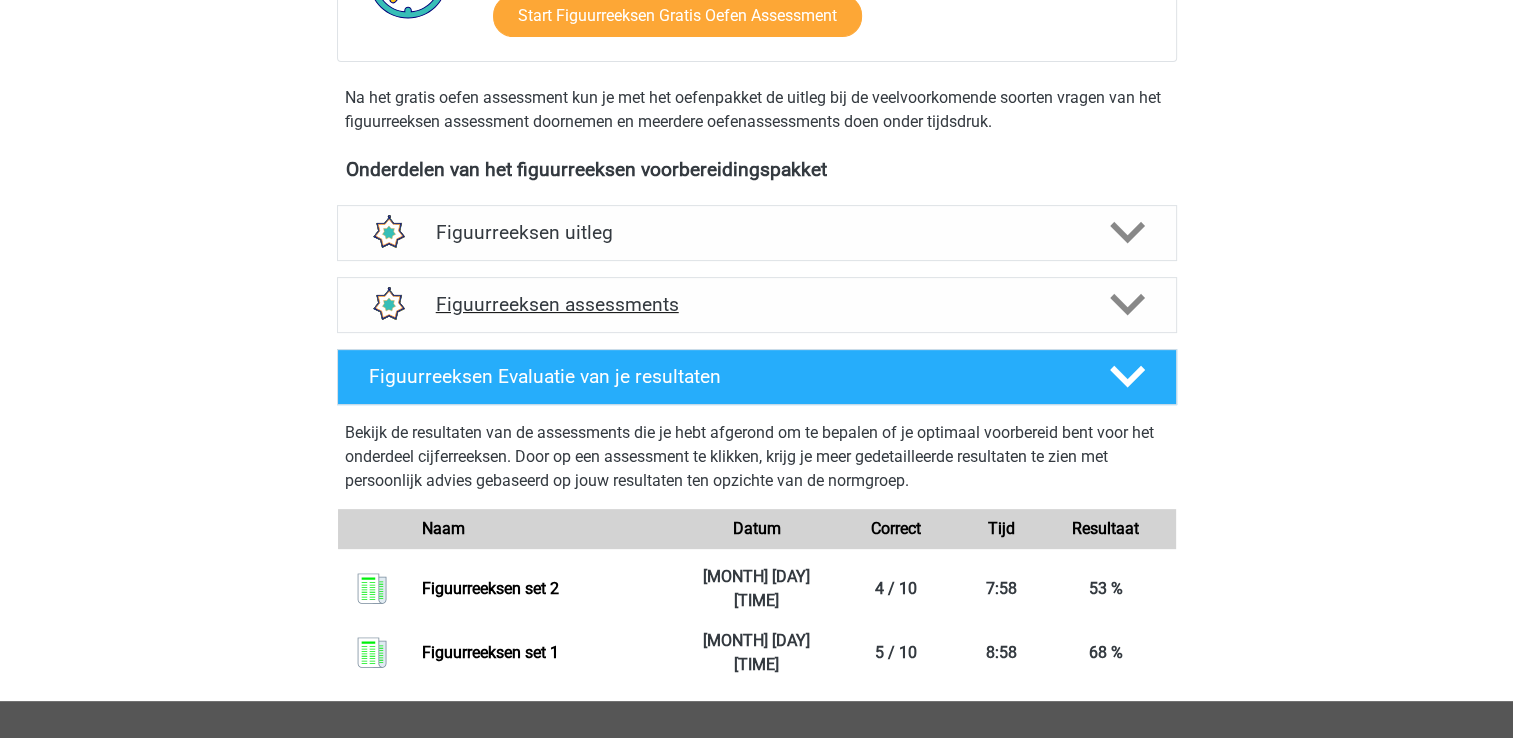 click on "Figuurreeksen assessments" at bounding box center [757, 304] 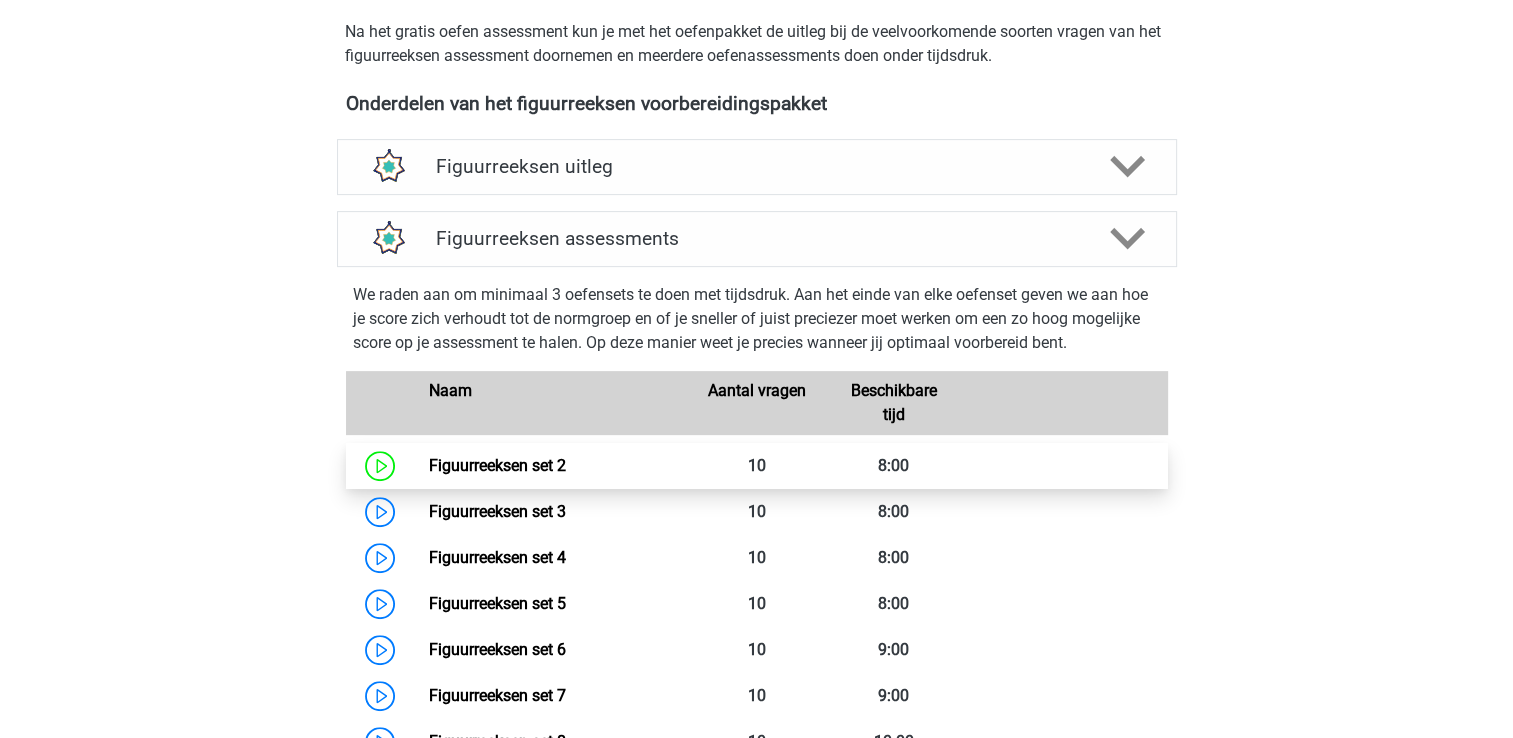scroll, scrollTop: 700, scrollLeft: 0, axis: vertical 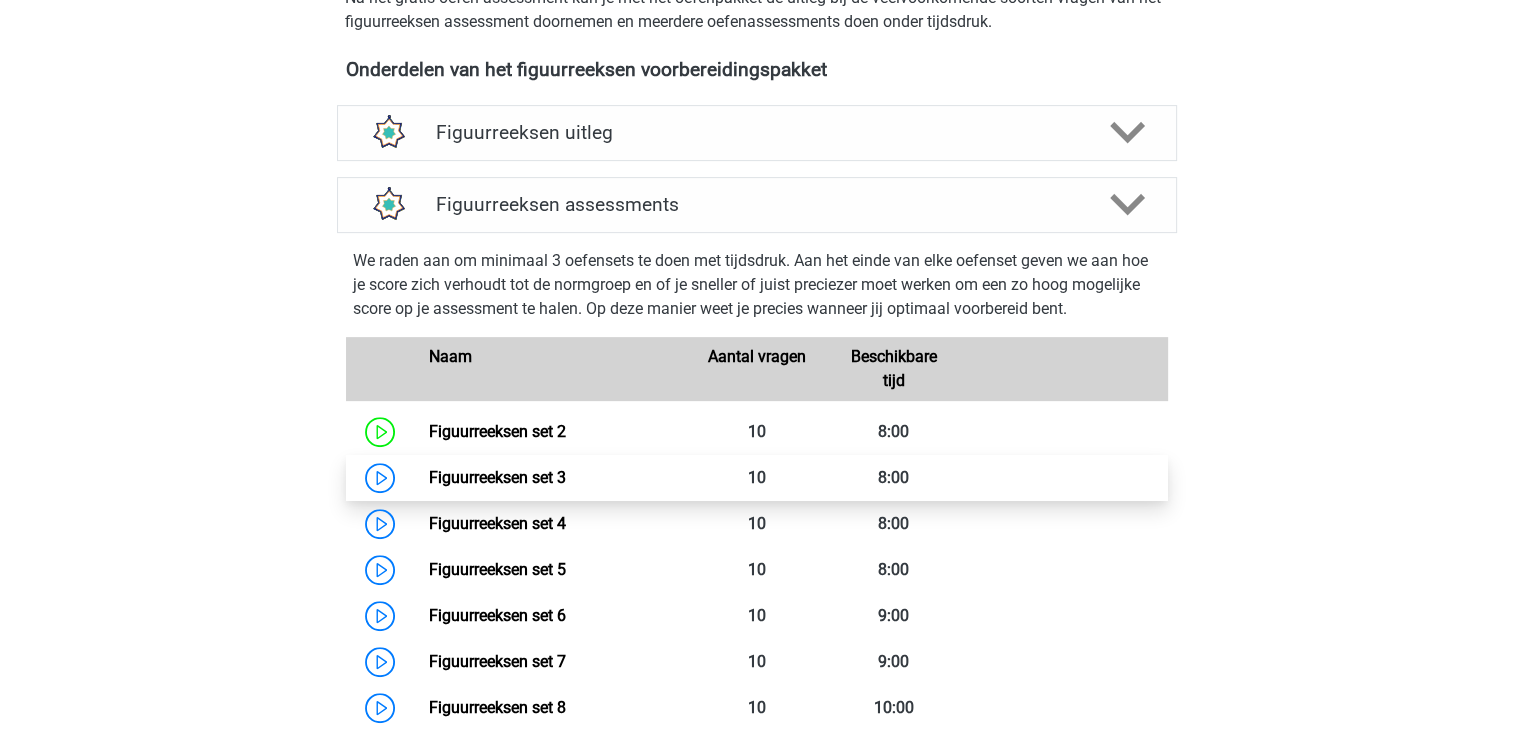 click on "Figuurreeksen
set 3" at bounding box center (497, 477) 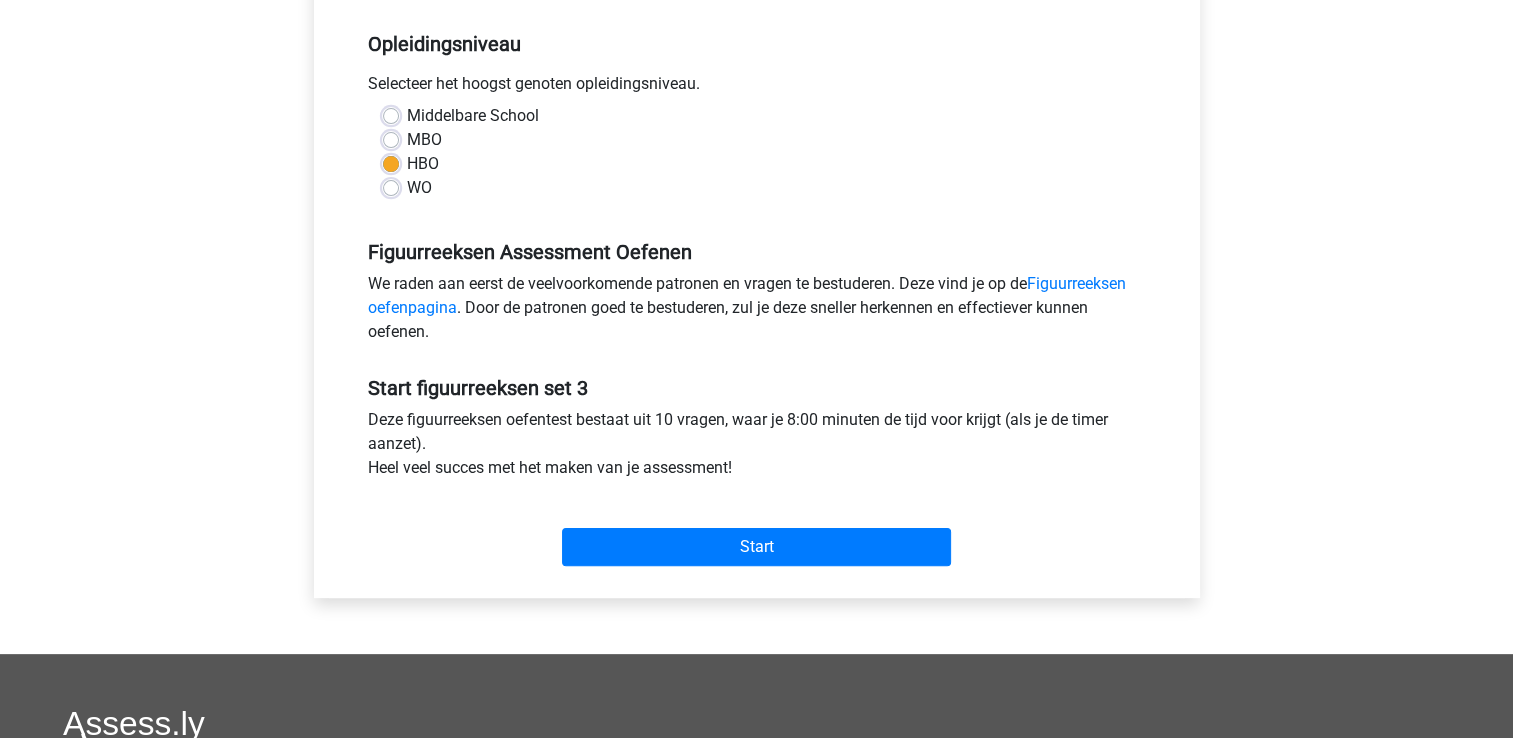 scroll, scrollTop: 400, scrollLeft: 0, axis: vertical 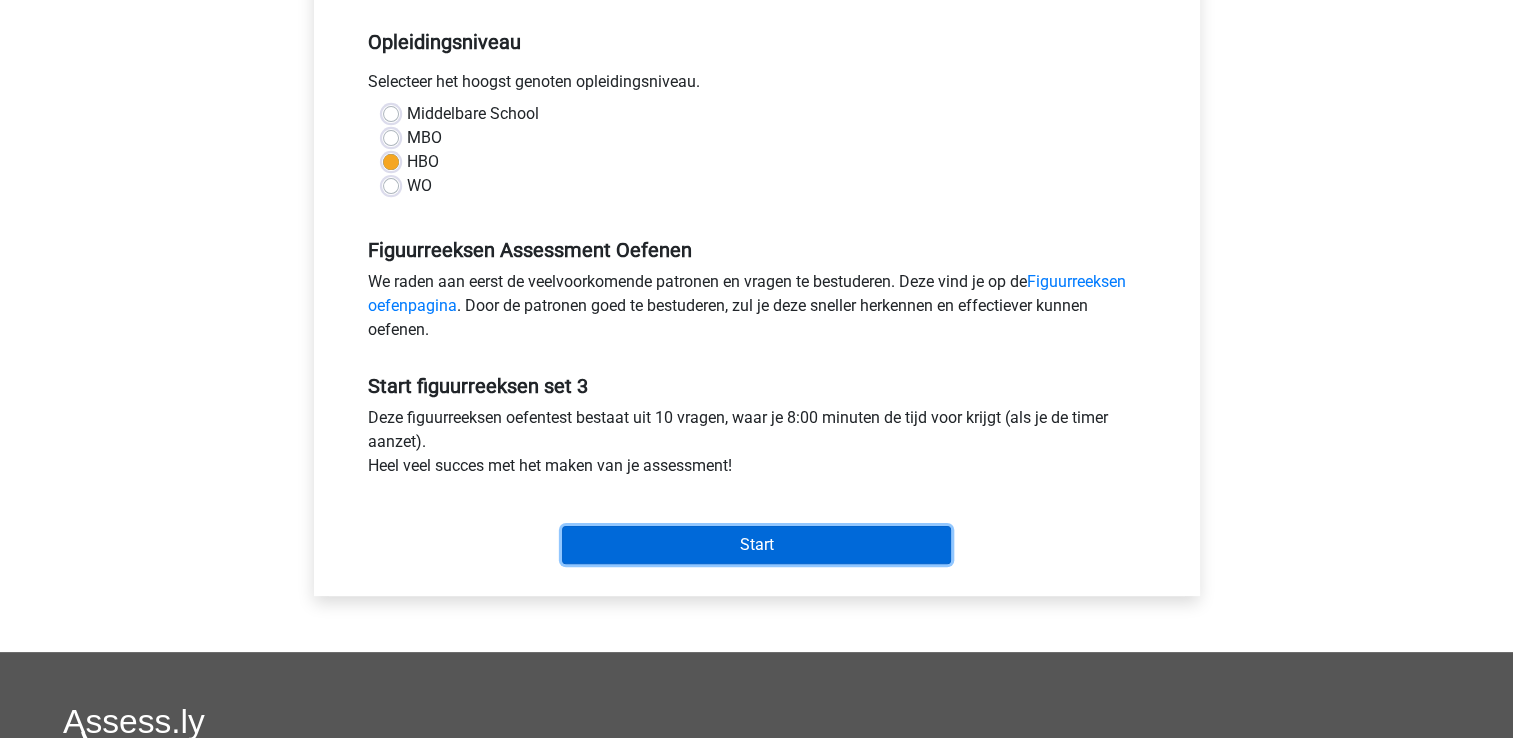 click on "Start" at bounding box center (756, 545) 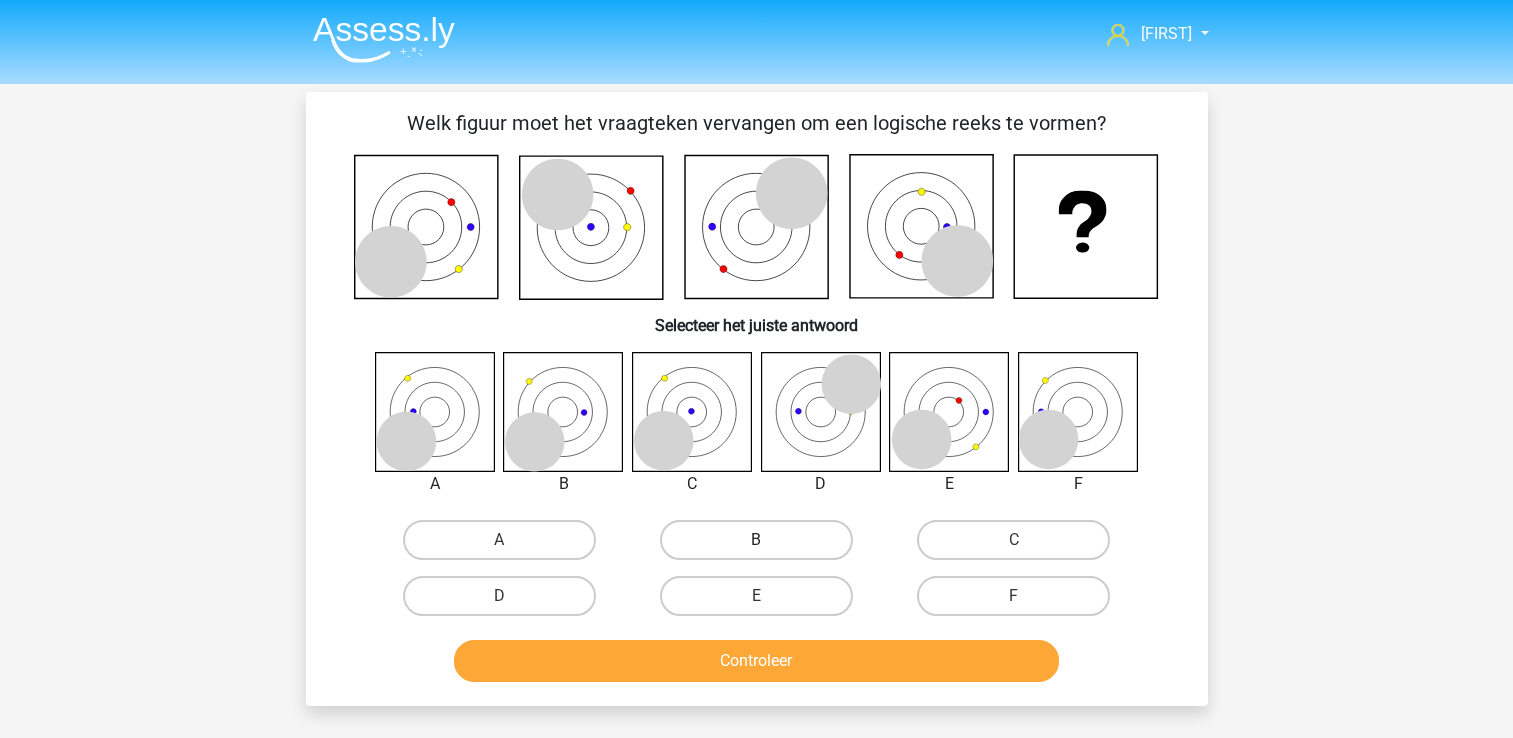 scroll, scrollTop: 0, scrollLeft: 0, axis: both 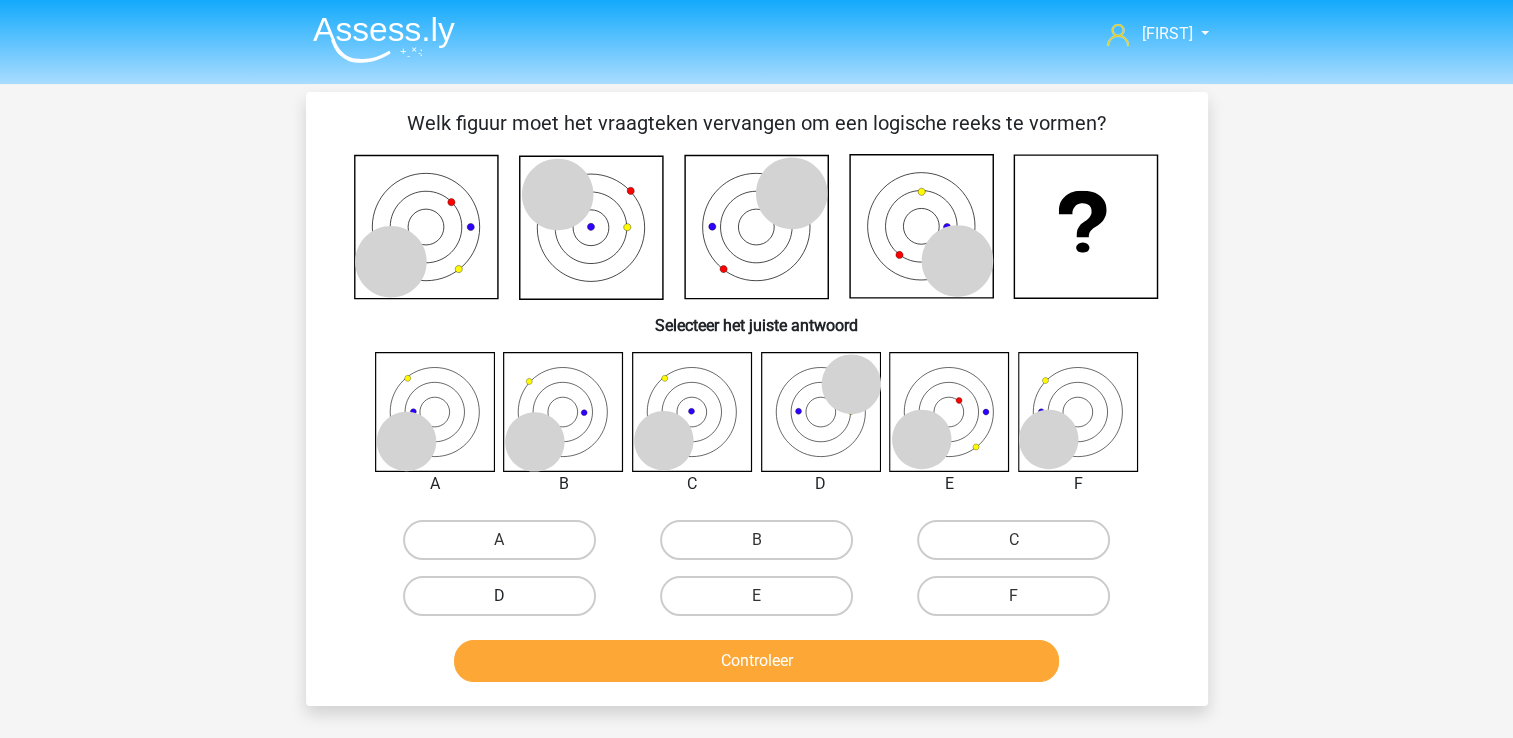click on "D" at bounding box center [499, 596] 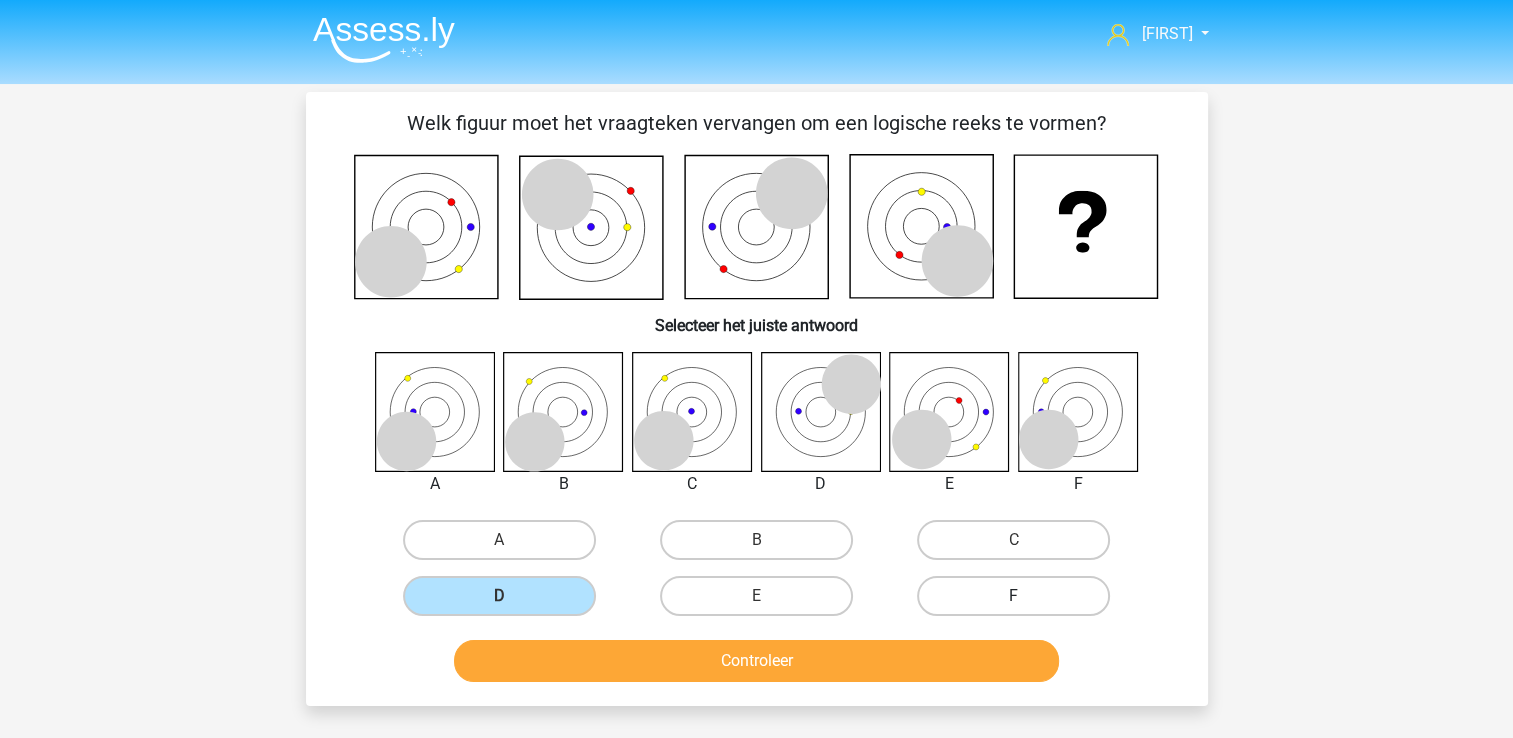 click on "F" at bounding box center [1013, 596] 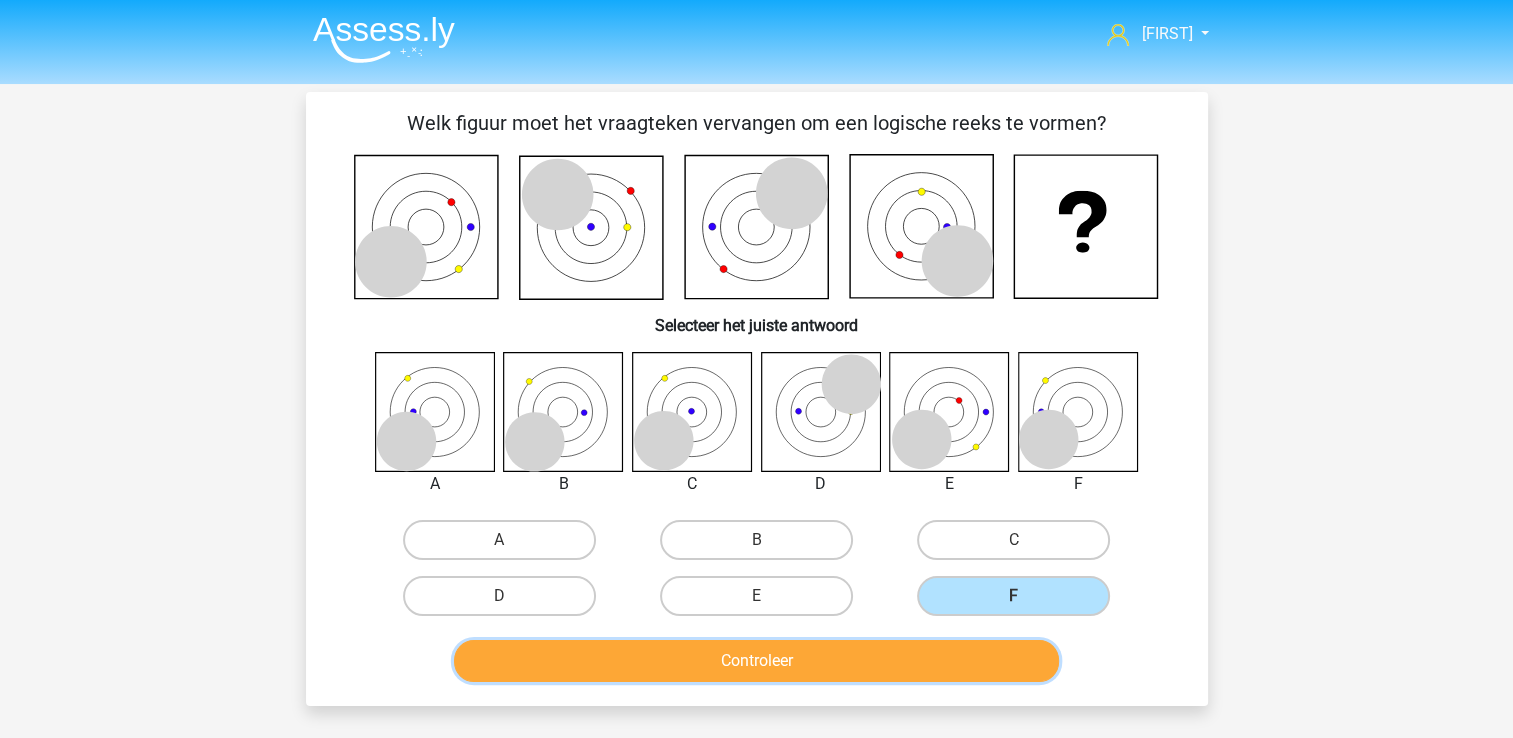 click on "Controleer" at bounding box center (756, 661) 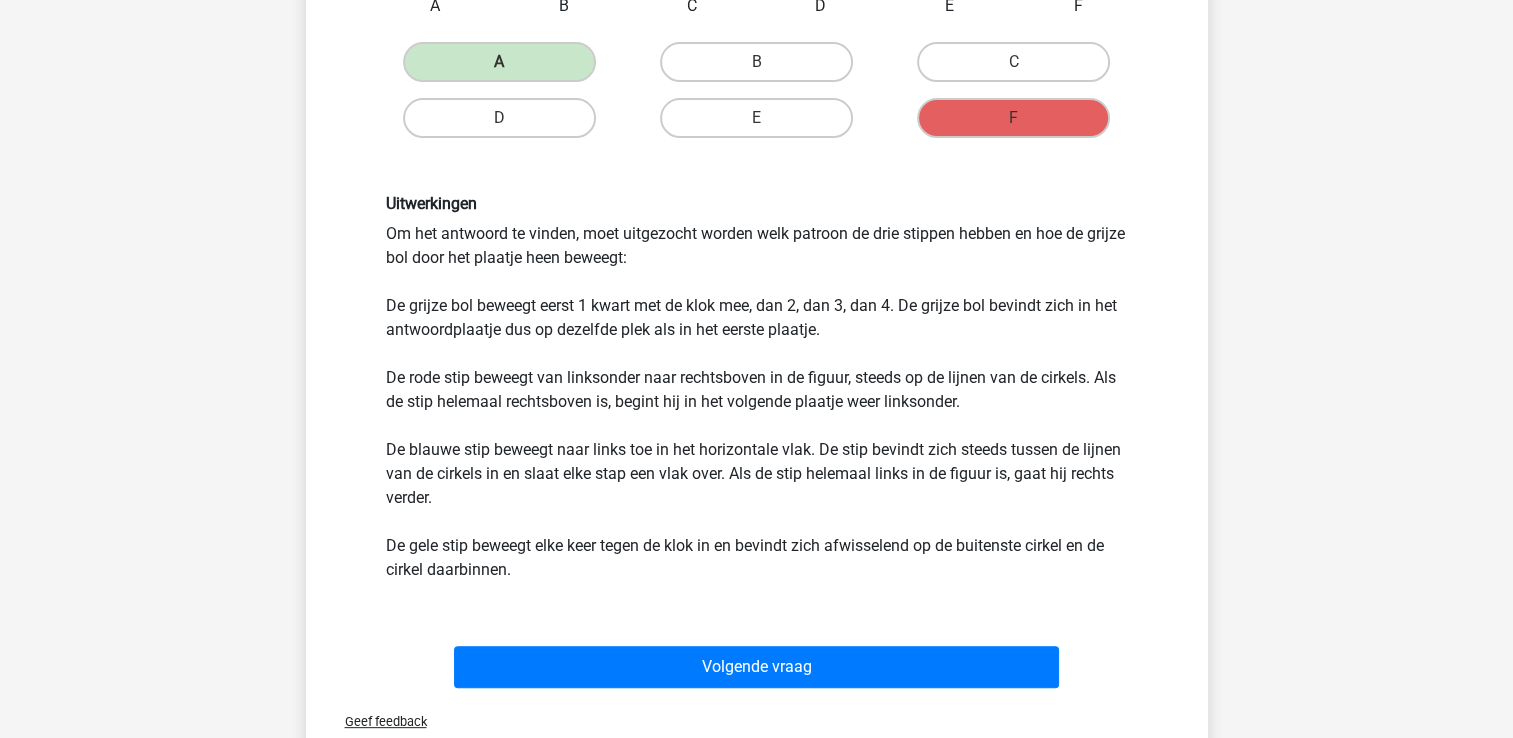 scroll, scrollTop: 600, scrollLeft: 0, axis: vertical 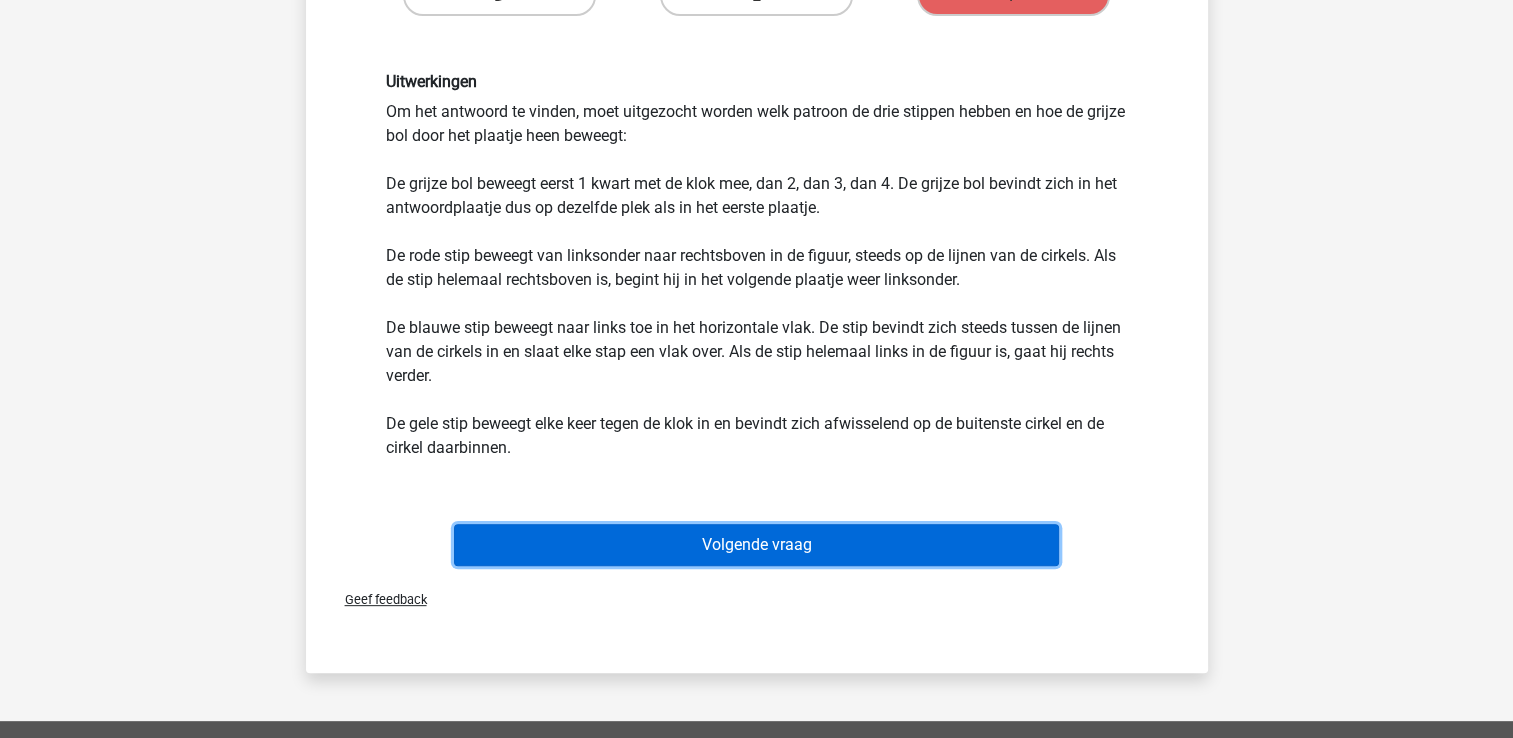 click on "Volgende vraag" at bounding box center (756, 545) 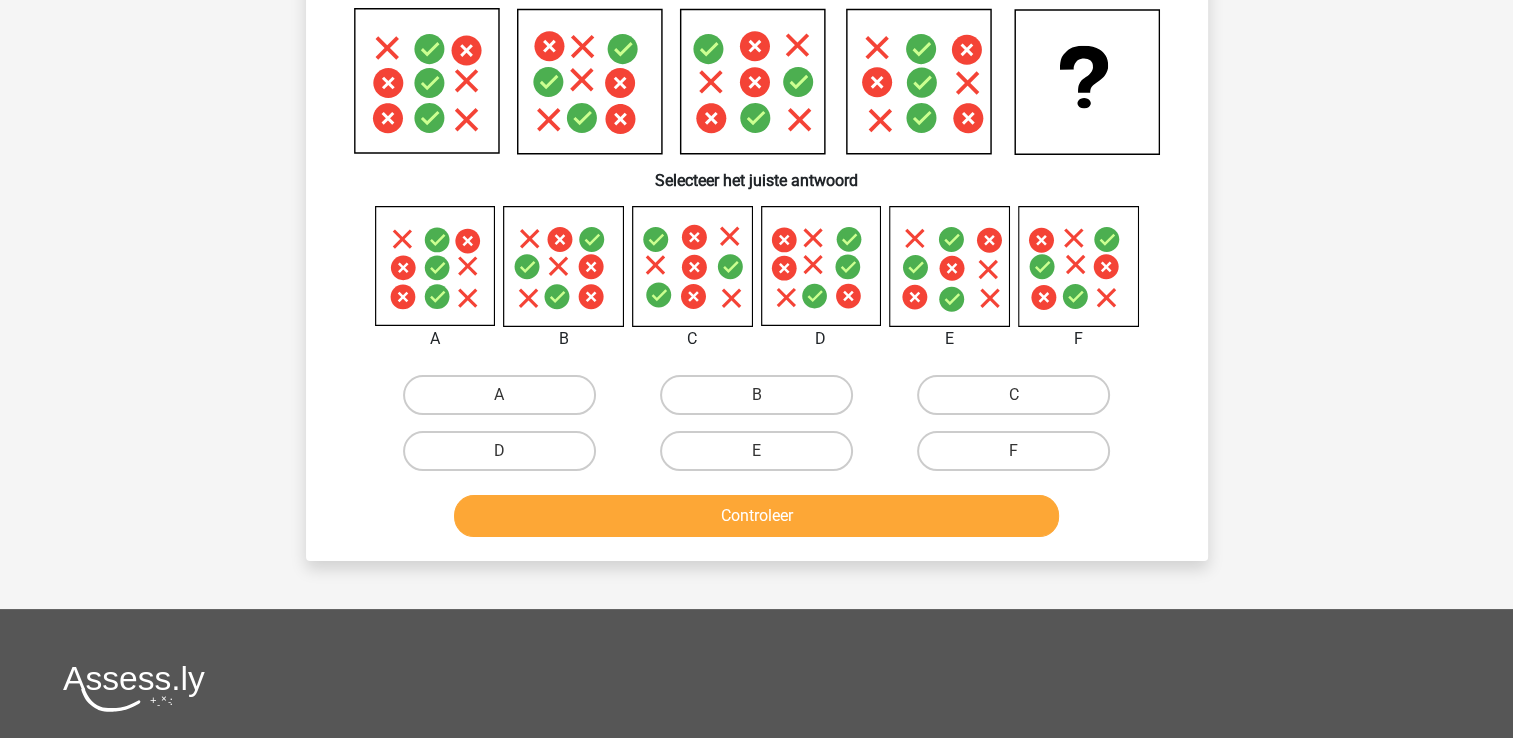 scroll, scrollTop: 92, scrollLeft: 0, axis: vertical 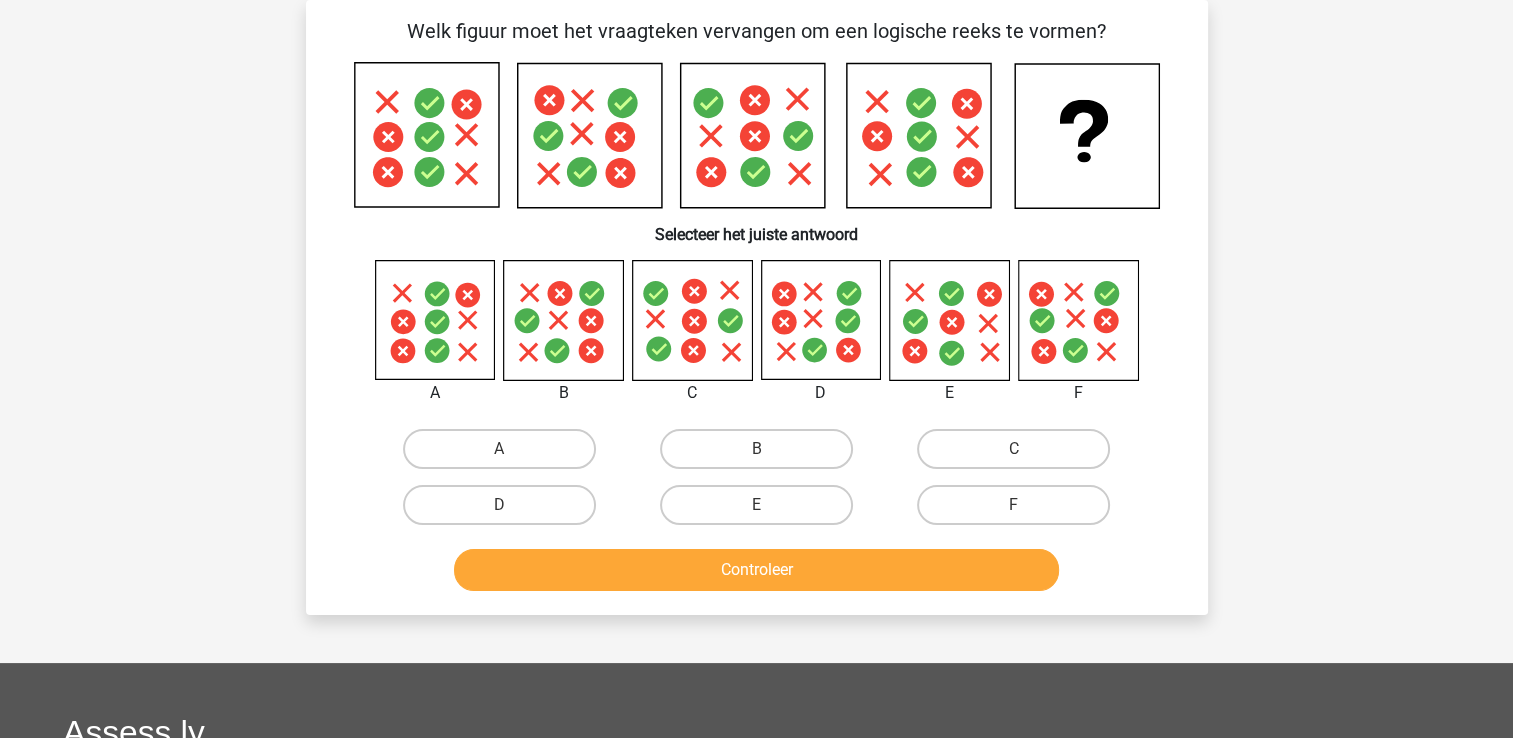click 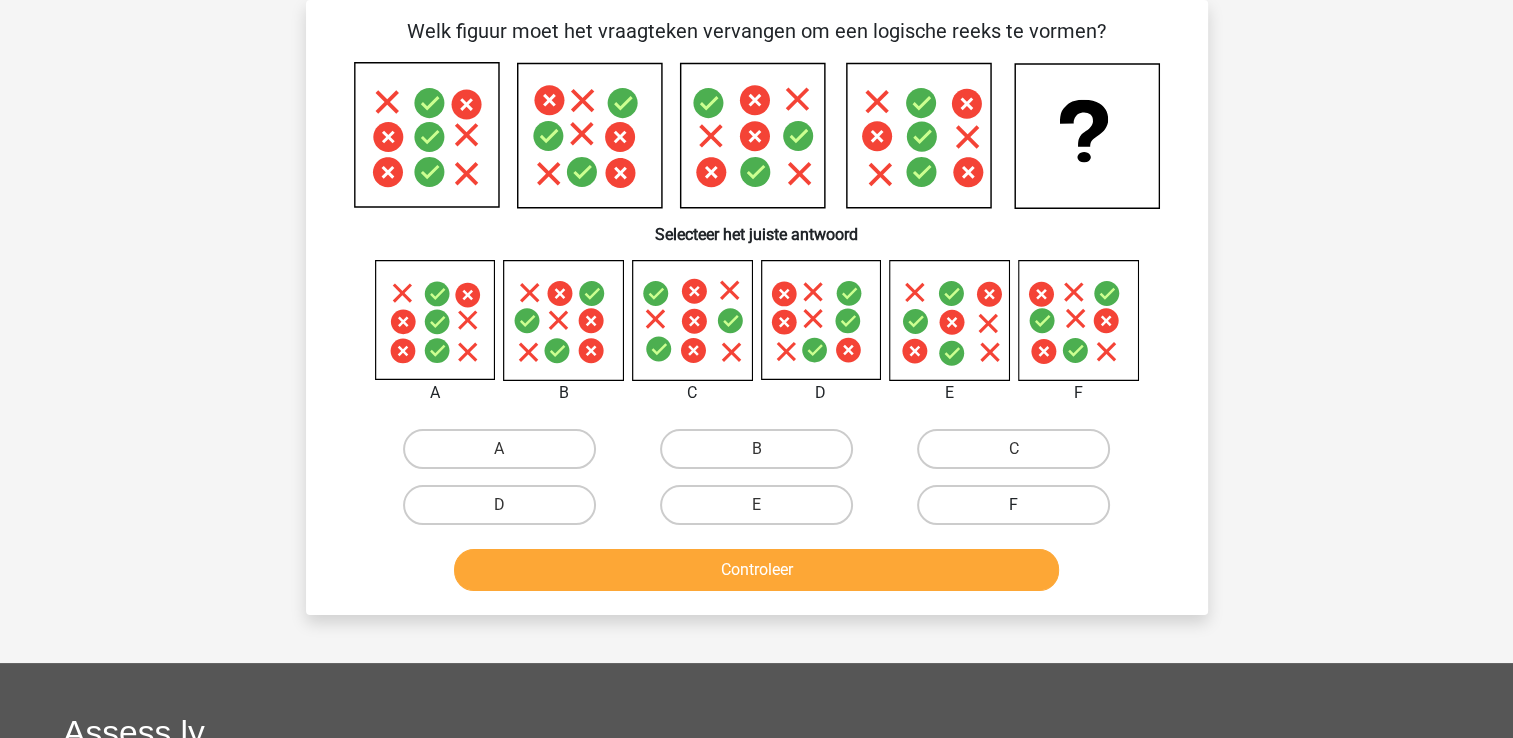 click on "F" at bounding box center [1013, 505] 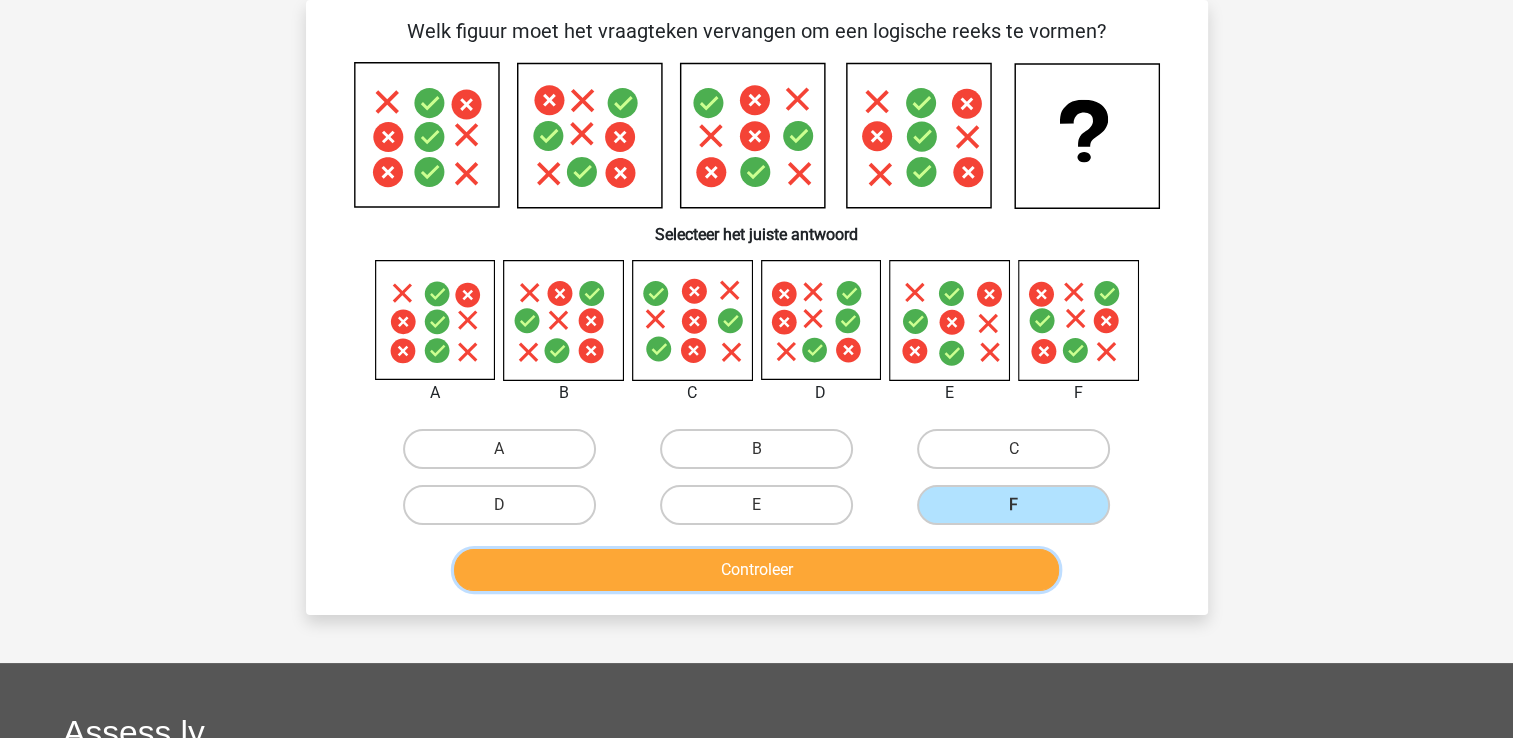 click on "Controleer" at bounding box center [756, 570] 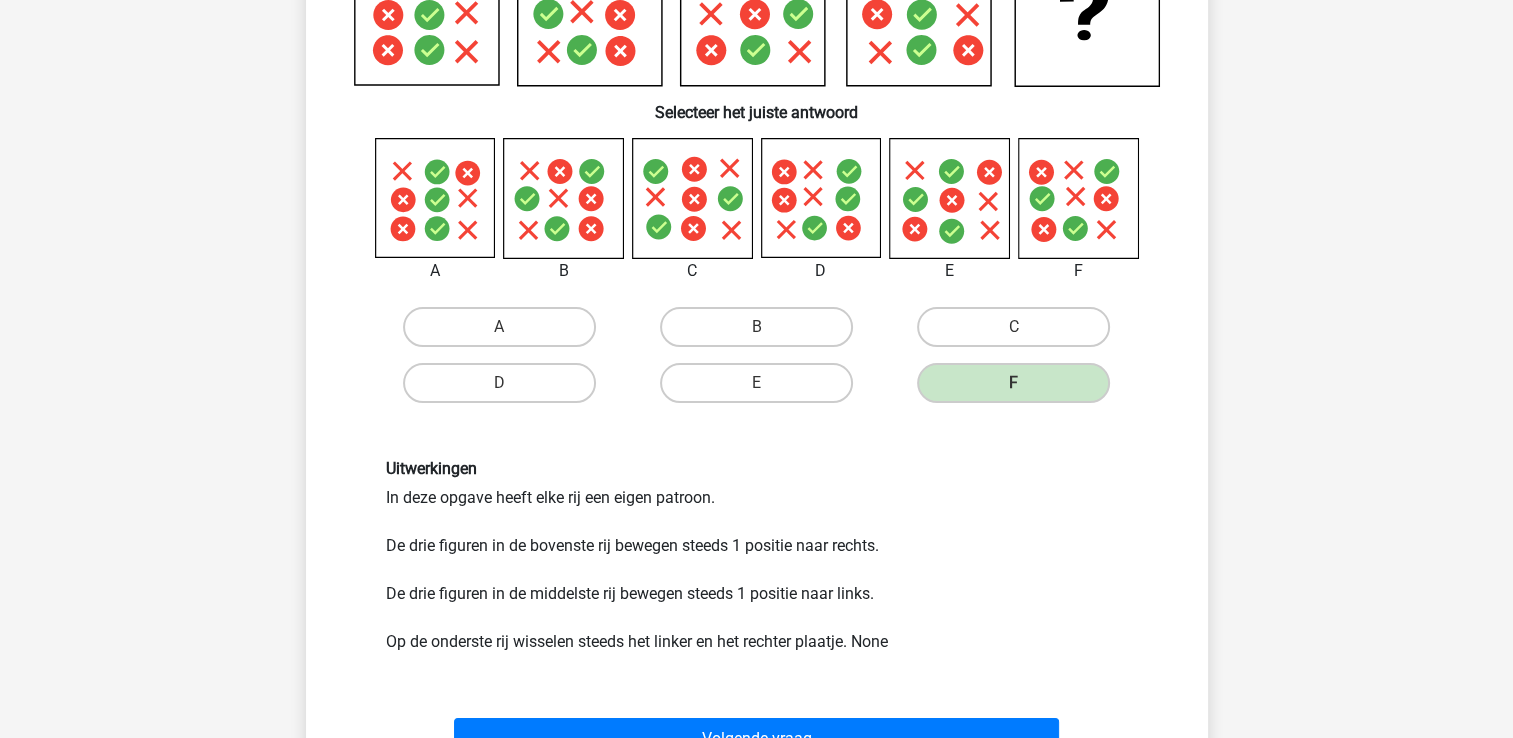 scroll, scrollTop: 292, scrollLeft: 0, axis: vertical 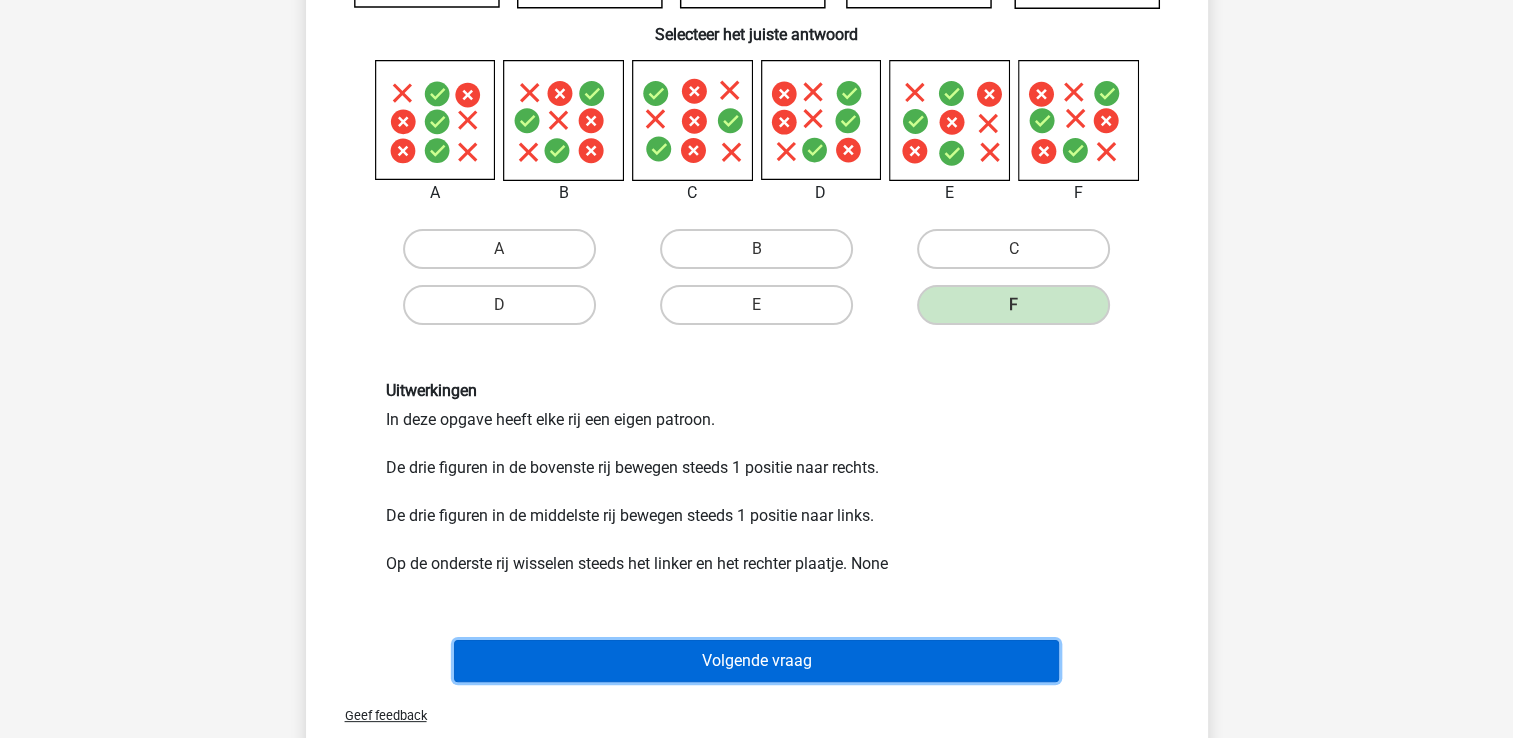 click on "Volgende vraag" at bounding box center [756, 661] 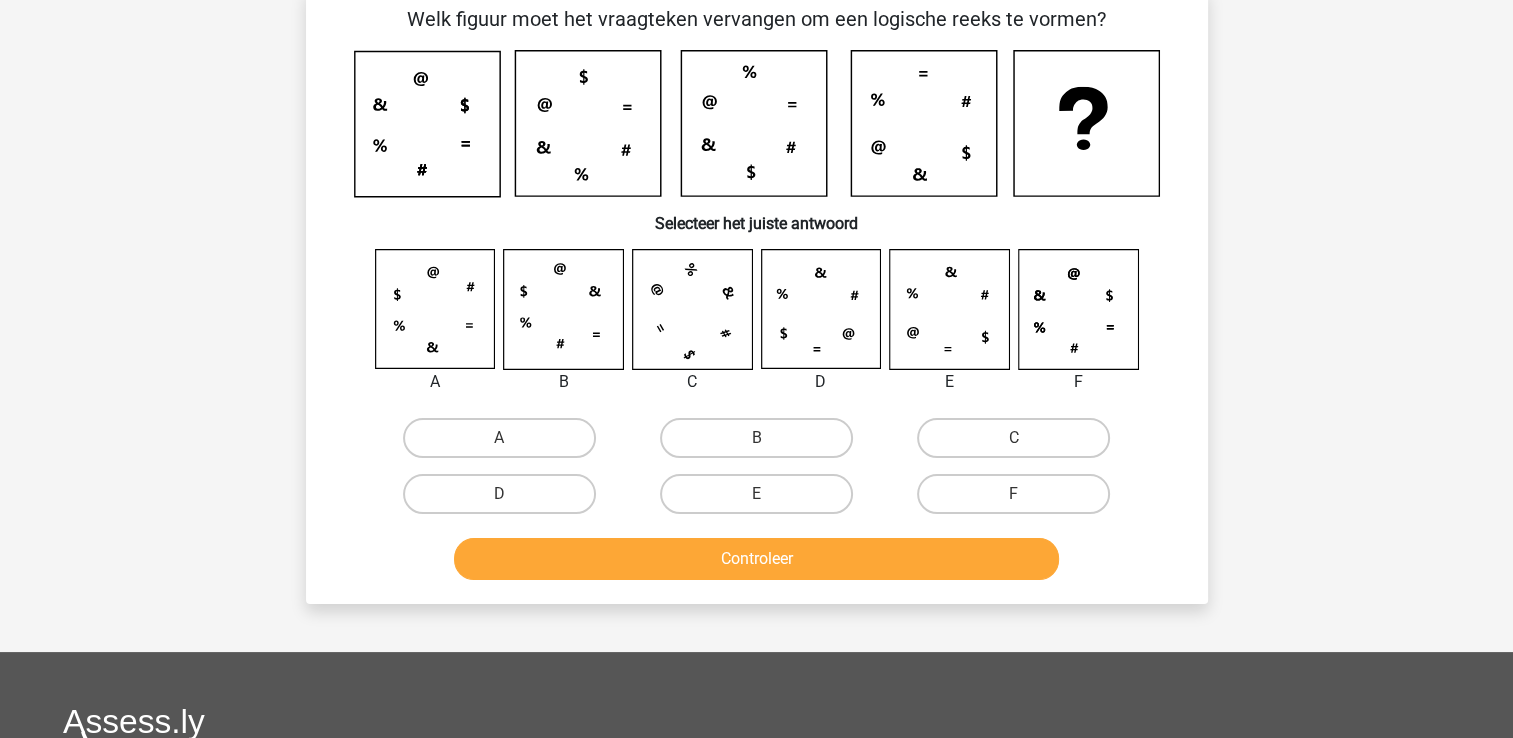scroll, scrollTop: 92, scrollLeft: 0, axis: vertical 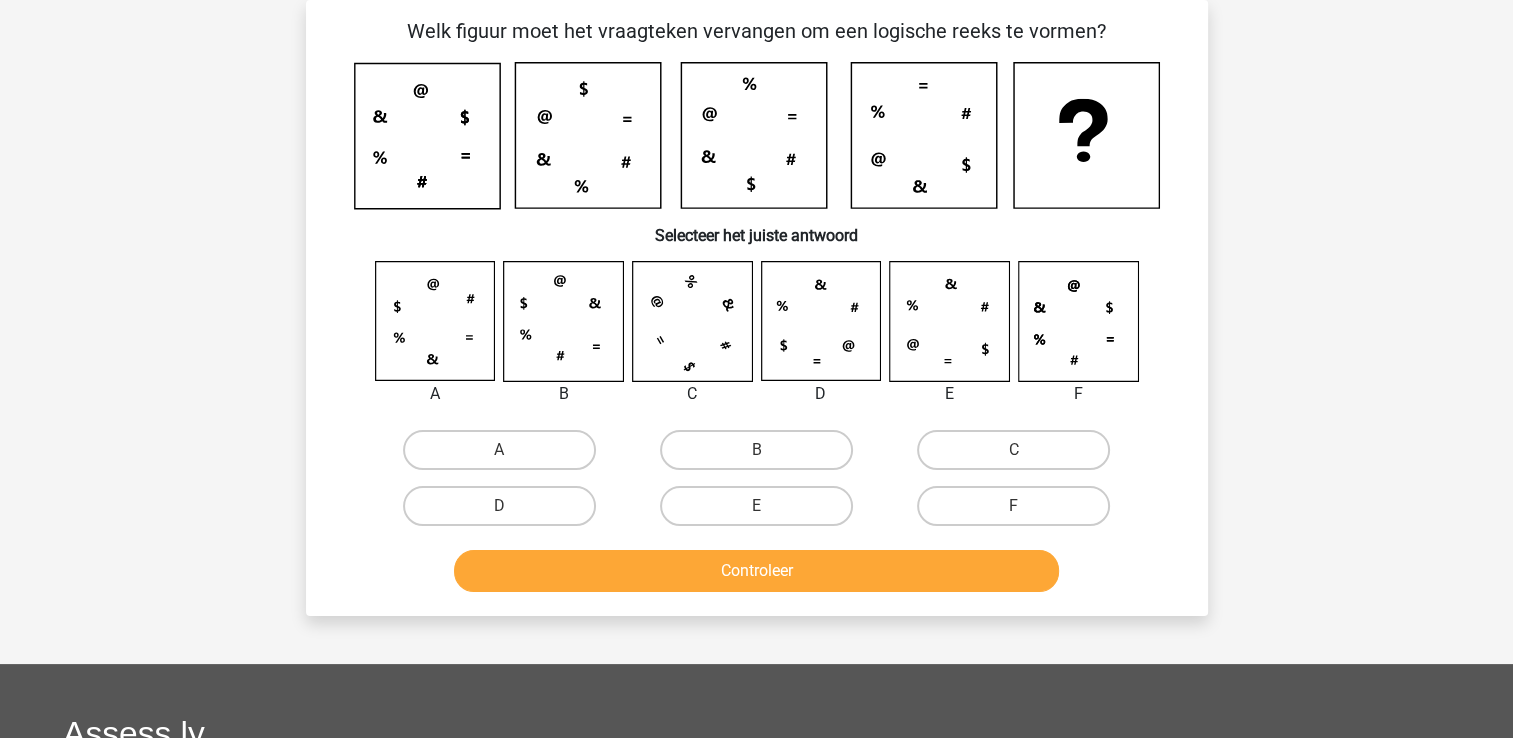 click on "F" at bounding box center [1020, 512] 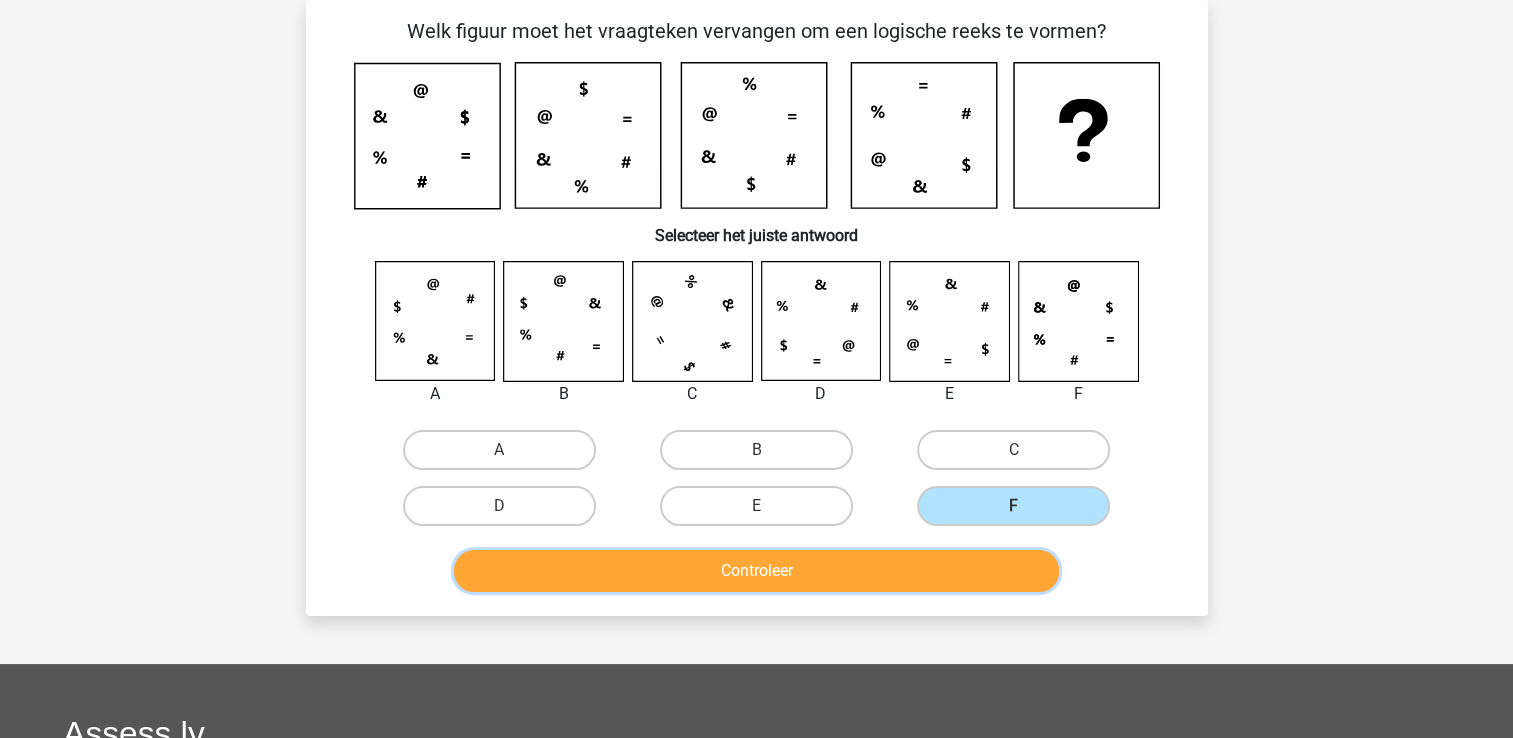 click on "Controleer" at bounding box center (756, 571) 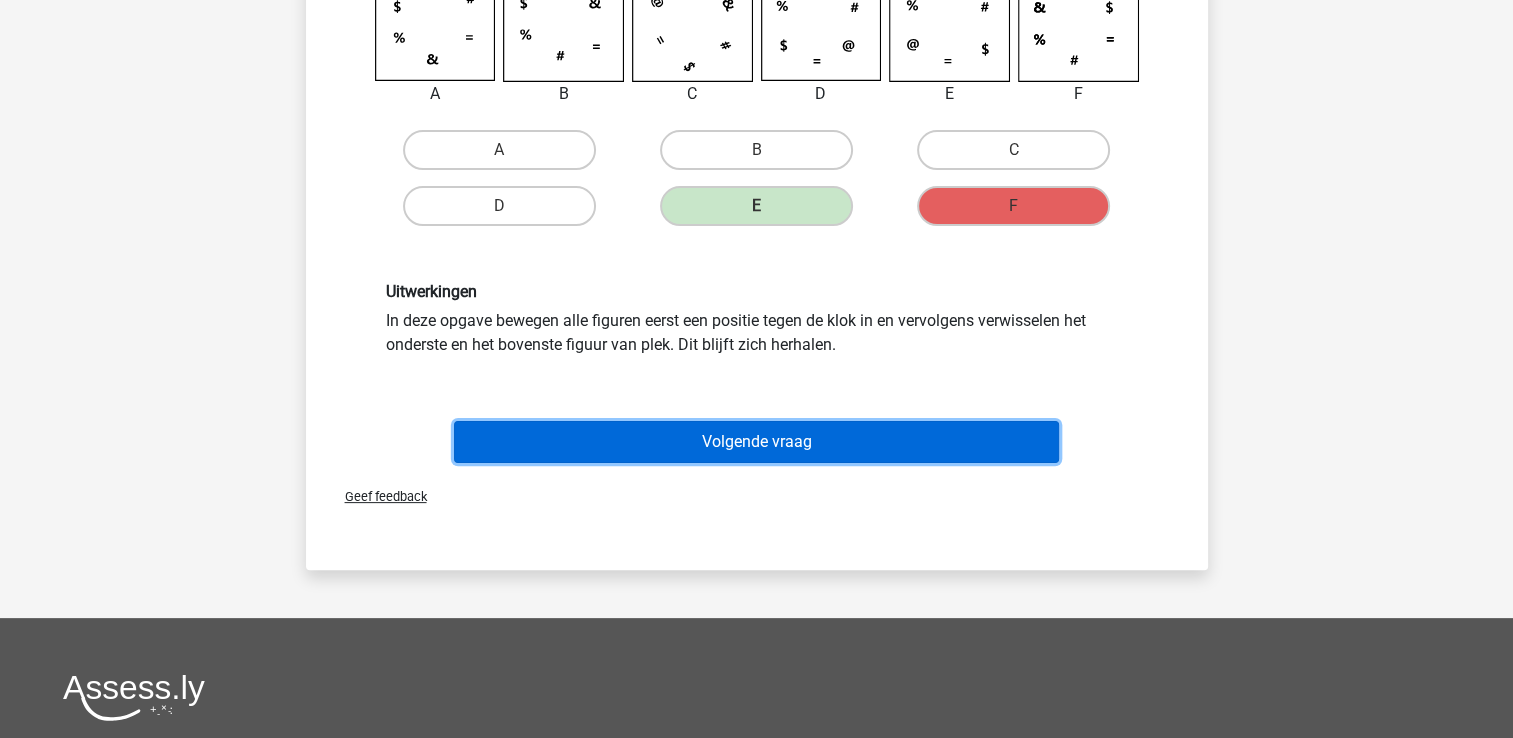 click on "Volgende vraag" at bounding box center [756, 442] 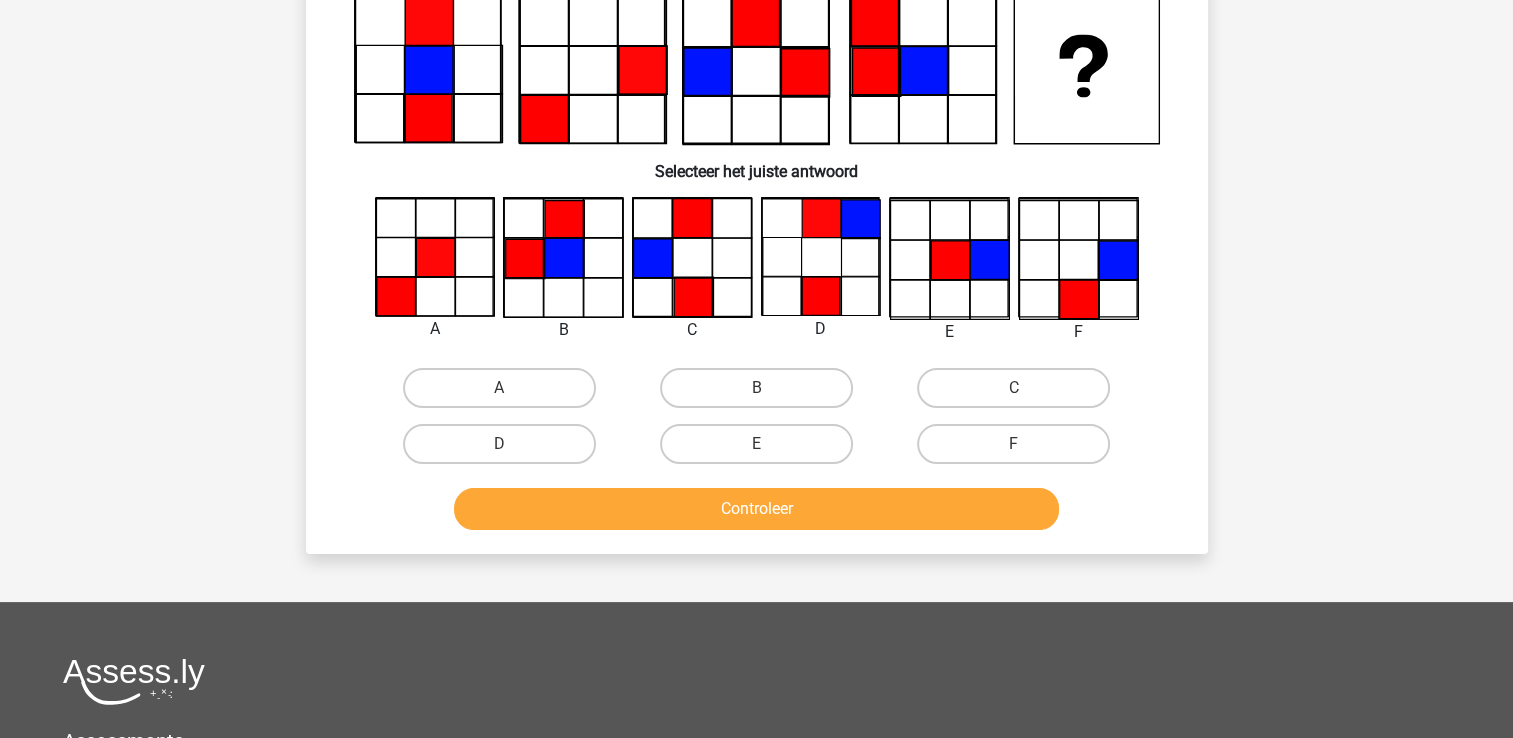 scroll, scrollTop: 92, scrollLeft: 0, axis: vertical 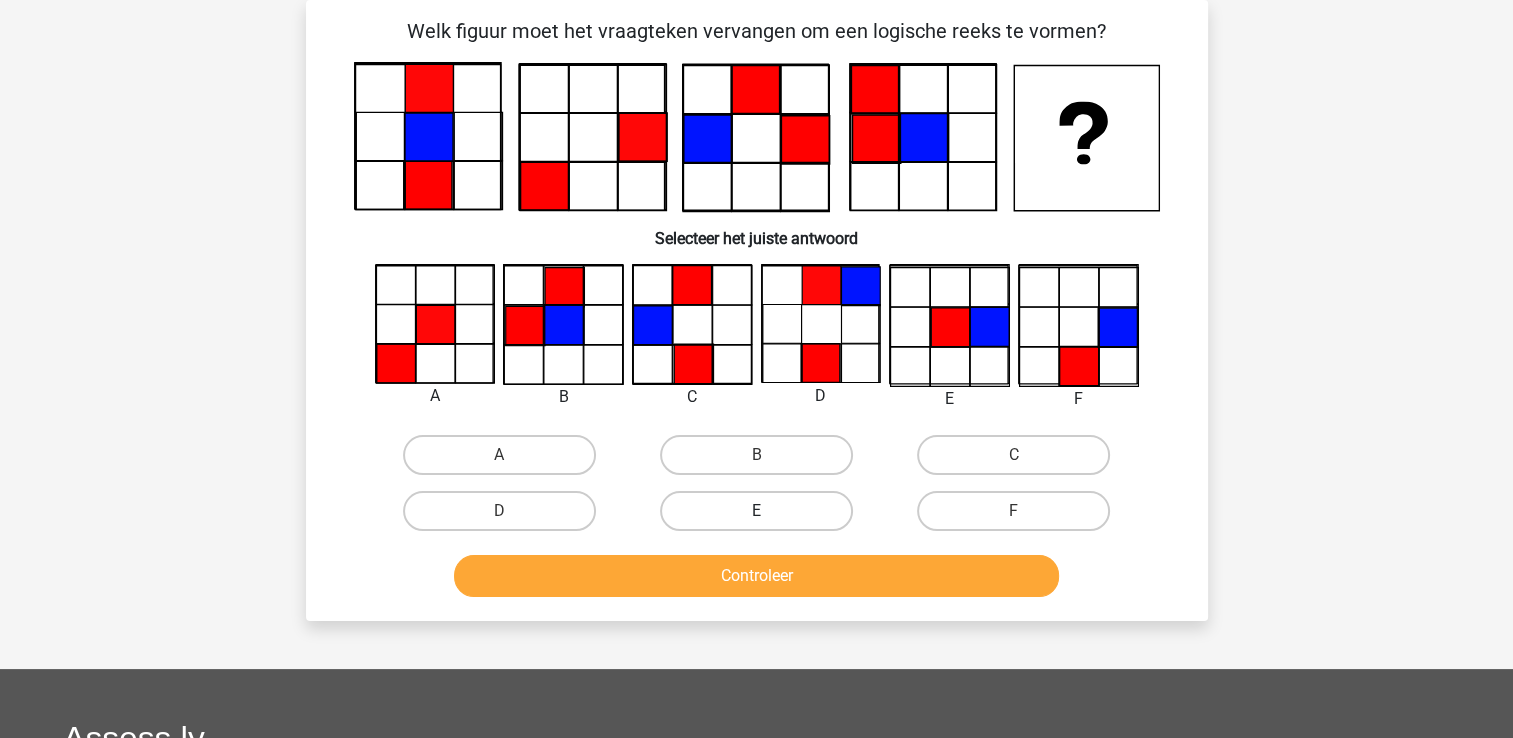 click on "E" at bounding box center [756, 511] 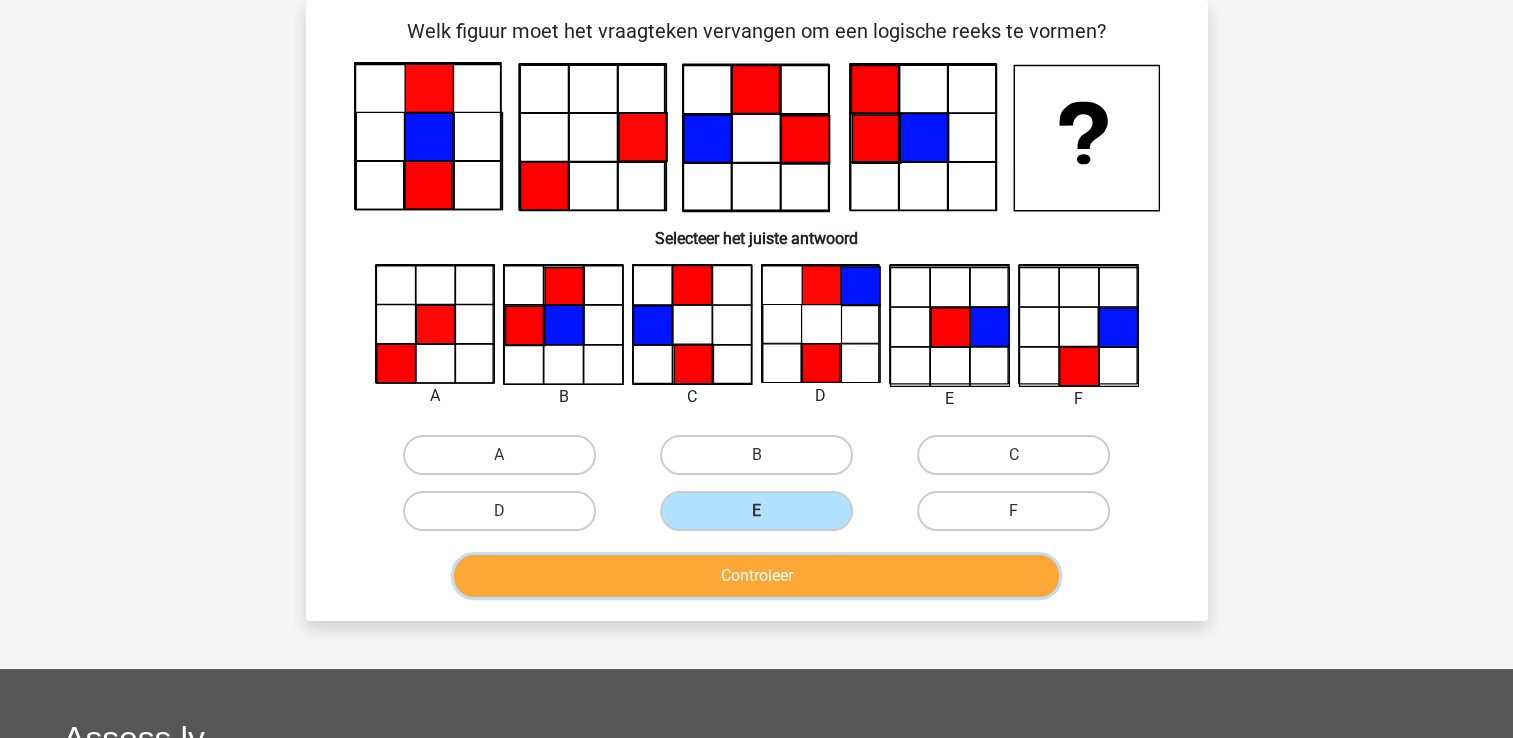 click on "Controleer" at bounding box center [756, 576] 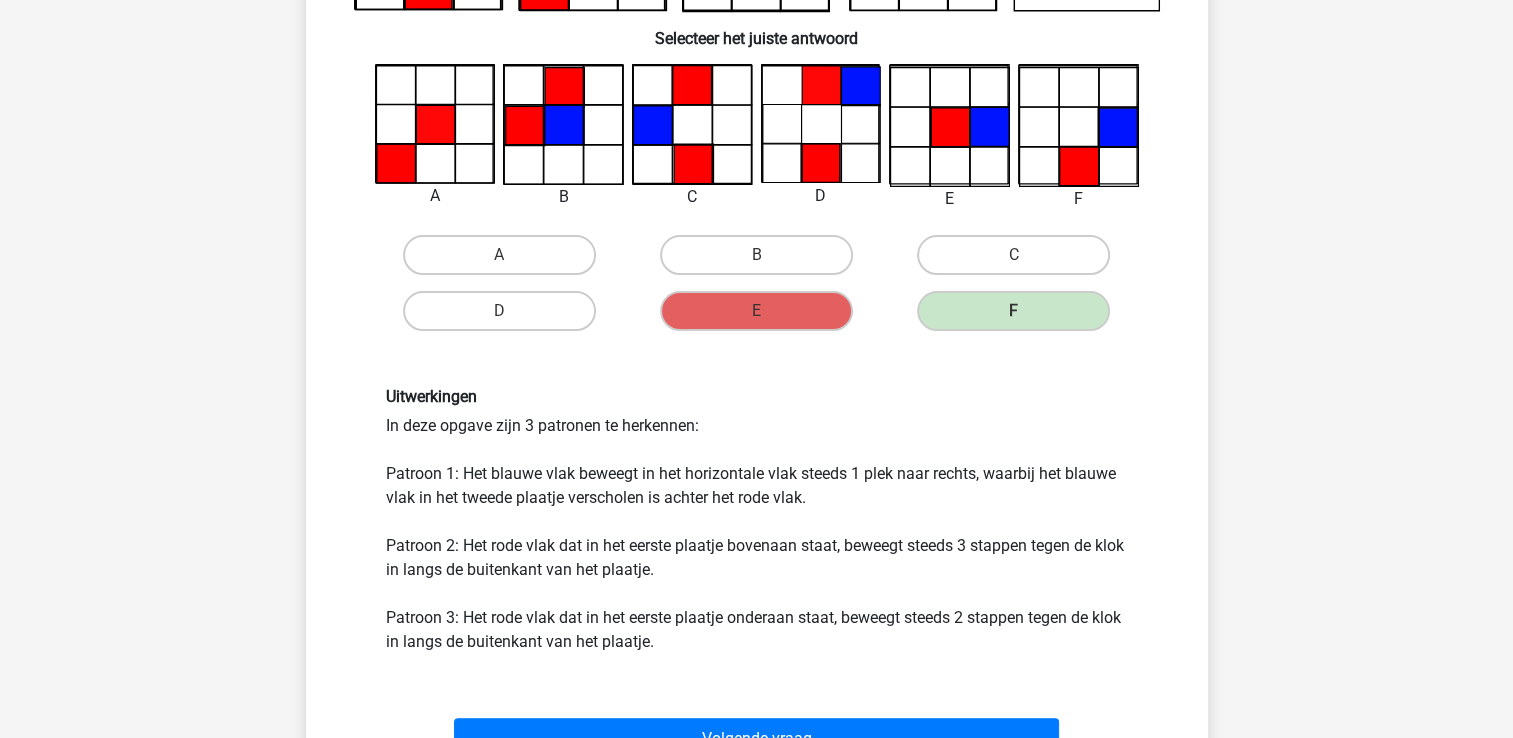 scroll, scrollTop: 392, scrollLeft: 0, axis: vertical 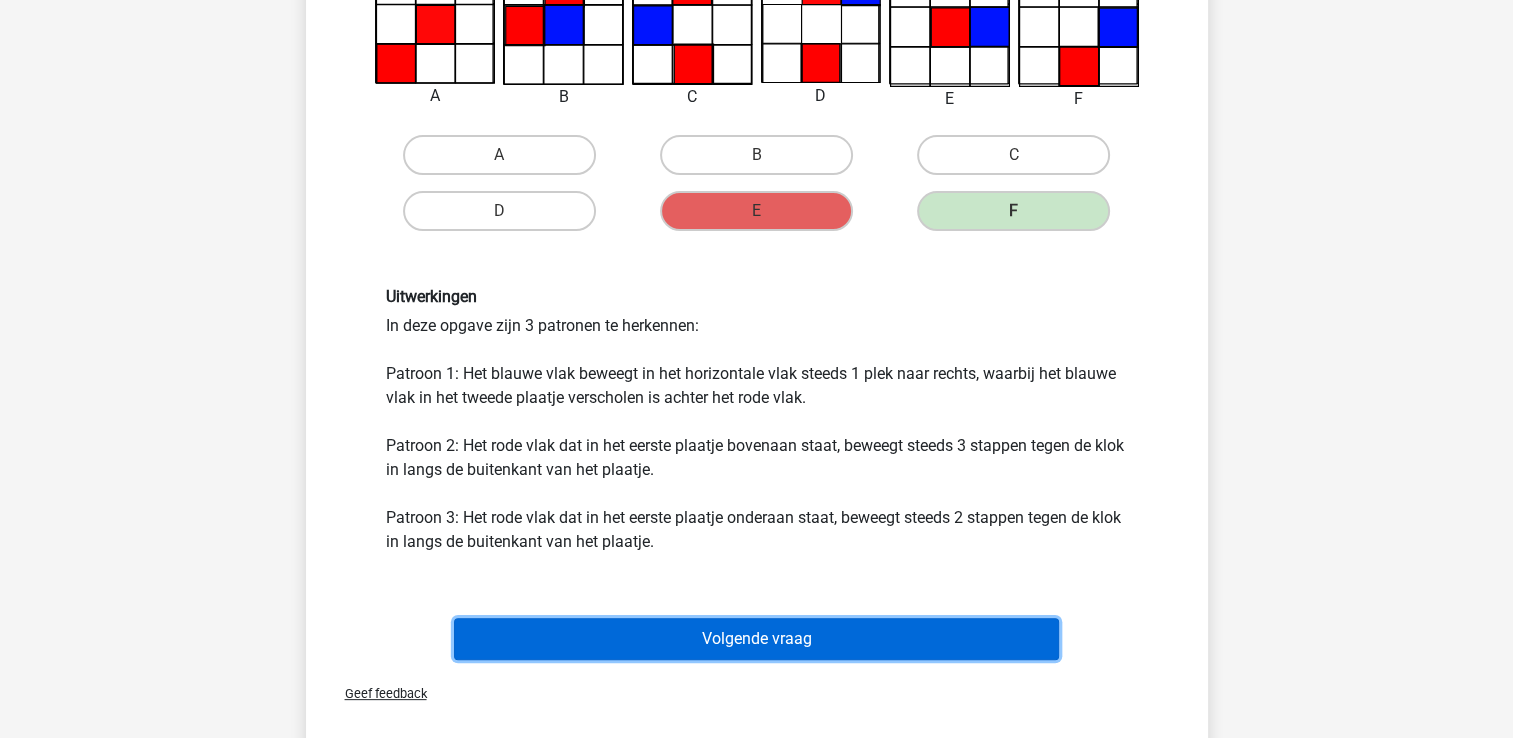 click on "Volgende vraag" at bounding box center (756, 639) 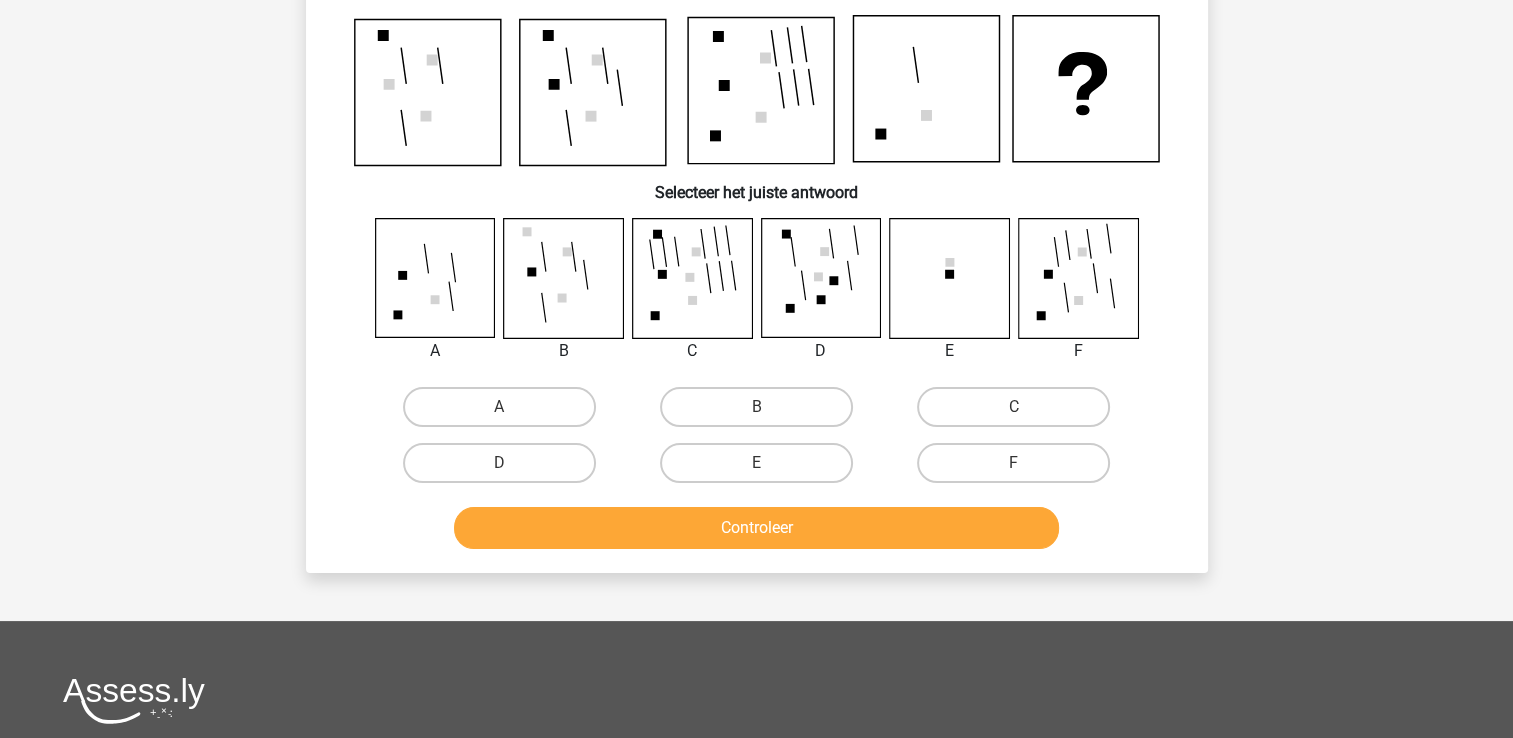 scroll, scrollTop: 92, scrollLeft: 0, axis: vertical 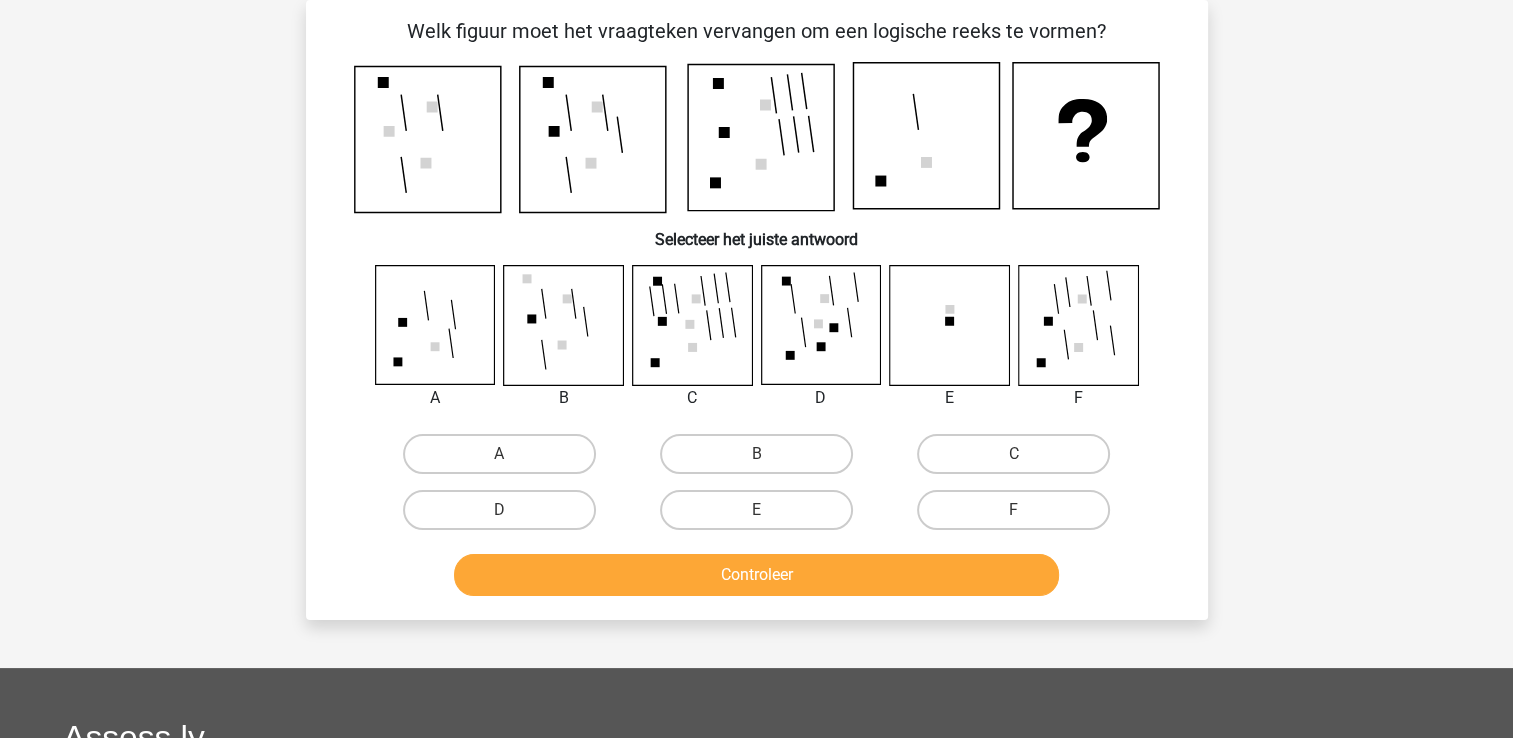 click 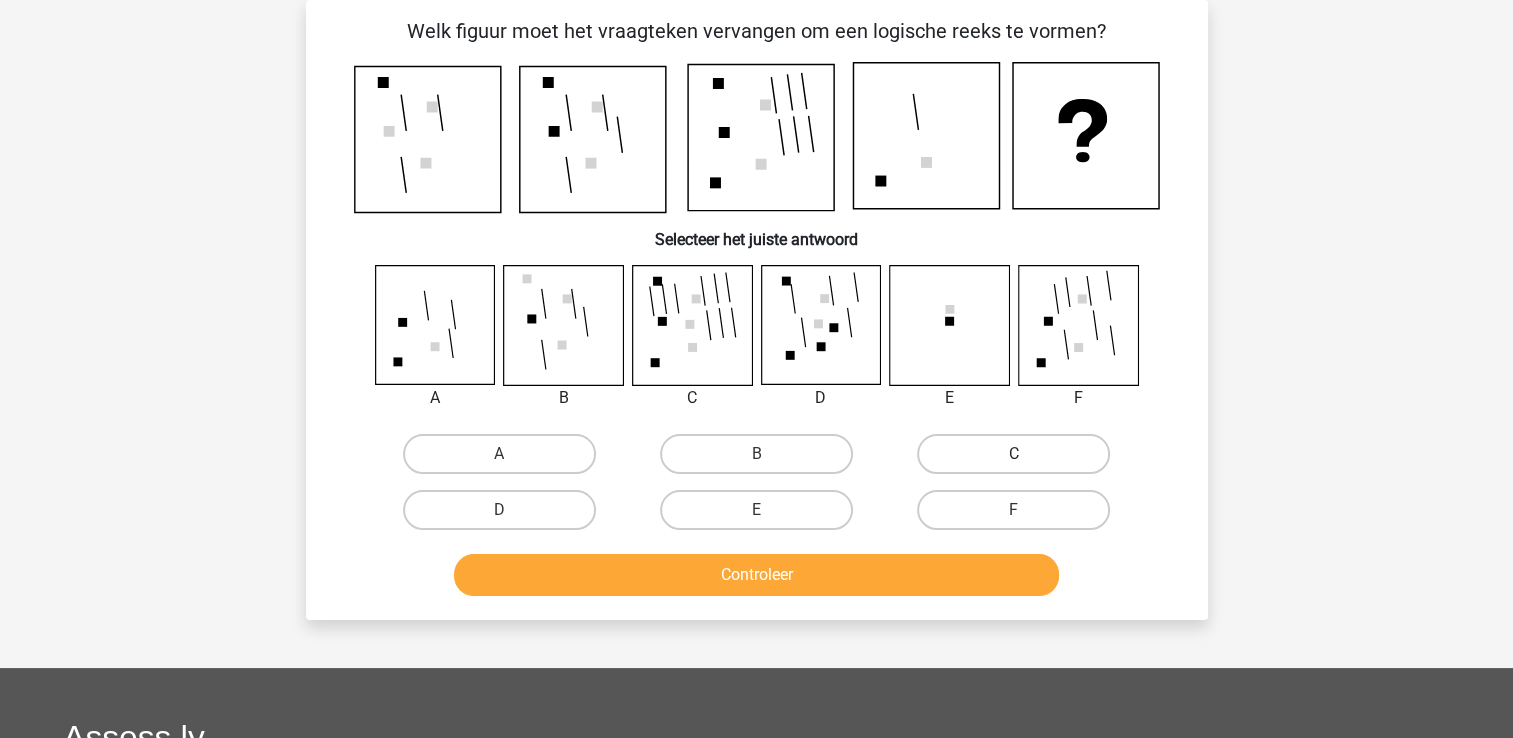 drag, startPoint x: 952, startPoint y: 450, endPoint x: 944, endPoint y: 458, distance: 11.313708 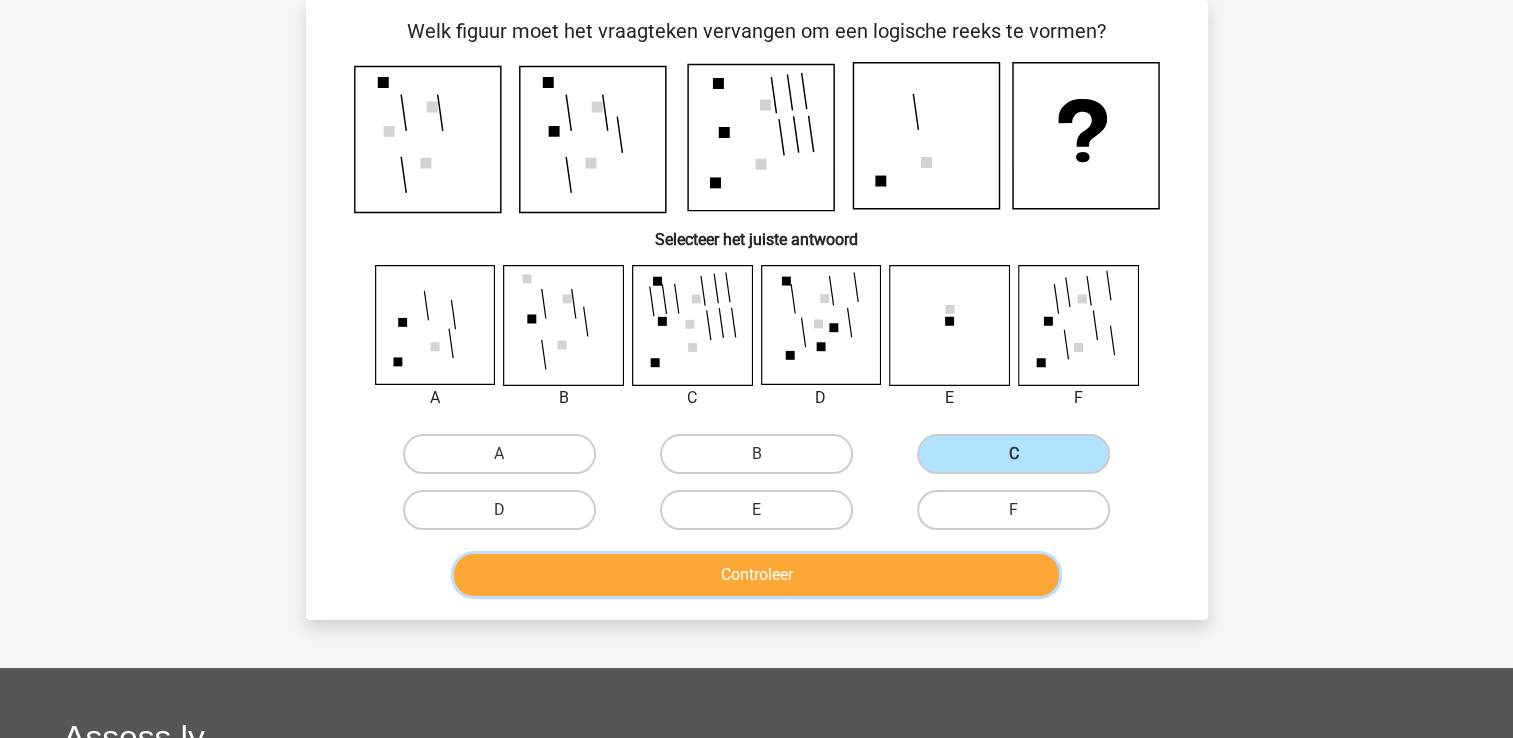 click on "Controleer" at bounding box center [756, 575] 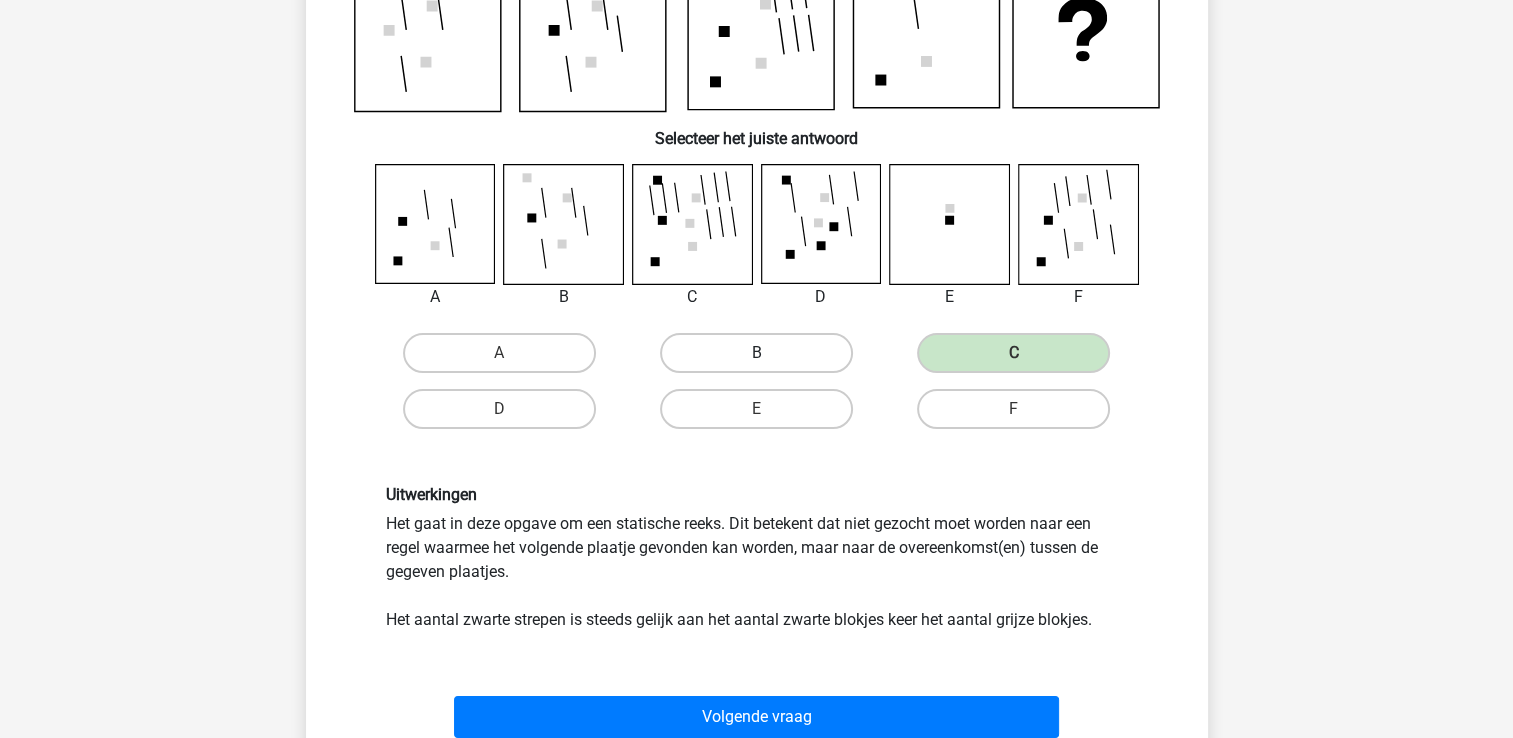scroll, scrollTop: 292, scrollLeft: 0, axis: vertical 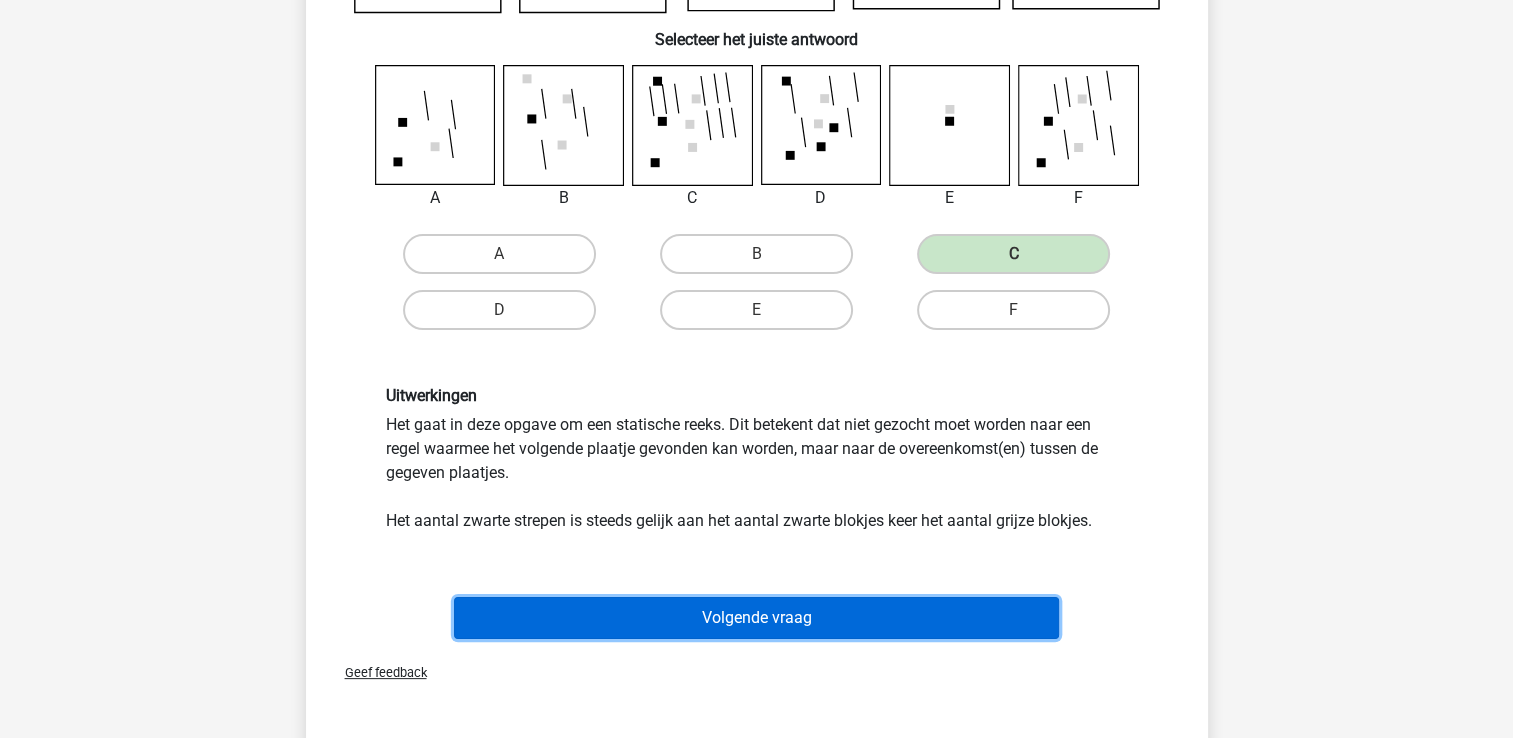 click on "Volgende vraag" at bounding box center (756, 618) 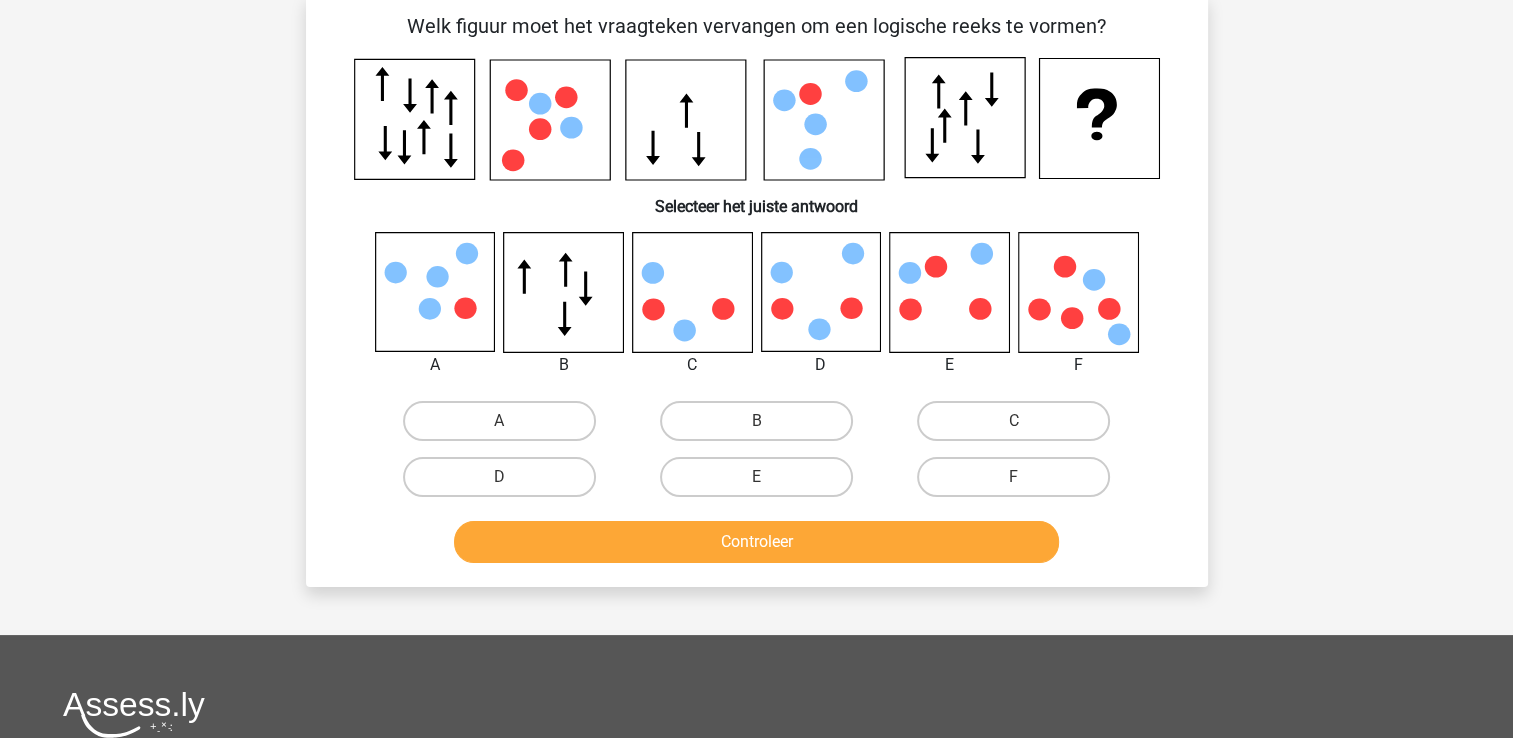 scroll, scrollTop: 92, scrollLeft: 0, axis: vertical 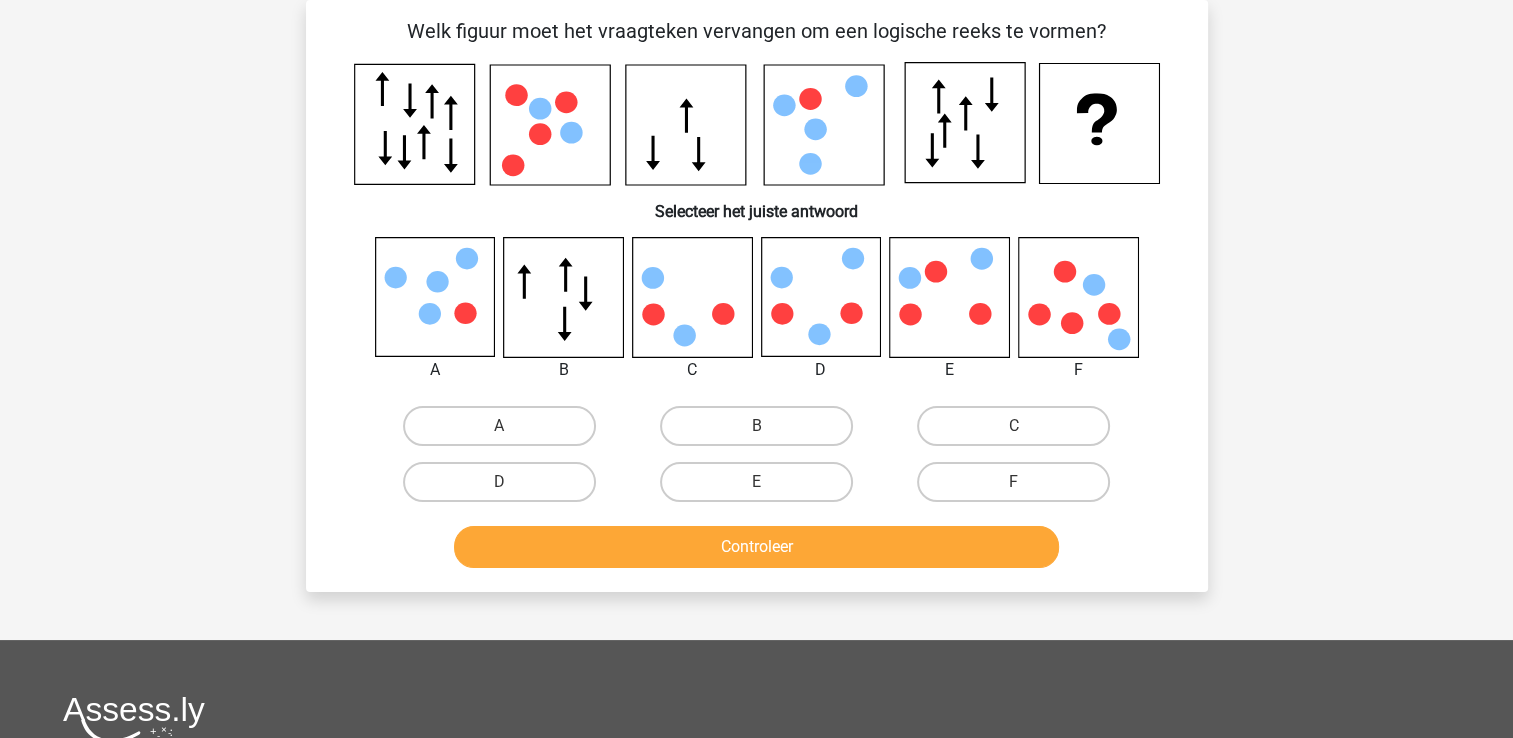 drag, startPoint x: 769, startPoint y: 420, endPoint x: 780, endPoint y: 451, distance: 32.89377 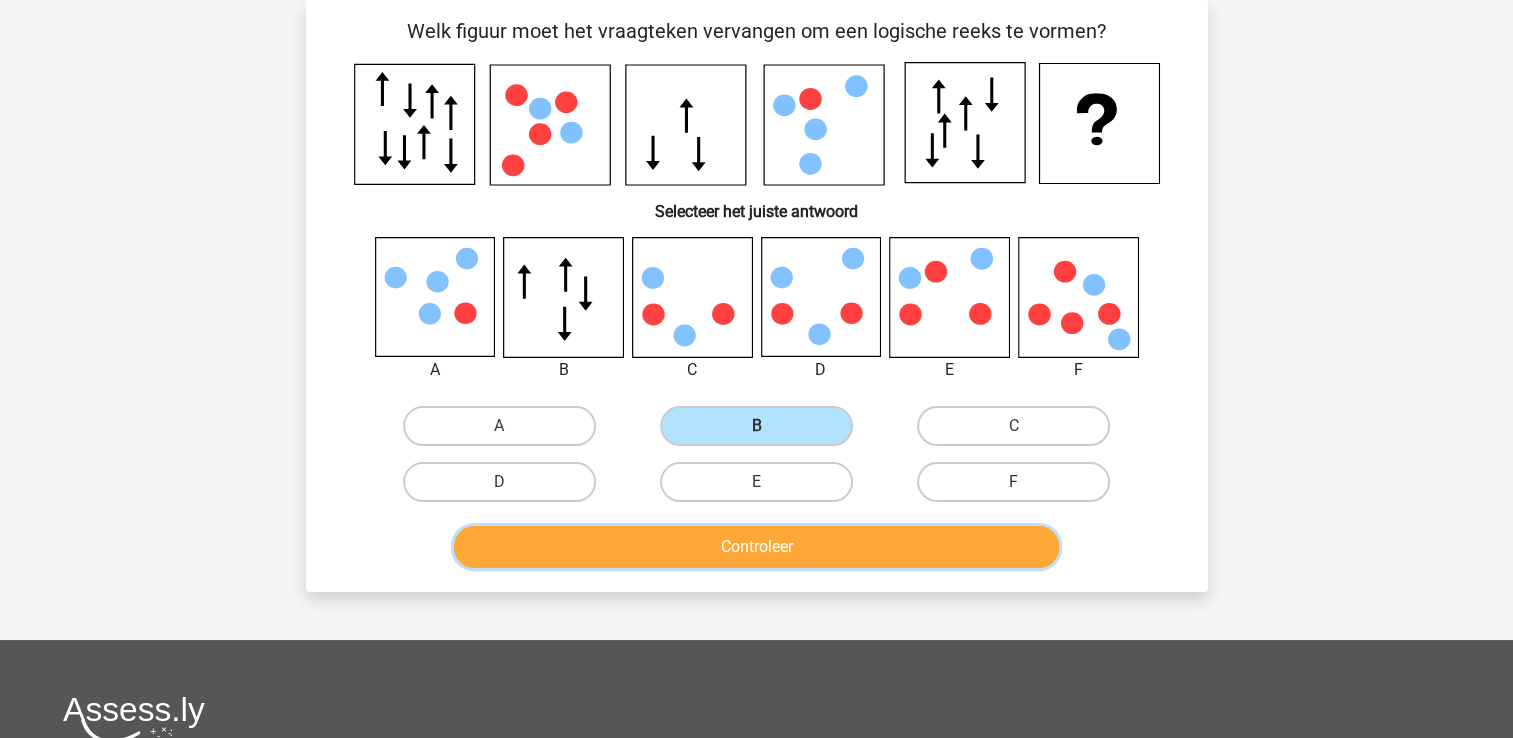 click on "Controleer" at bounding box center (756, 547) 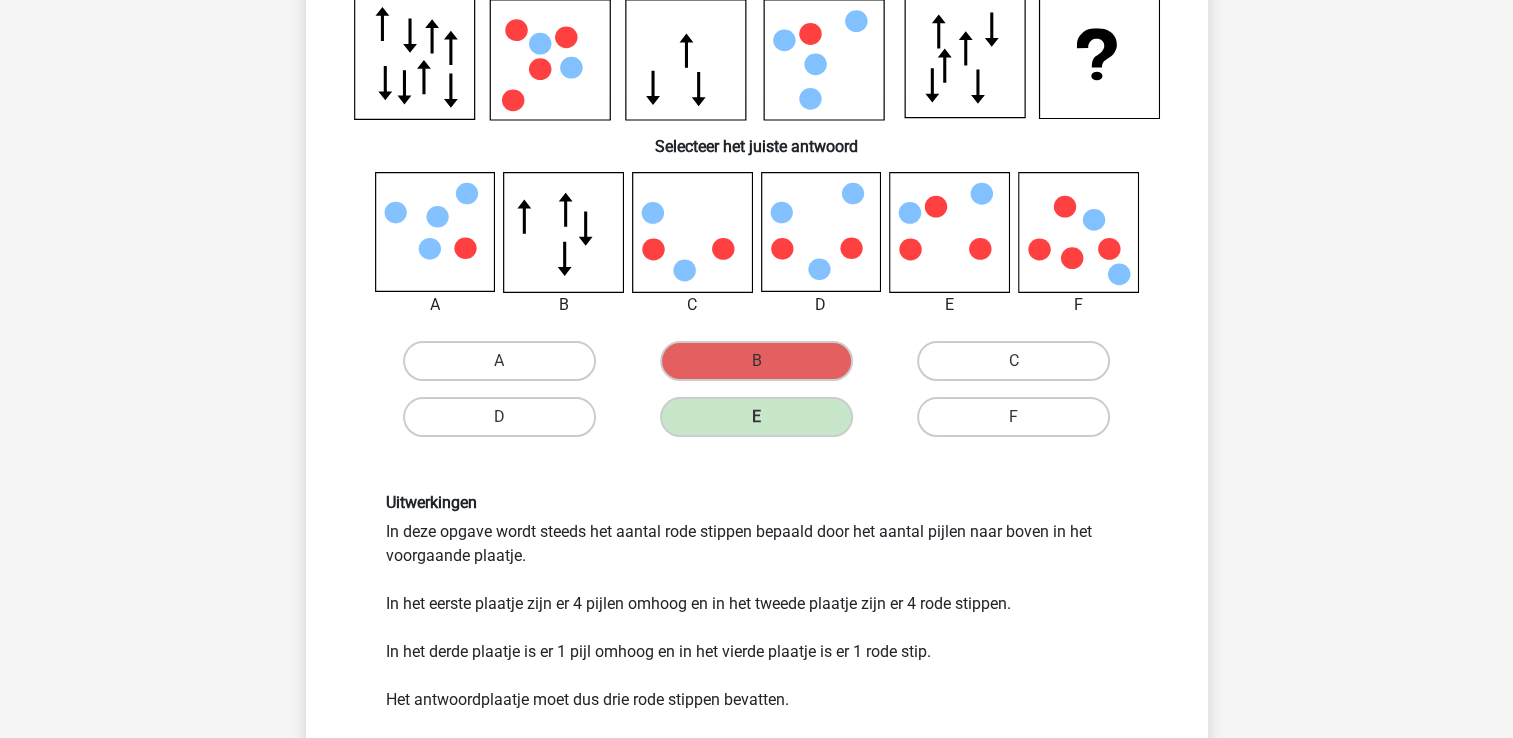 scroll, scrollTop: 192, scrollLeft: 0, axis: vertical 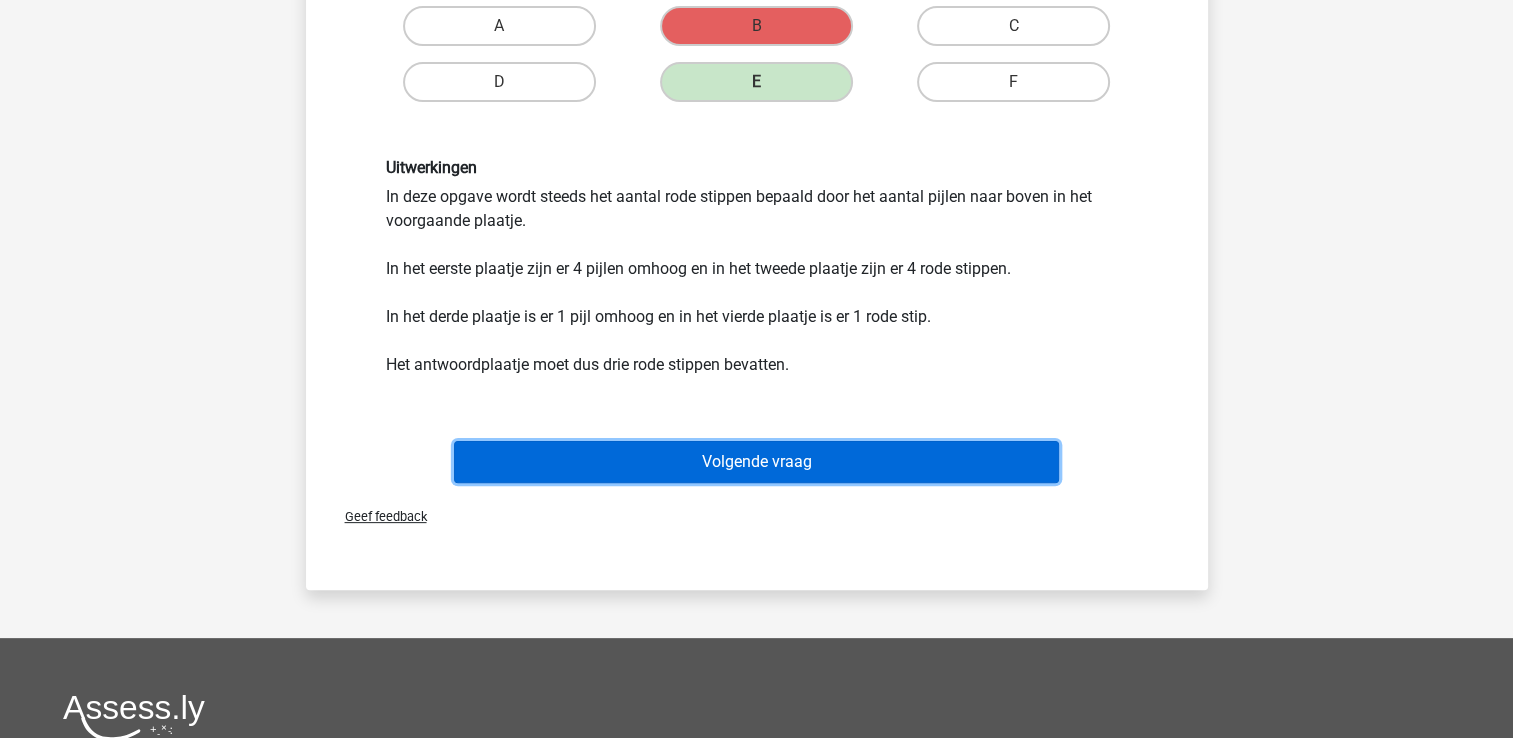 click on "Volgende vraag" at bounding box center (756, 462) 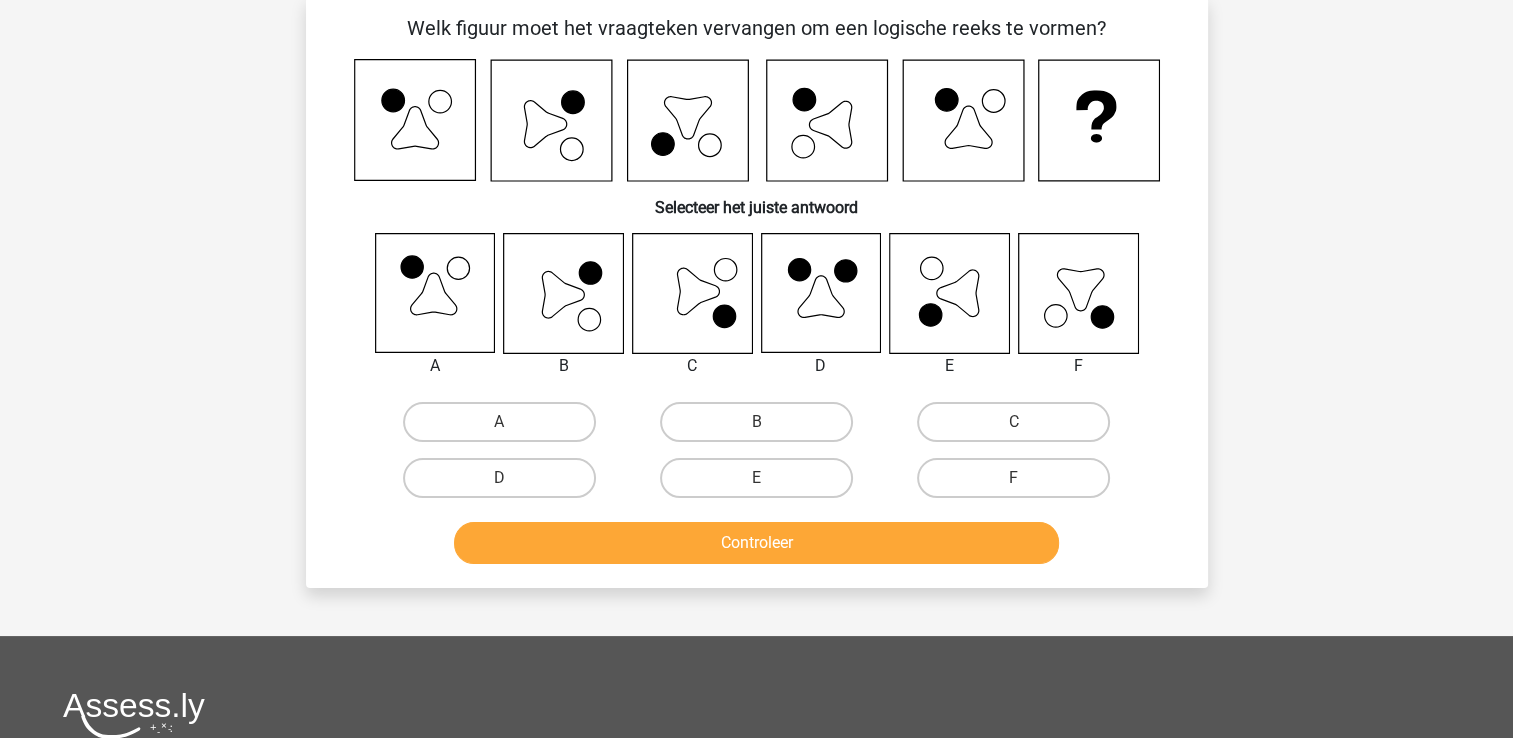 scroll, scrollTop: 92, scrollLeft: 0, axis: vertical 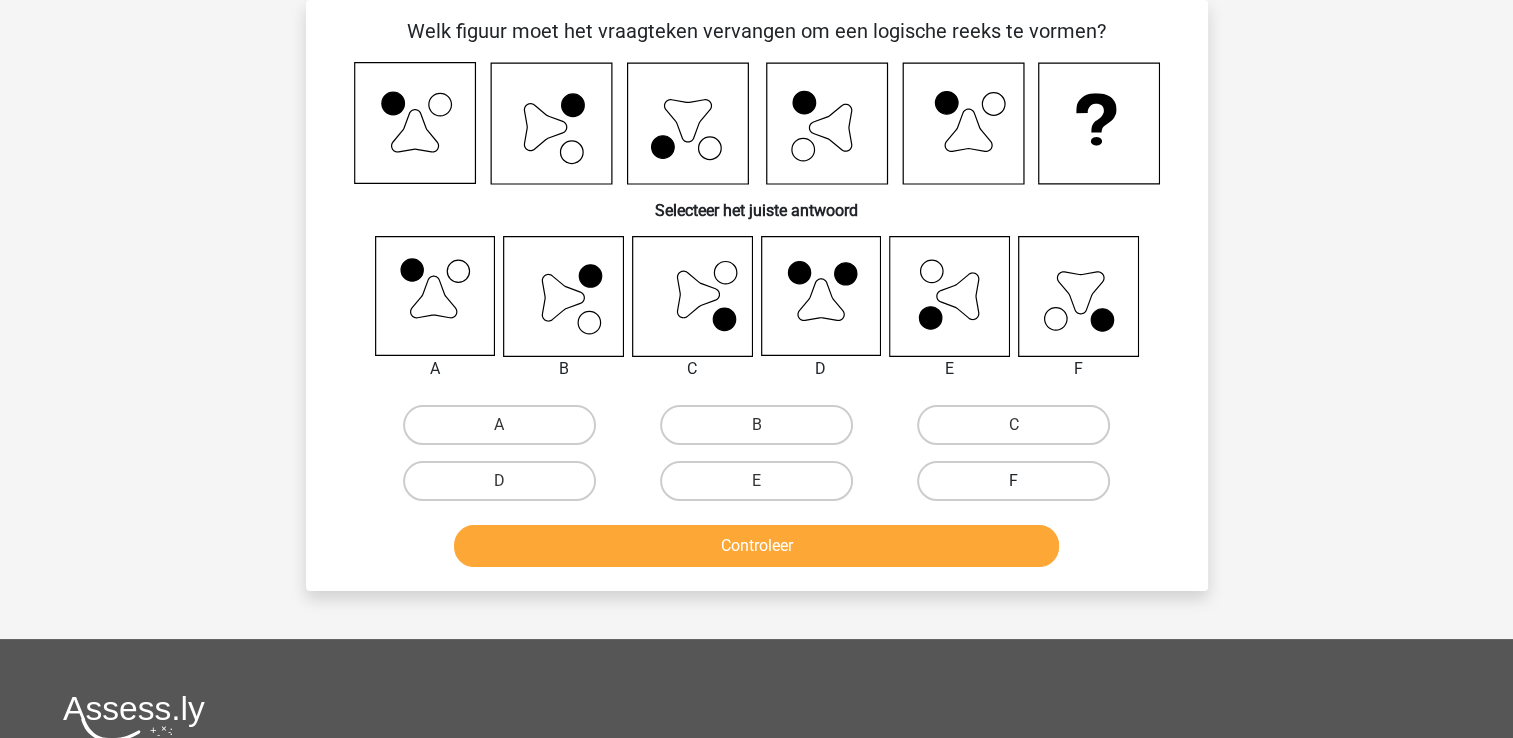 click on "F" at bounding box center [1013, 481] 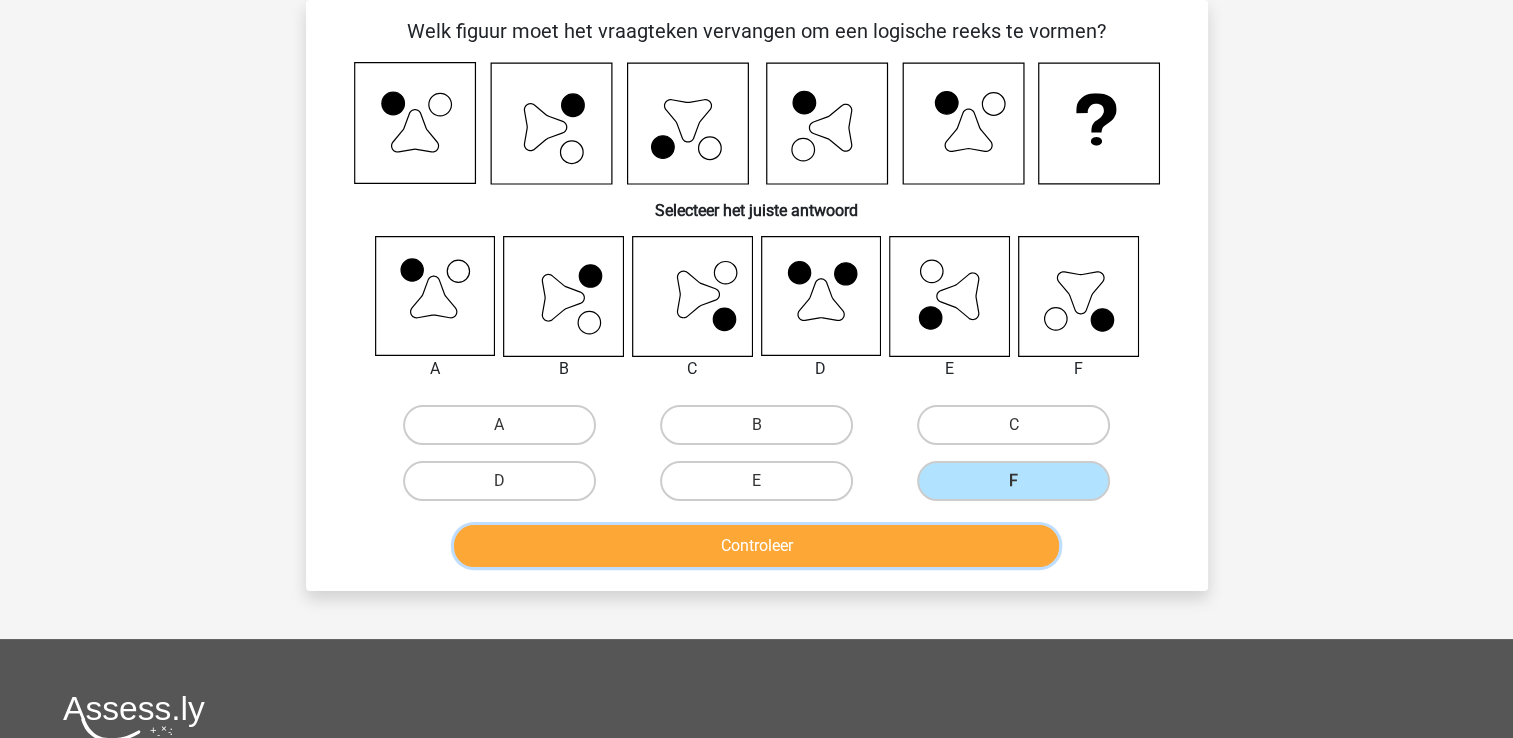 click on "Controleer" at bounding box center [756, 546] 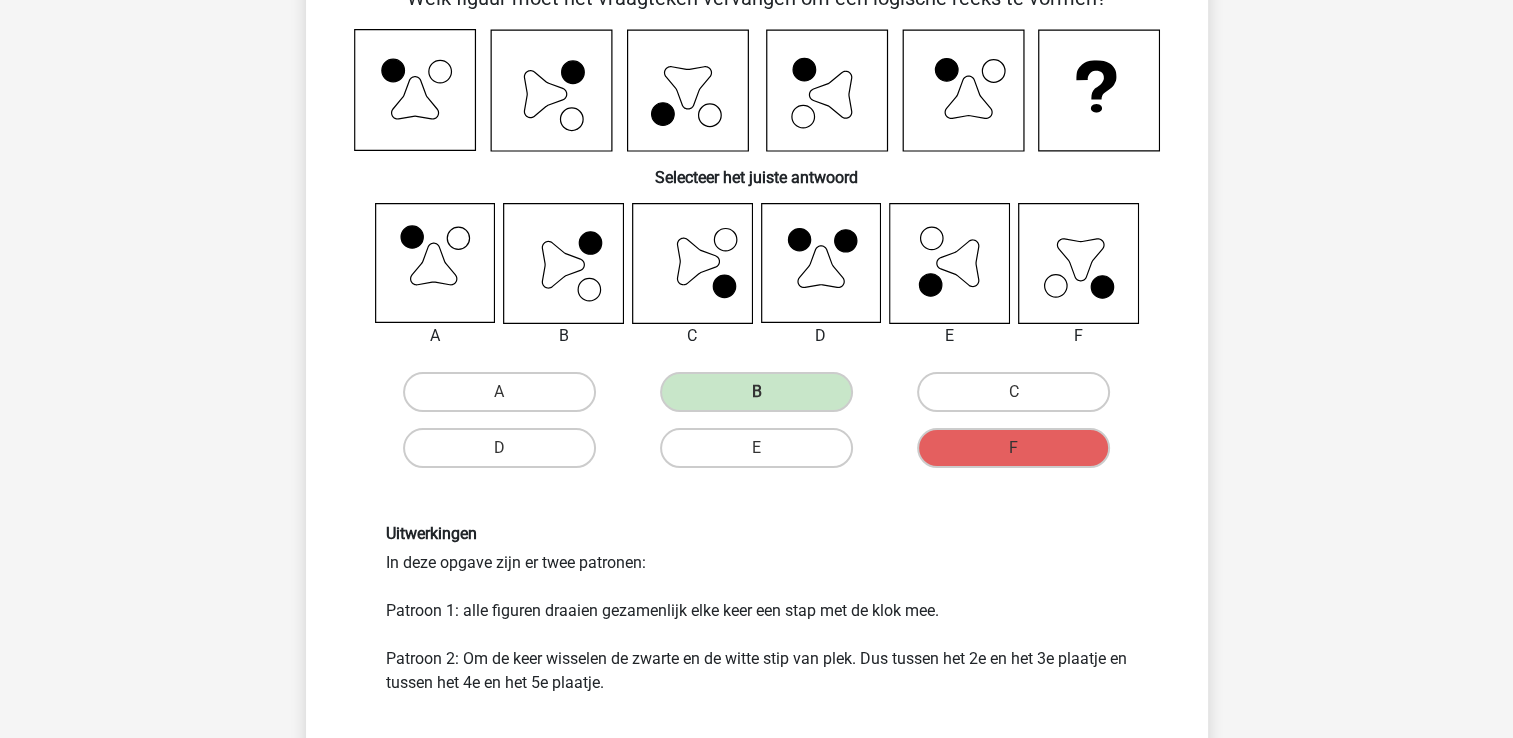 scroll, scrollTop: 92, scrollLeft: 0, axis: vertical 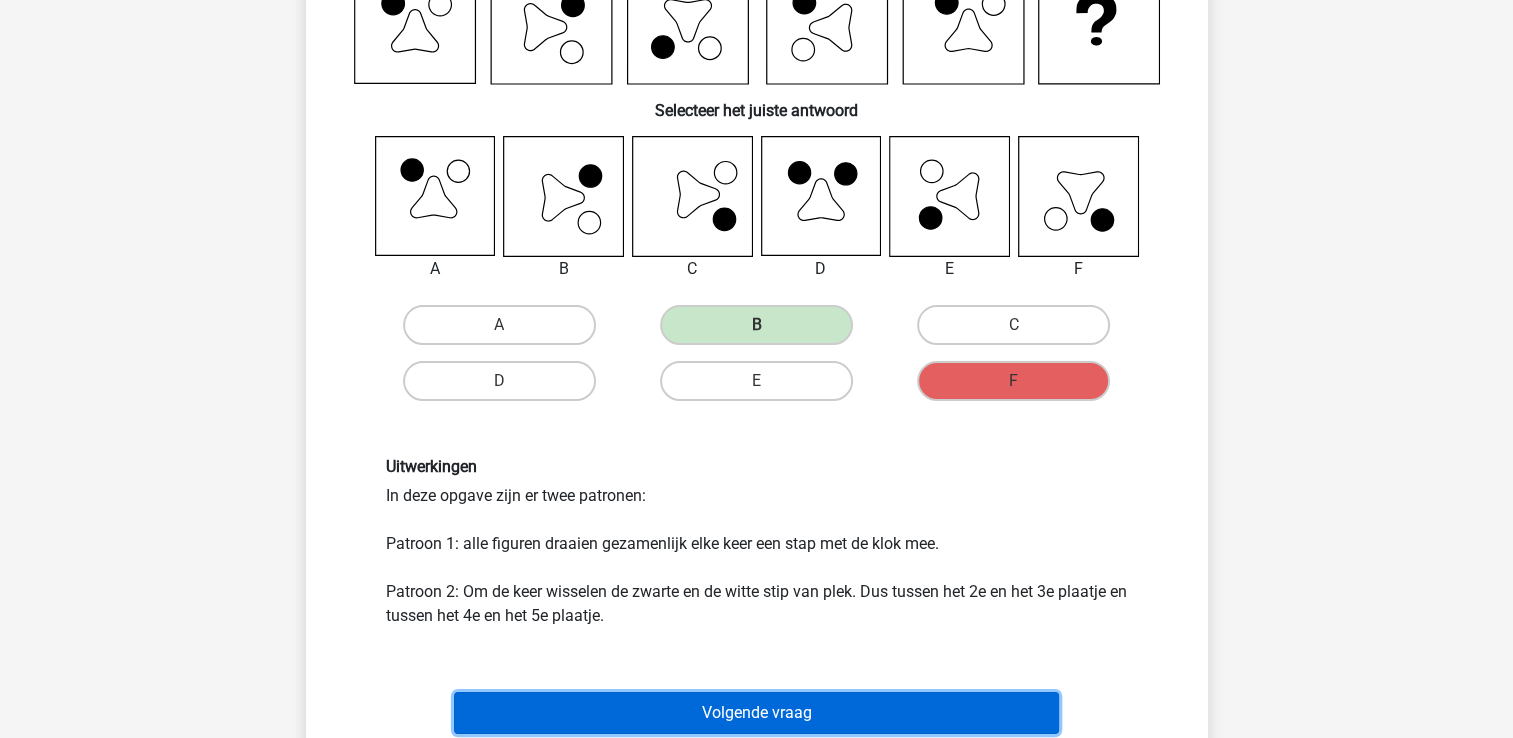 click on "Volgende vraag" at bounding box center [756, 713] 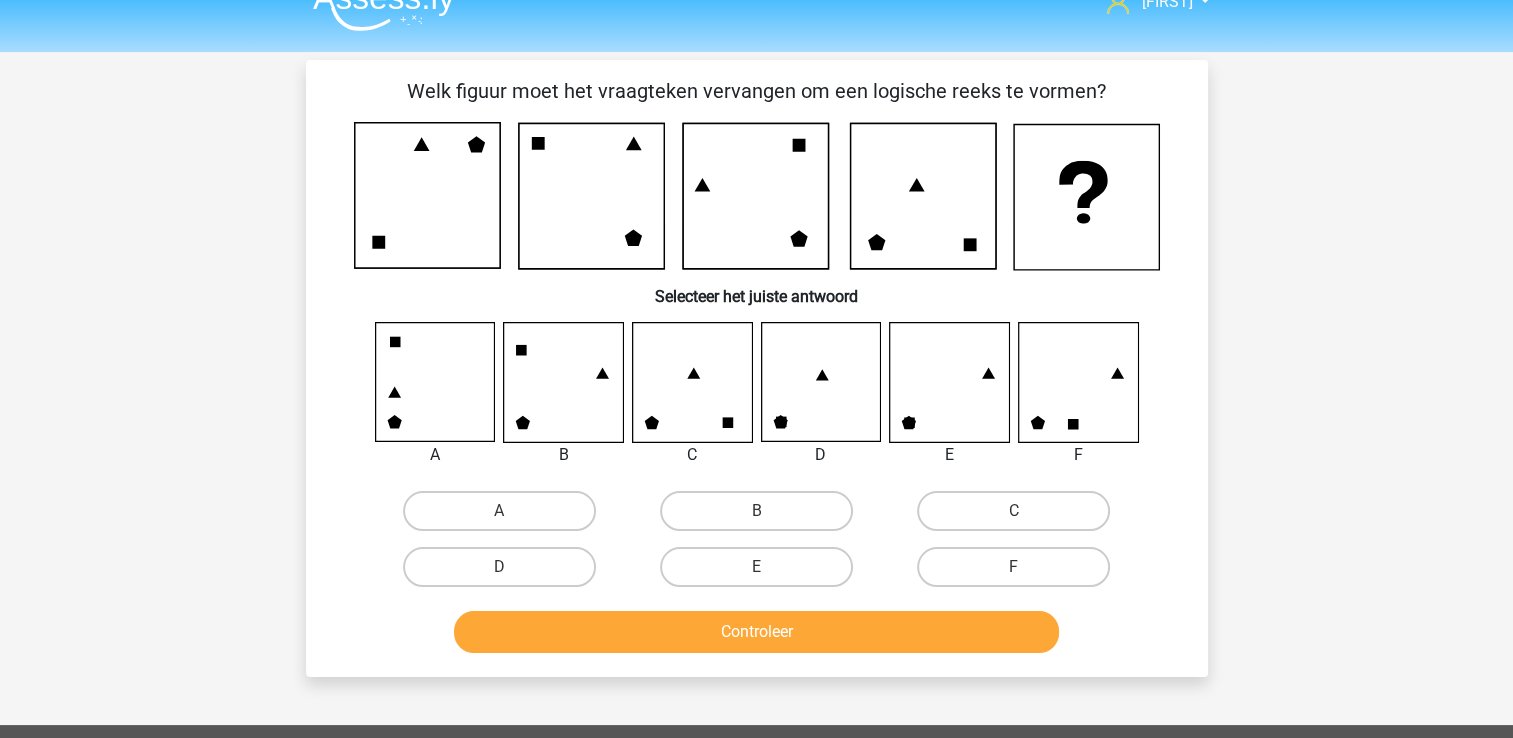 scroll, scrollTop: 0, scrollLeft: 0, axis: both 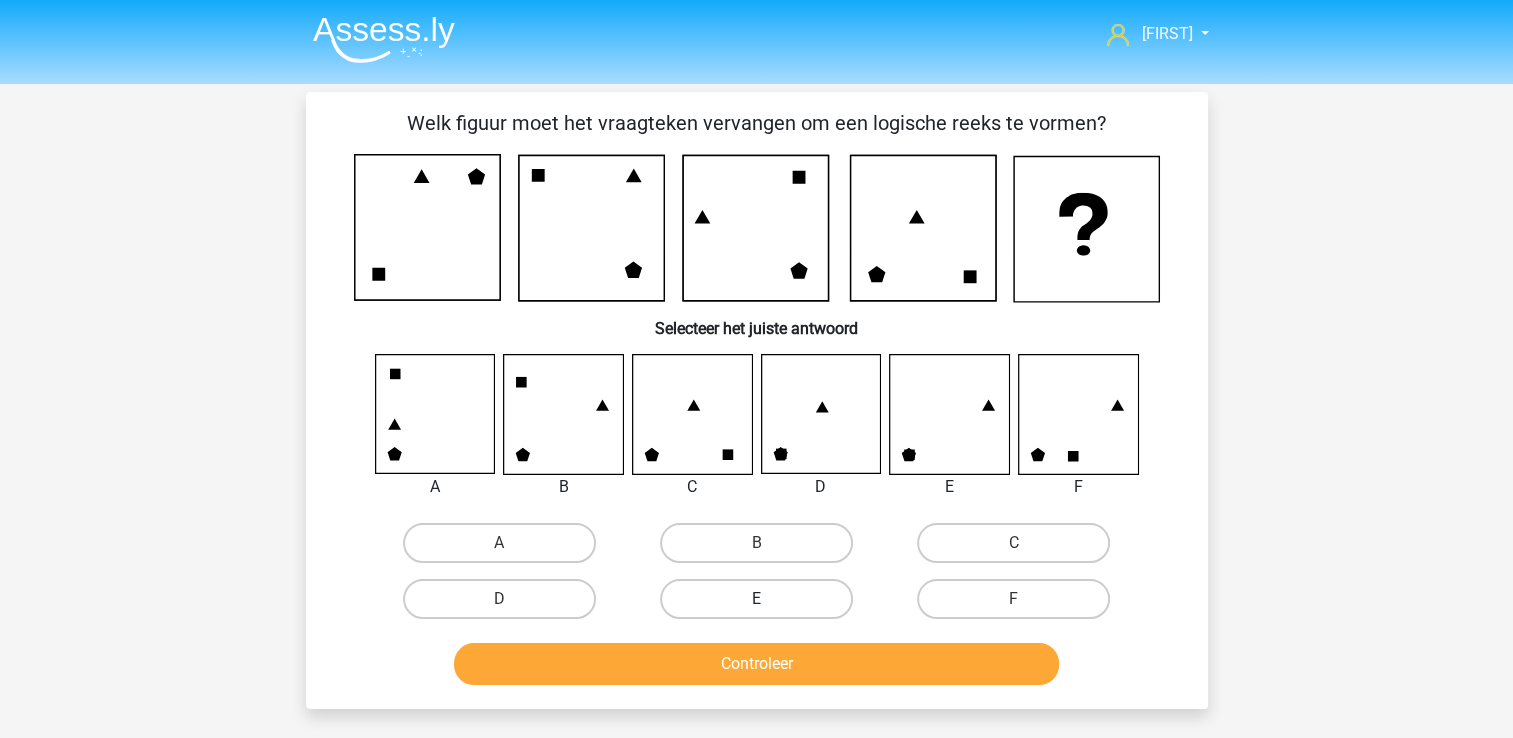 click on "E" at bounding box center [756, 599] 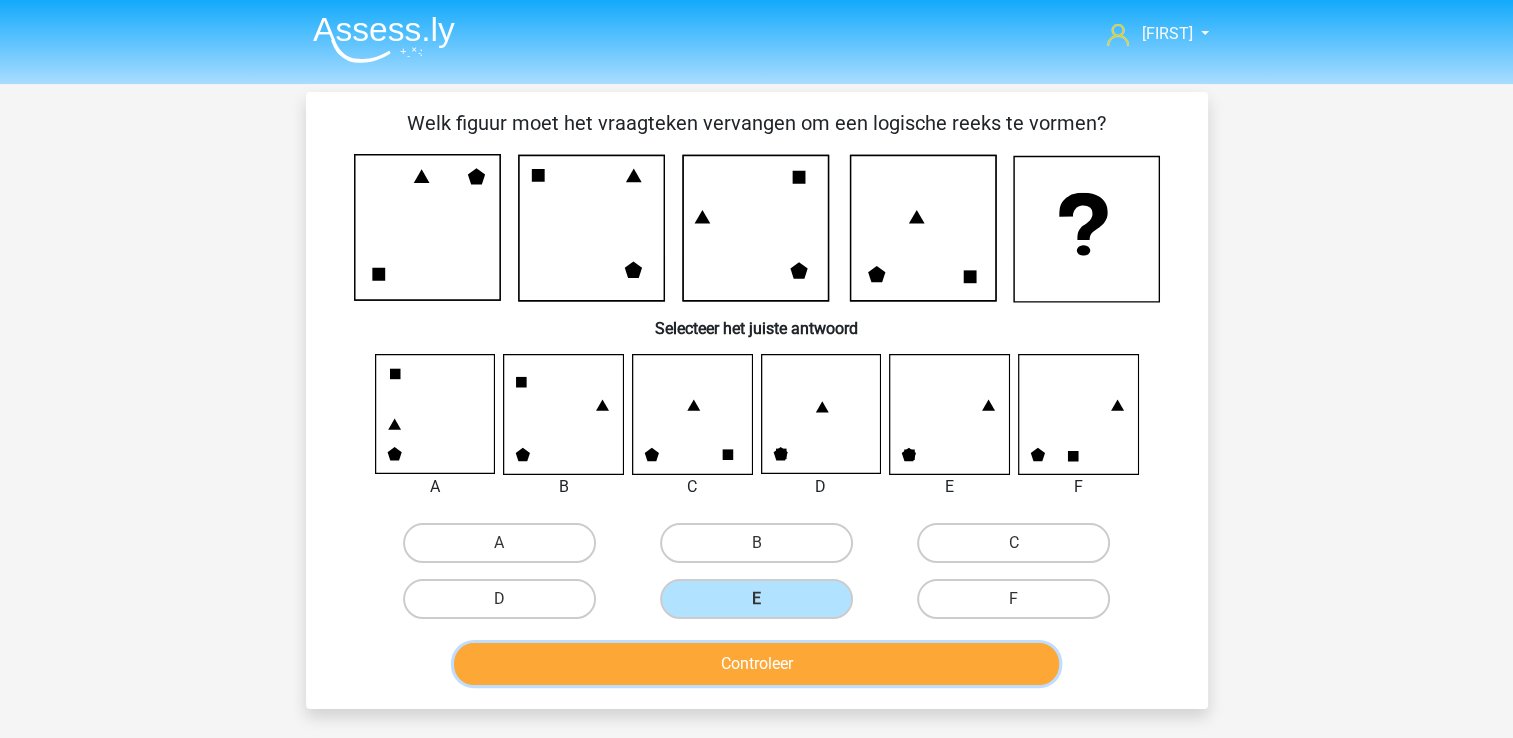 click on "Controleer" at bounding box center [756, 664] 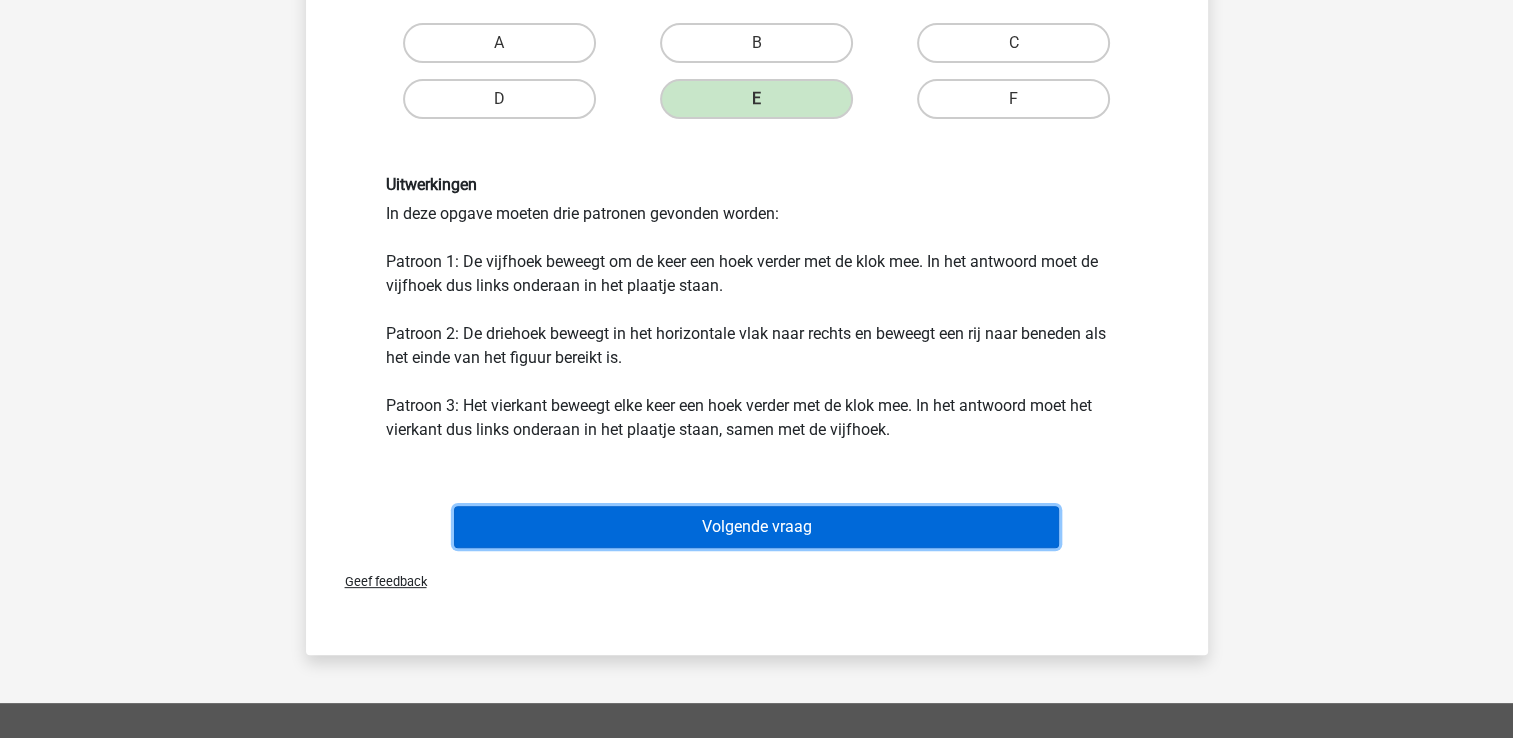 click on "Volgende vraag" at bounding box center (756, 527) 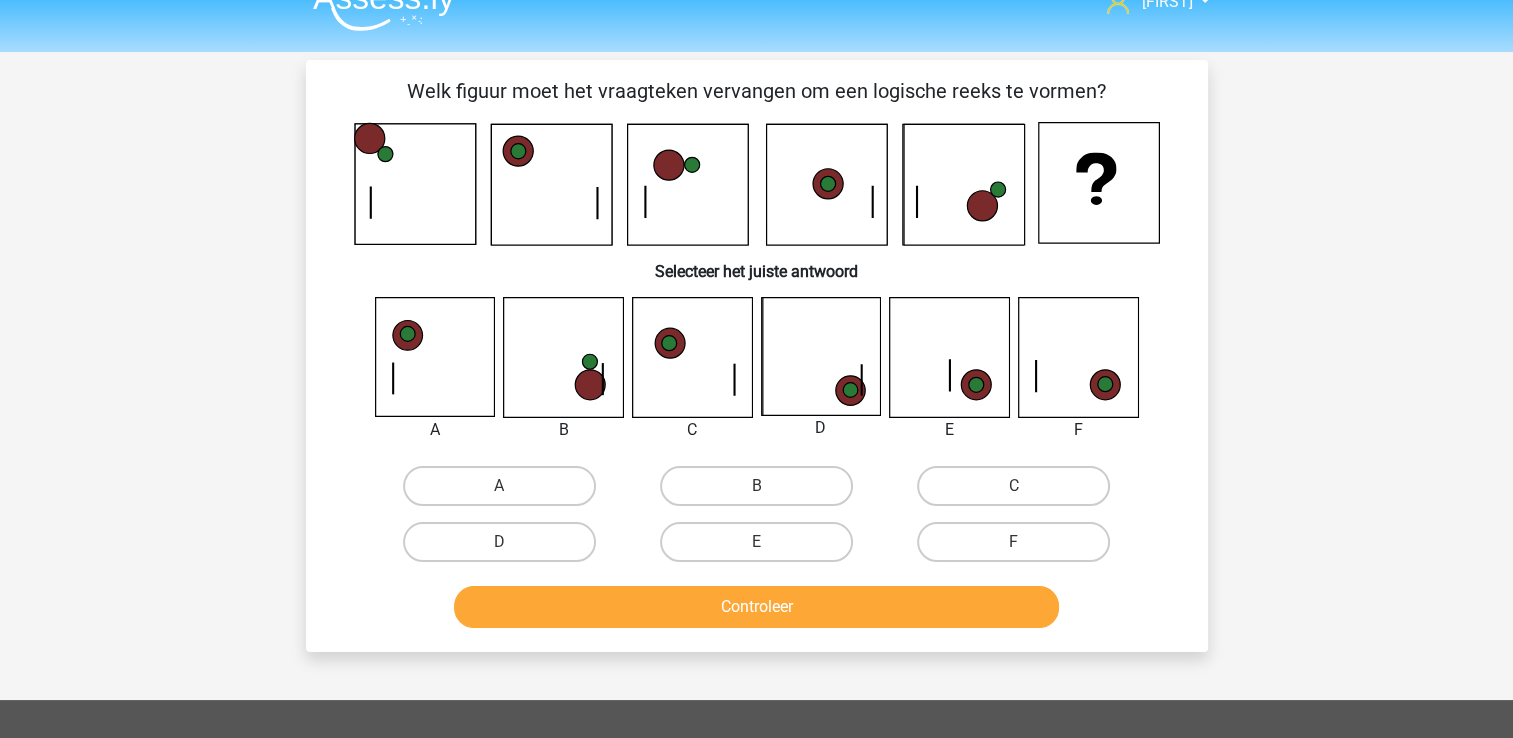 scroll, scrollTop: 0, scrollLeft: 0, axis: both 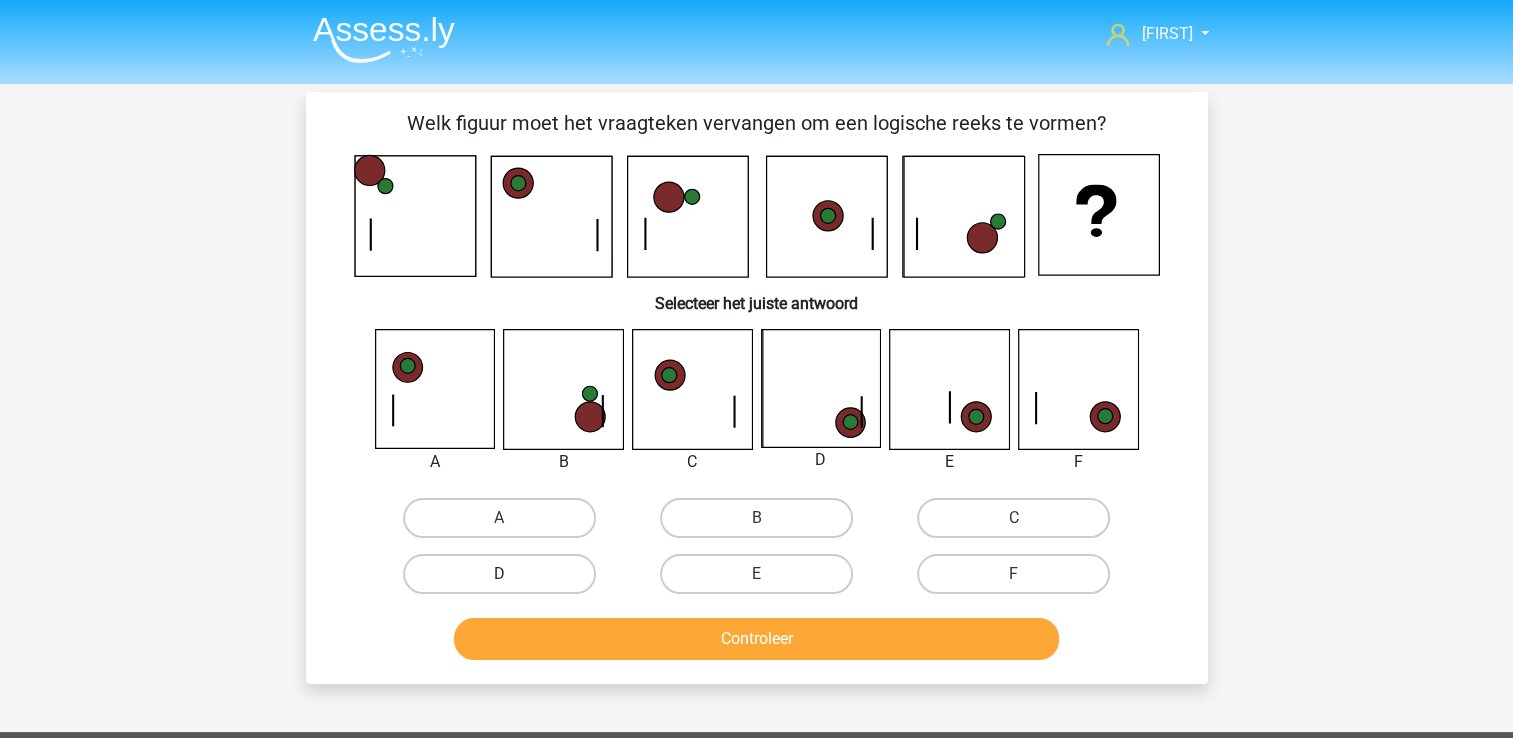click on "D" at bounding box center [499, 574] 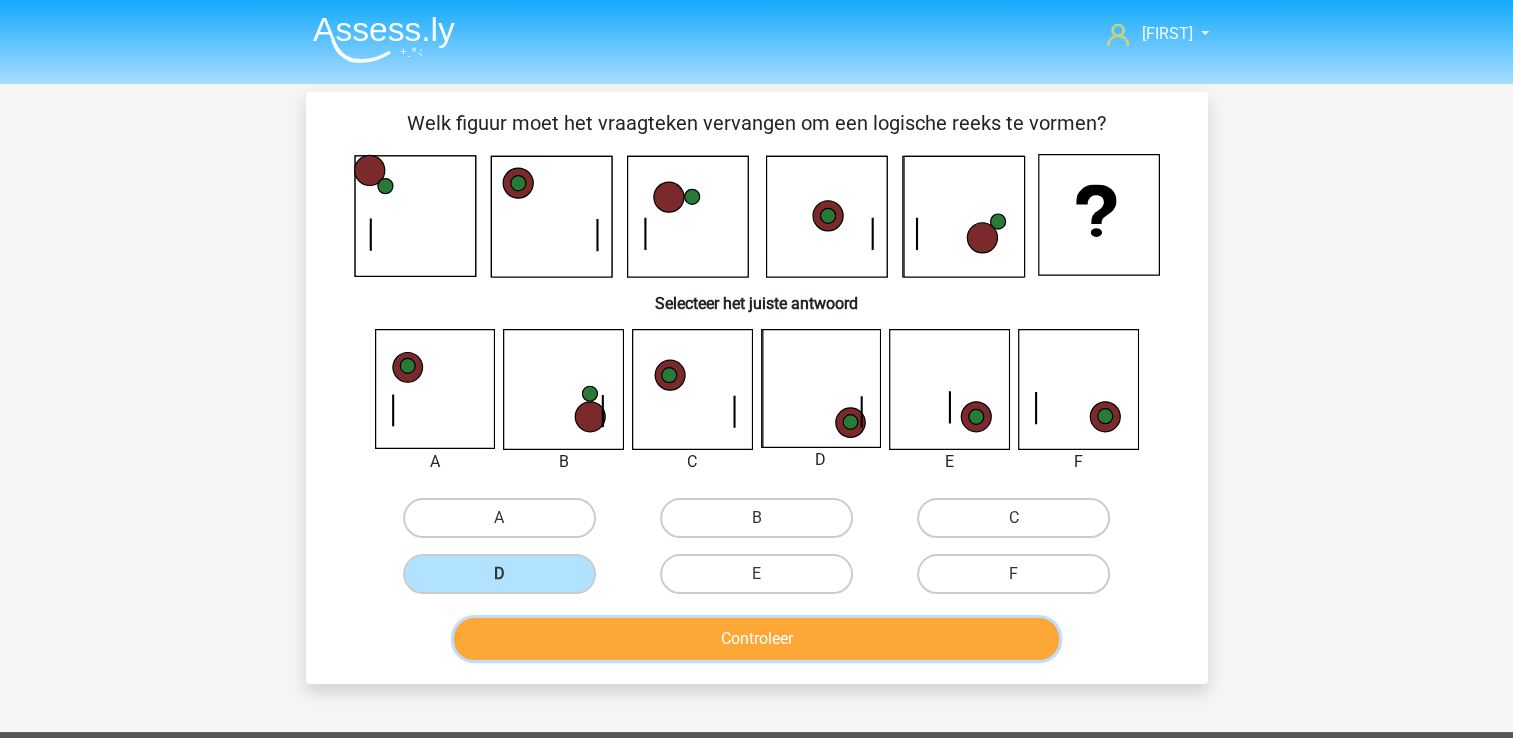 click on "Controleer" at bounding box center [756, 639] 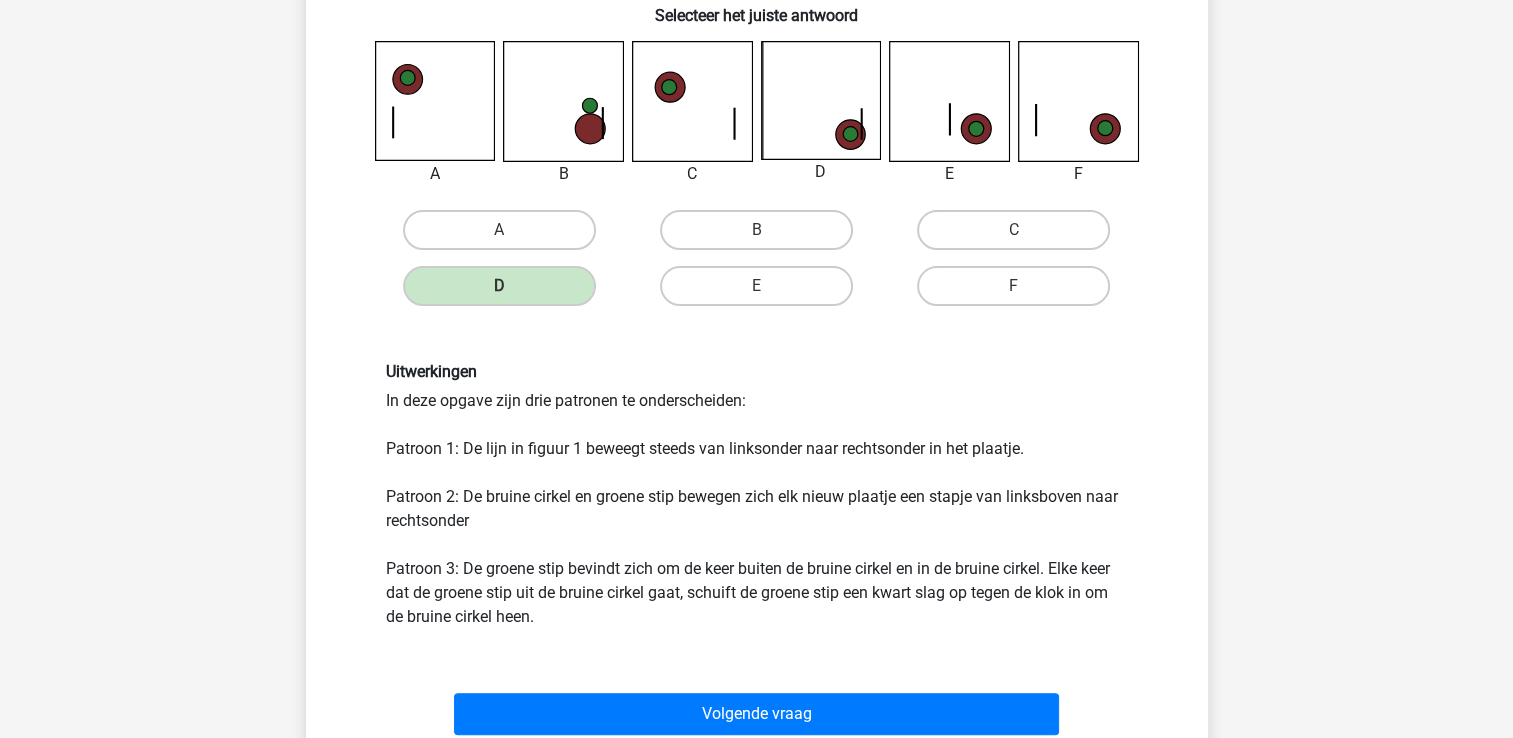 scroll, scrollTop: 300, scrollLeft: 0, axis: vertical 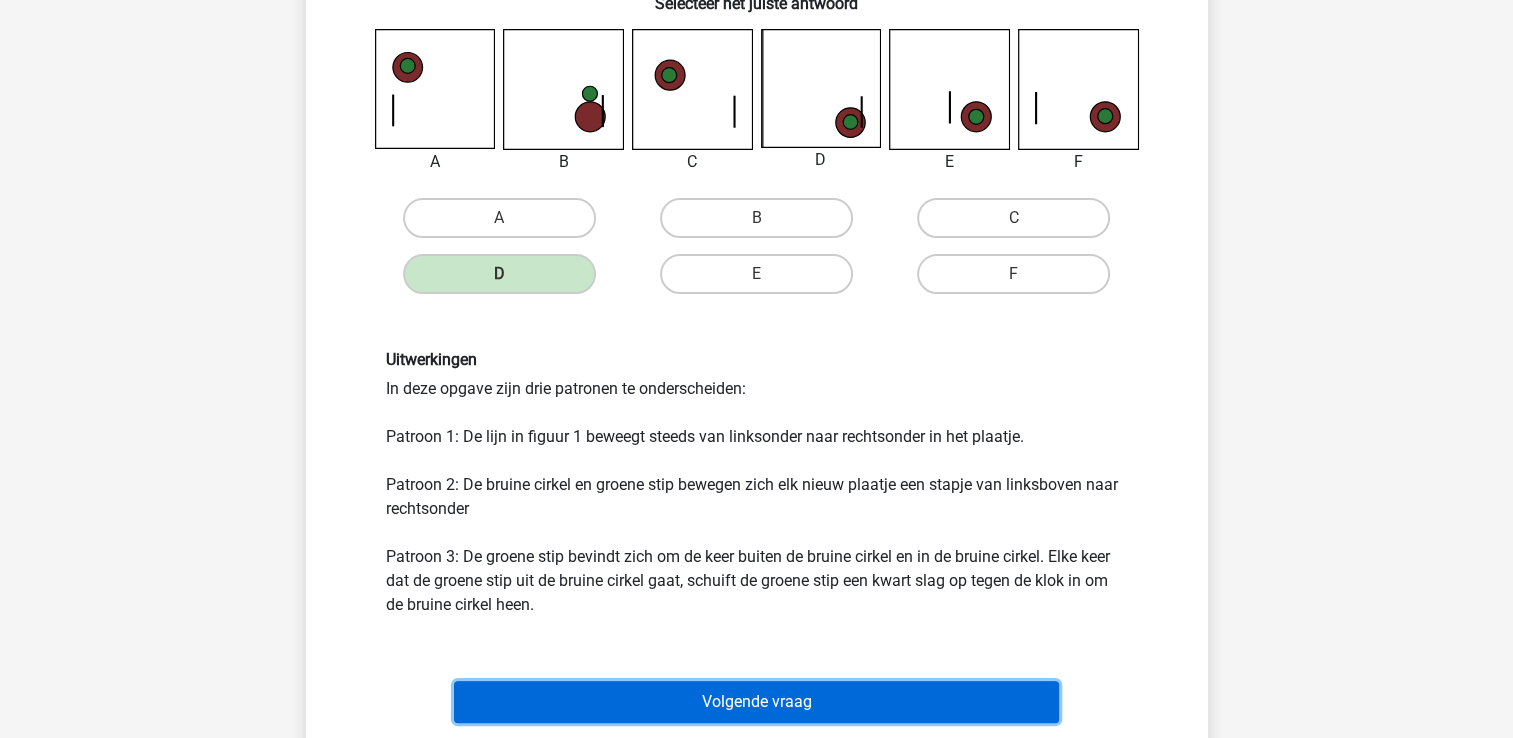 click on "Volgende vraag" at bounding box center (756, 702) 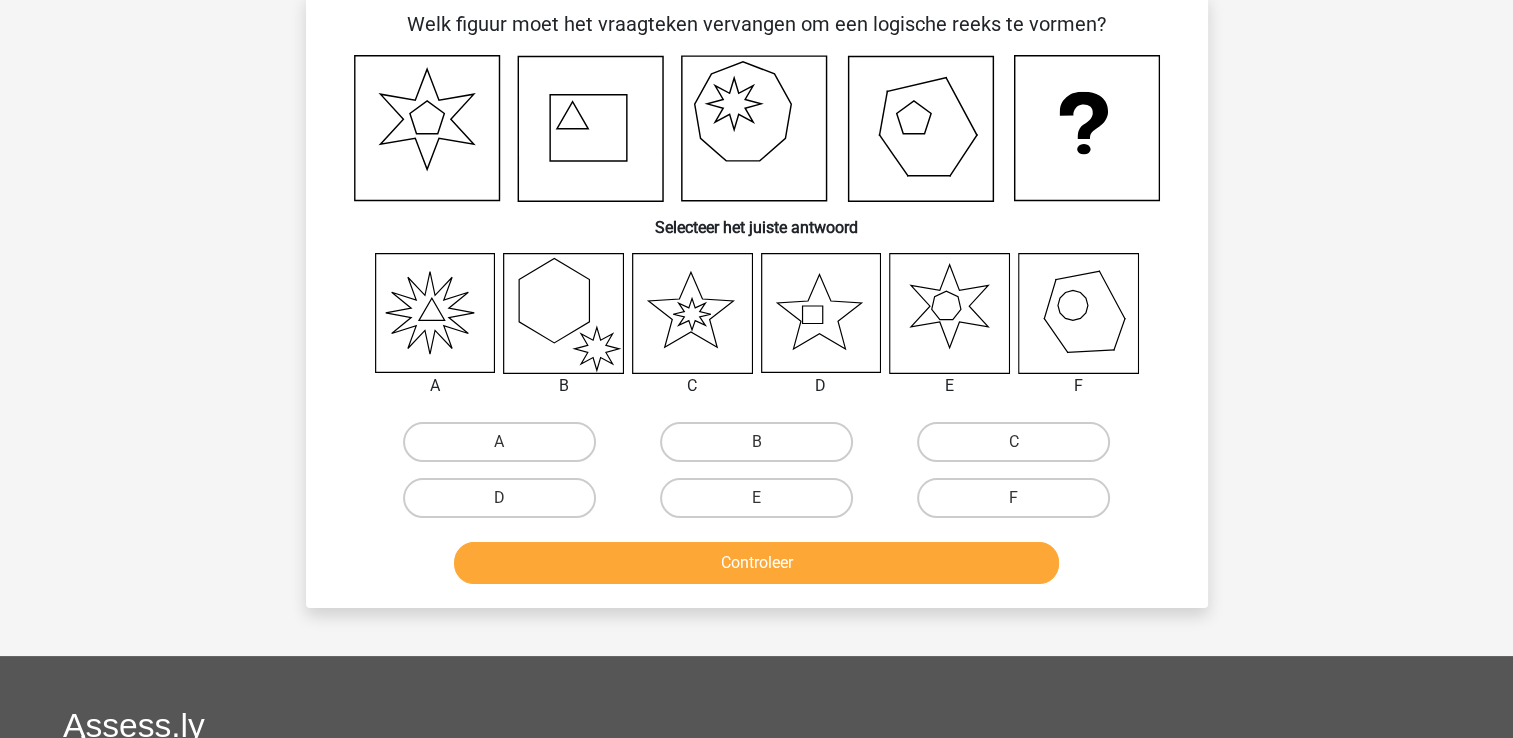 scroll, scrollTop: 92, scrollLeft: 0, axis: vertical 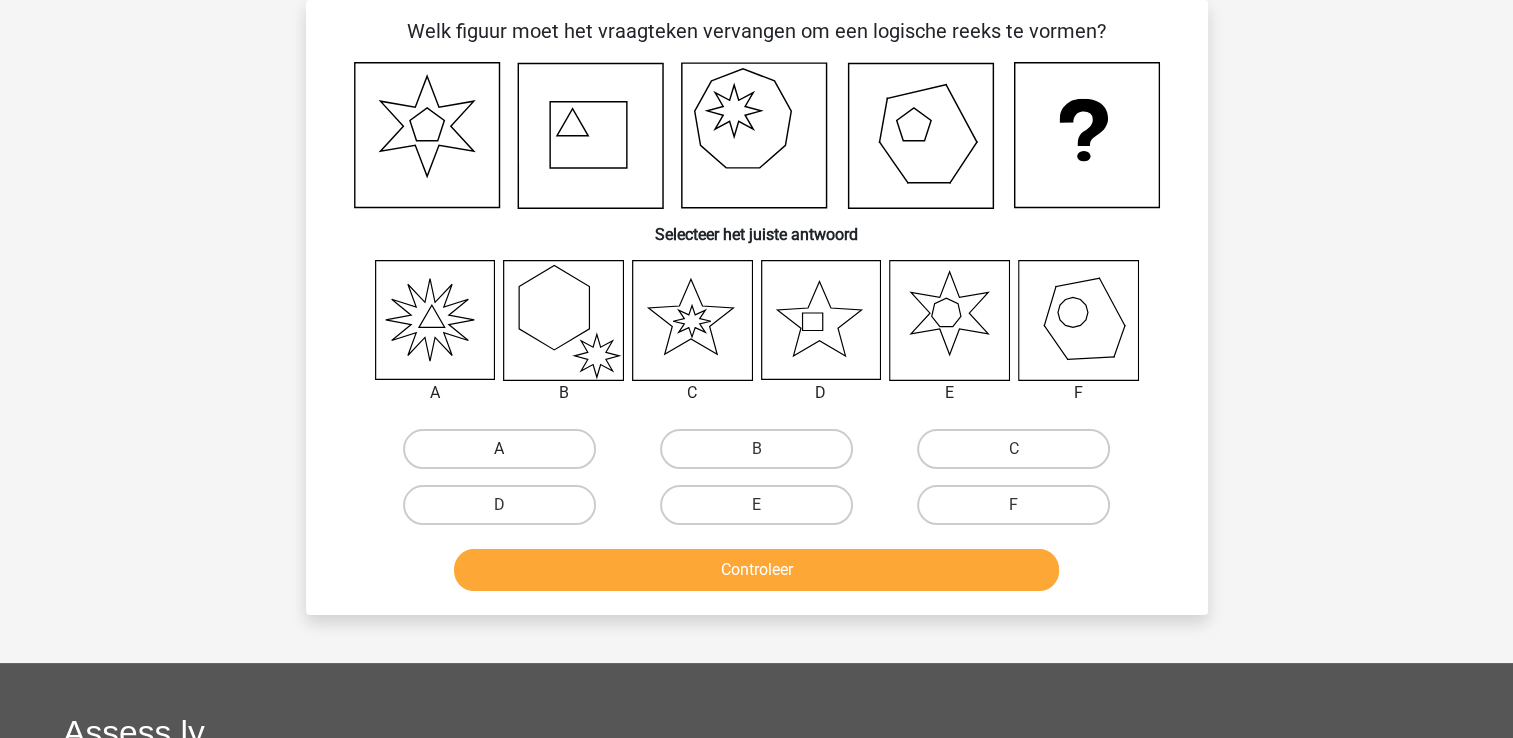 click on "A" at bounding box center [499, 449] 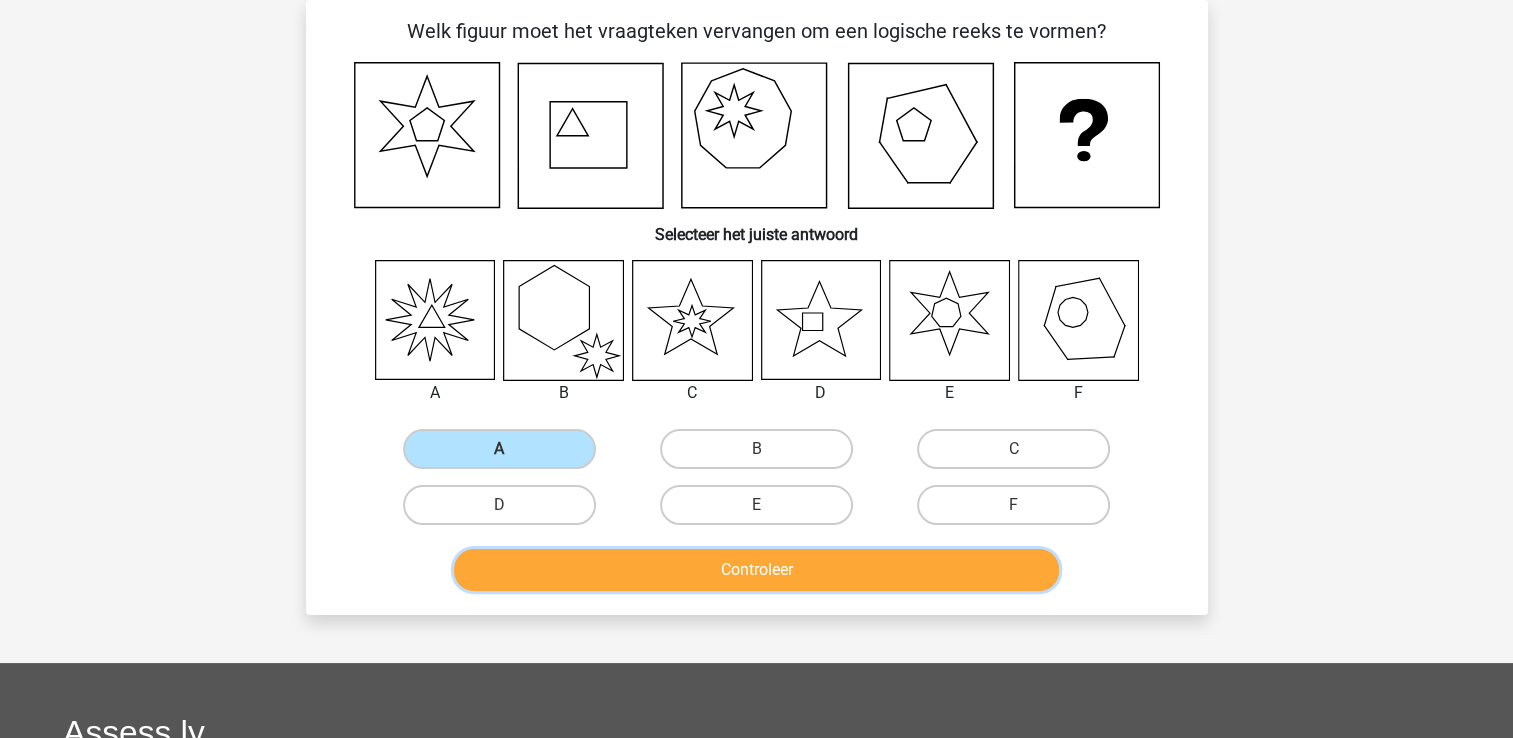 click on "Controleer" at bounding box center [756, 570] 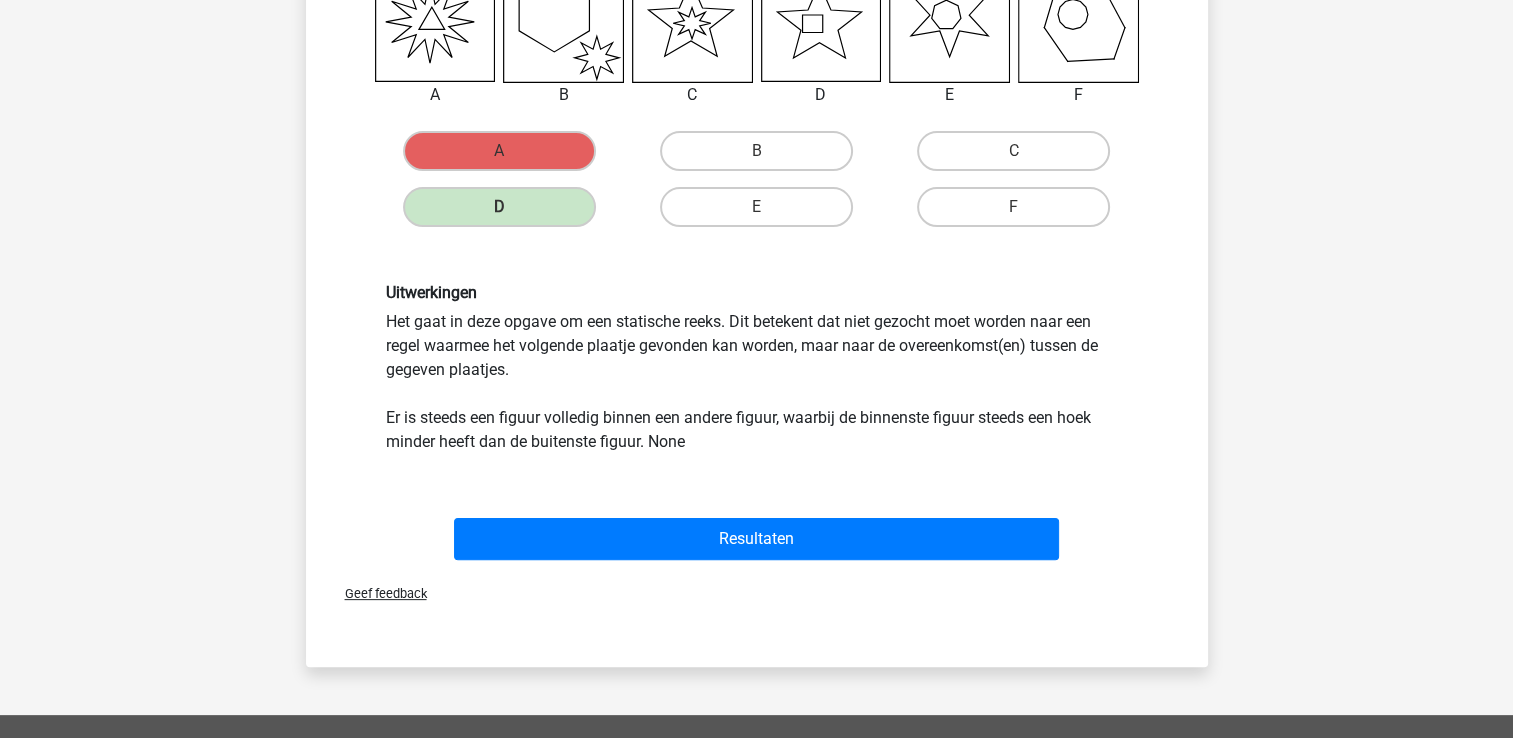 scroll, scrollTop: 392, scrollLeft: 0, axis: vertical 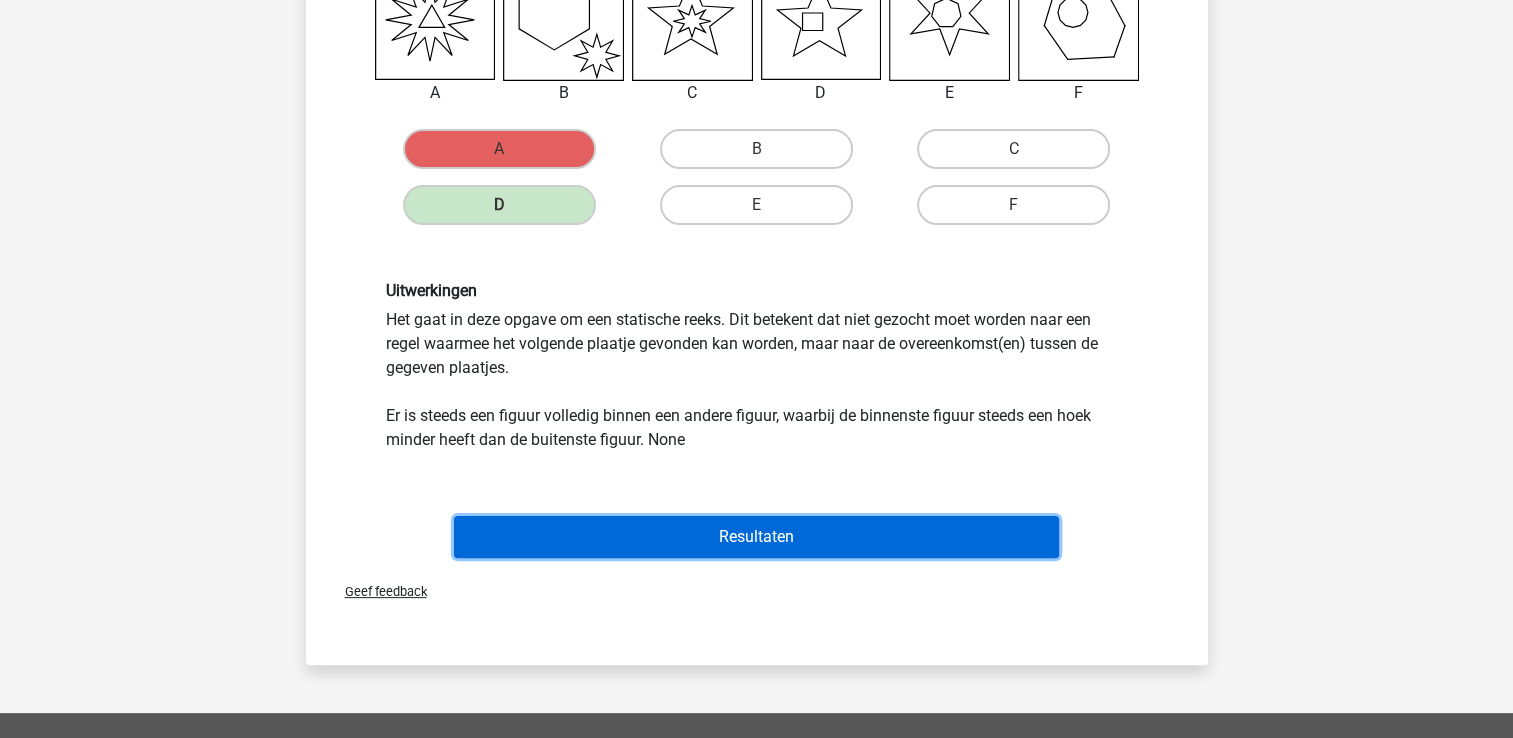click on "Resultaten" at bounding box center (756, 537) 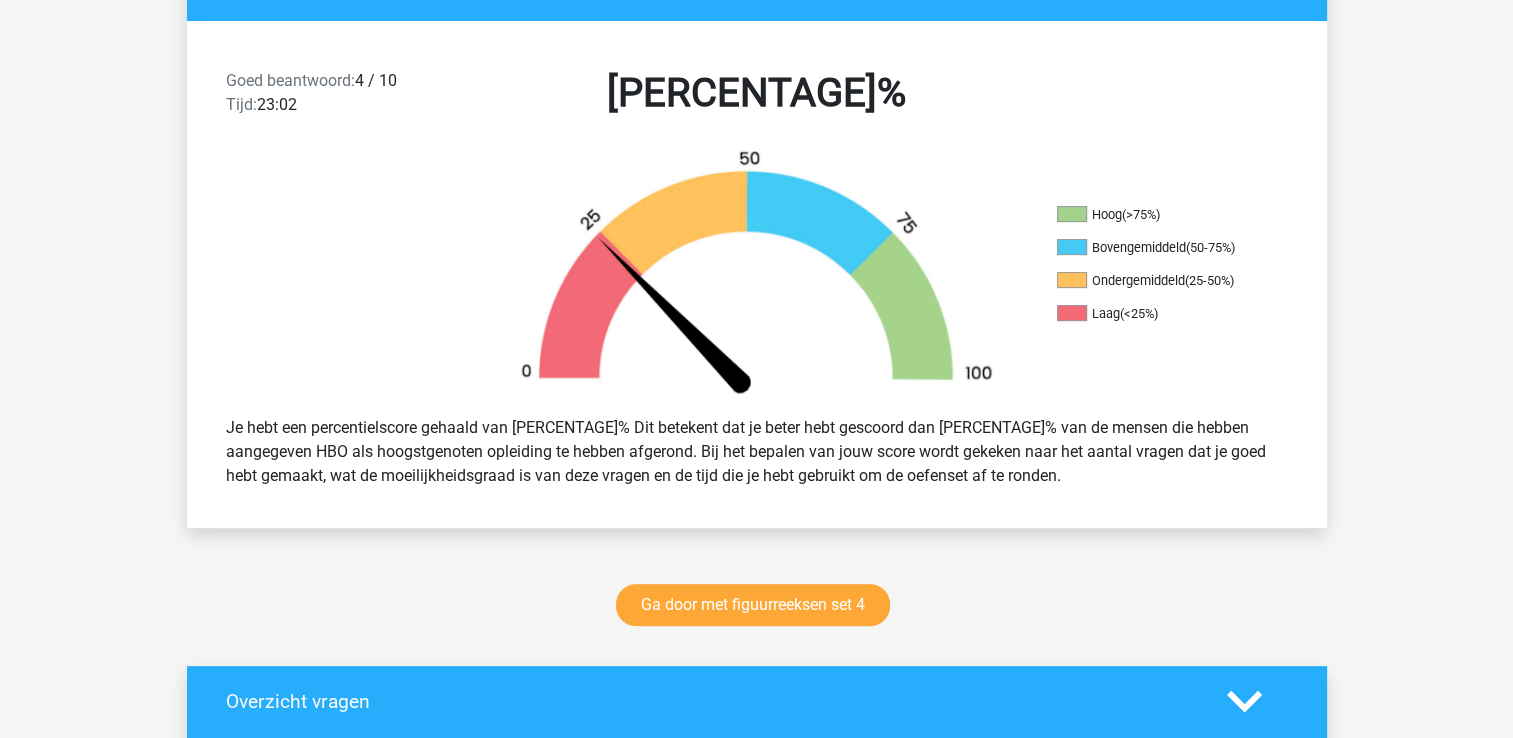 scroll, scrollTop: 500, scrollLeft: 0, axis: vertical 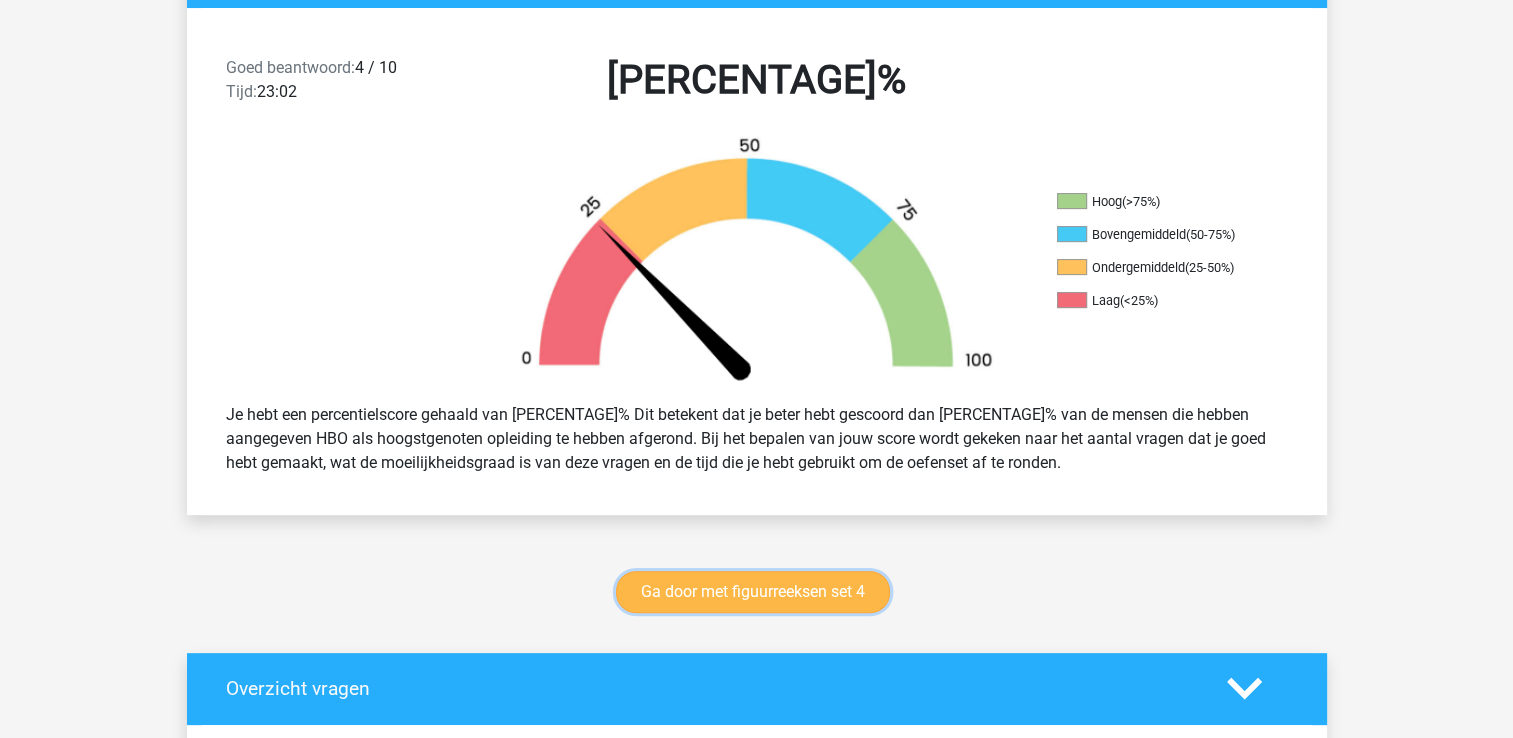 click on "Ga door met figuurreeksen set 4" at bounding box center (753, 592) 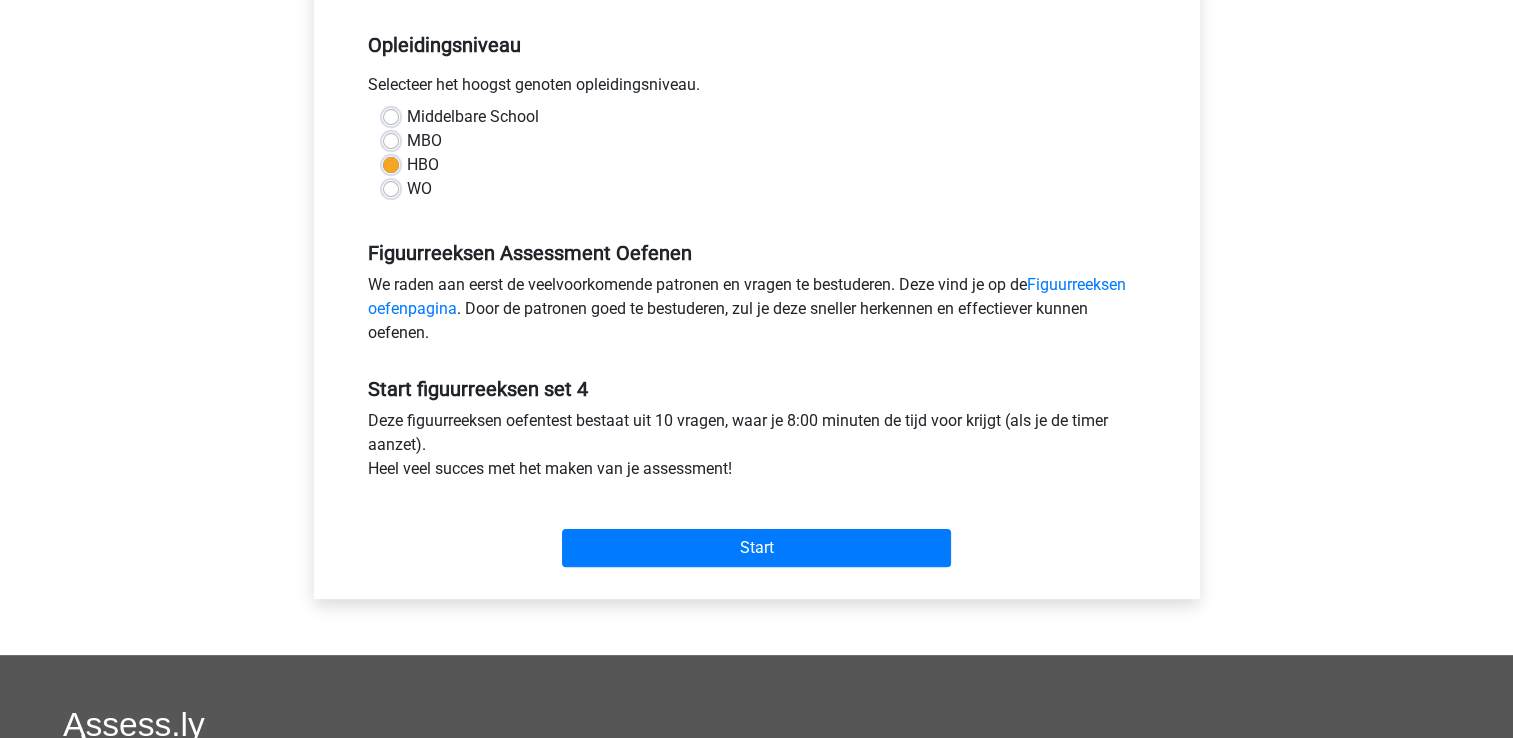 scroll, scrollTop: 400, scrollLeft: 0, axis: vertical 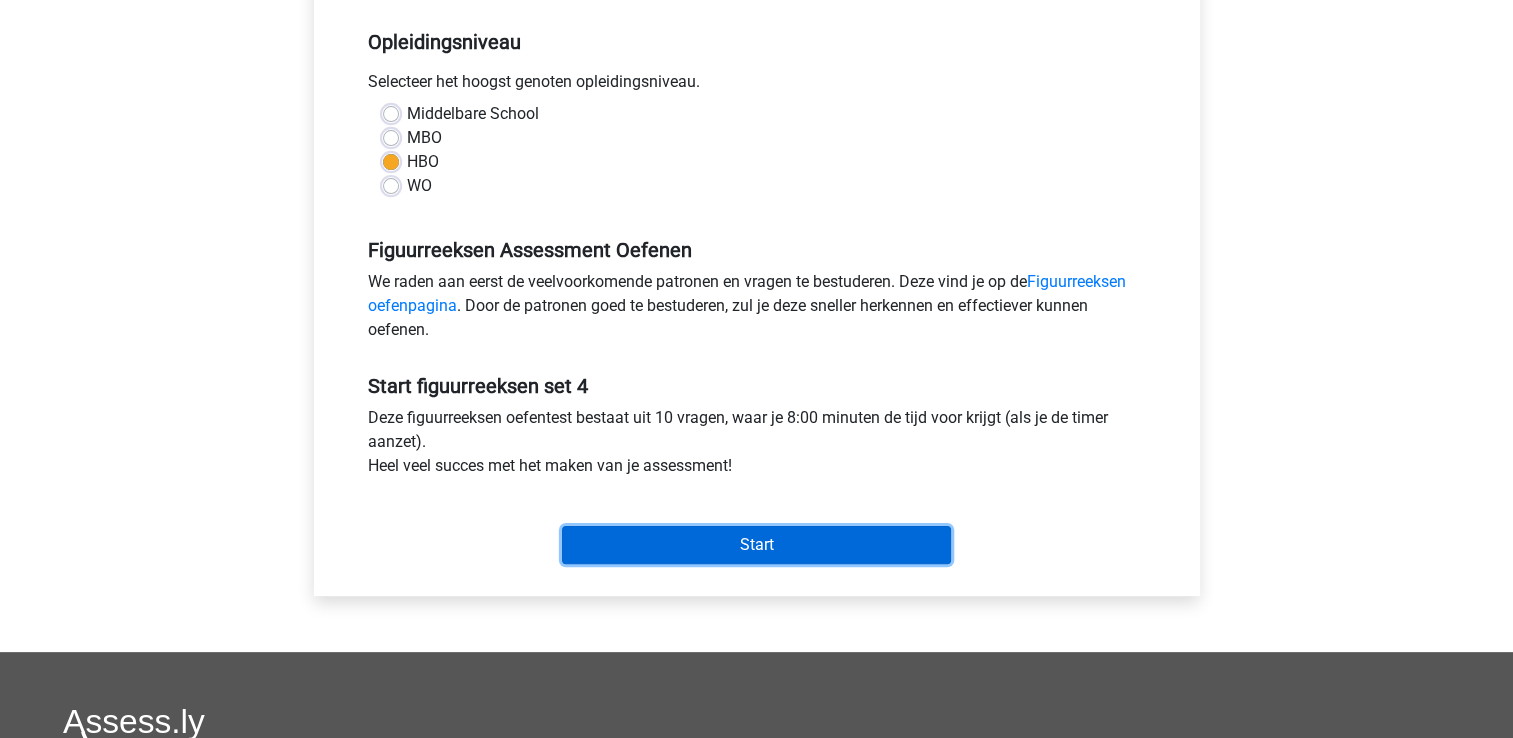 click on "Start" at bounding box center [756, 545] 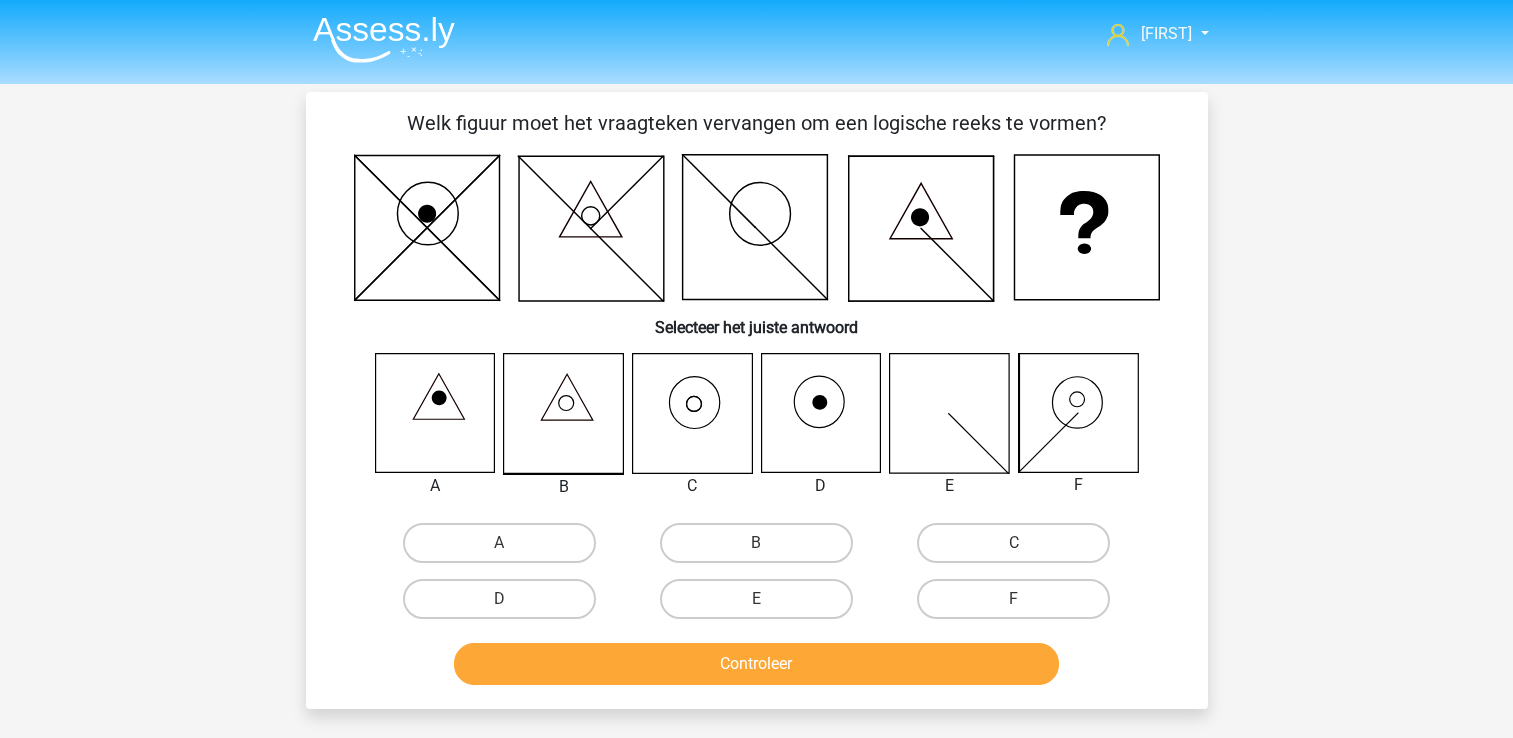 scroll, scrollTop: 0, scrollLeft: 0, axis: both 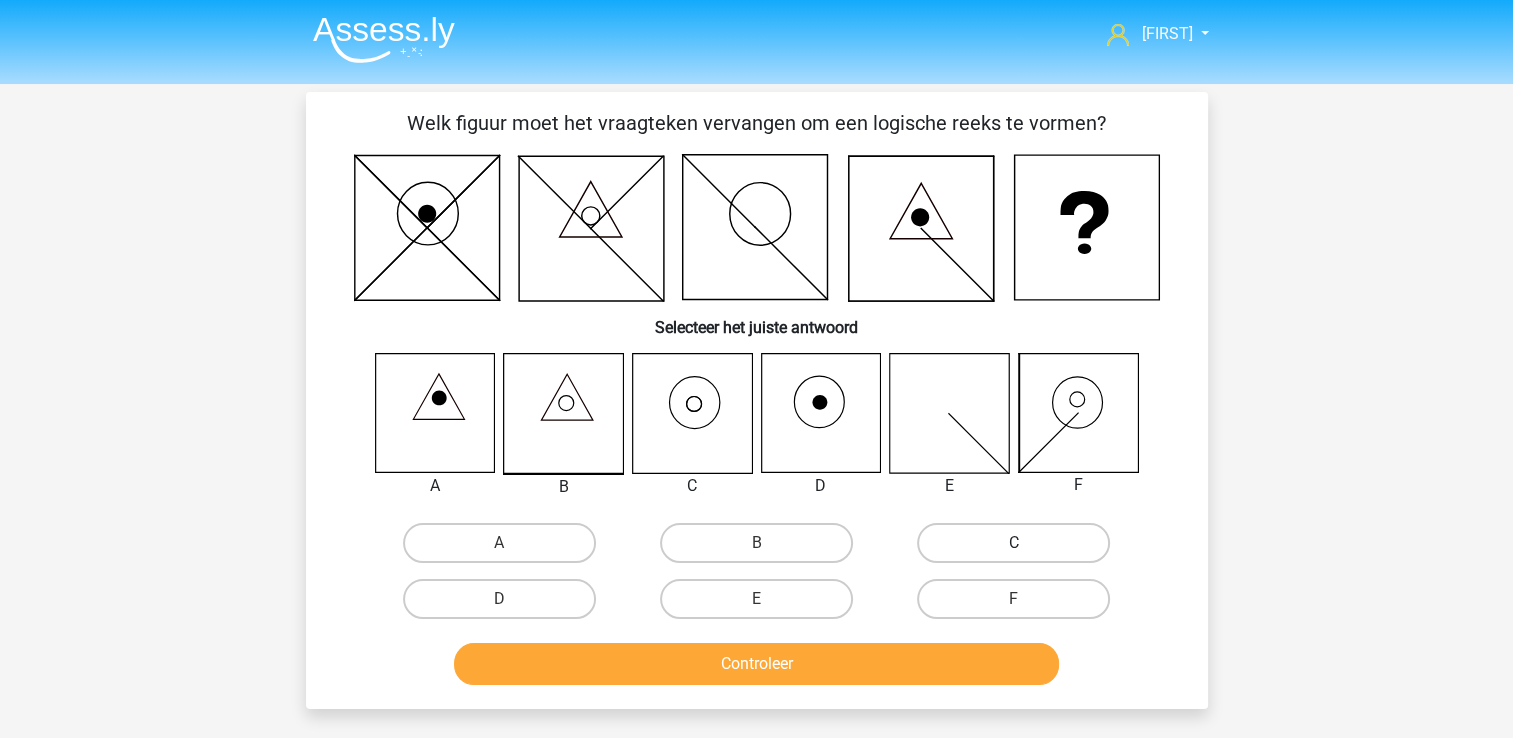 drag, startPoint x: 1031, startPoint y: 538, endPoint x: 1004, endPoint y: 600, distance: 67.62396 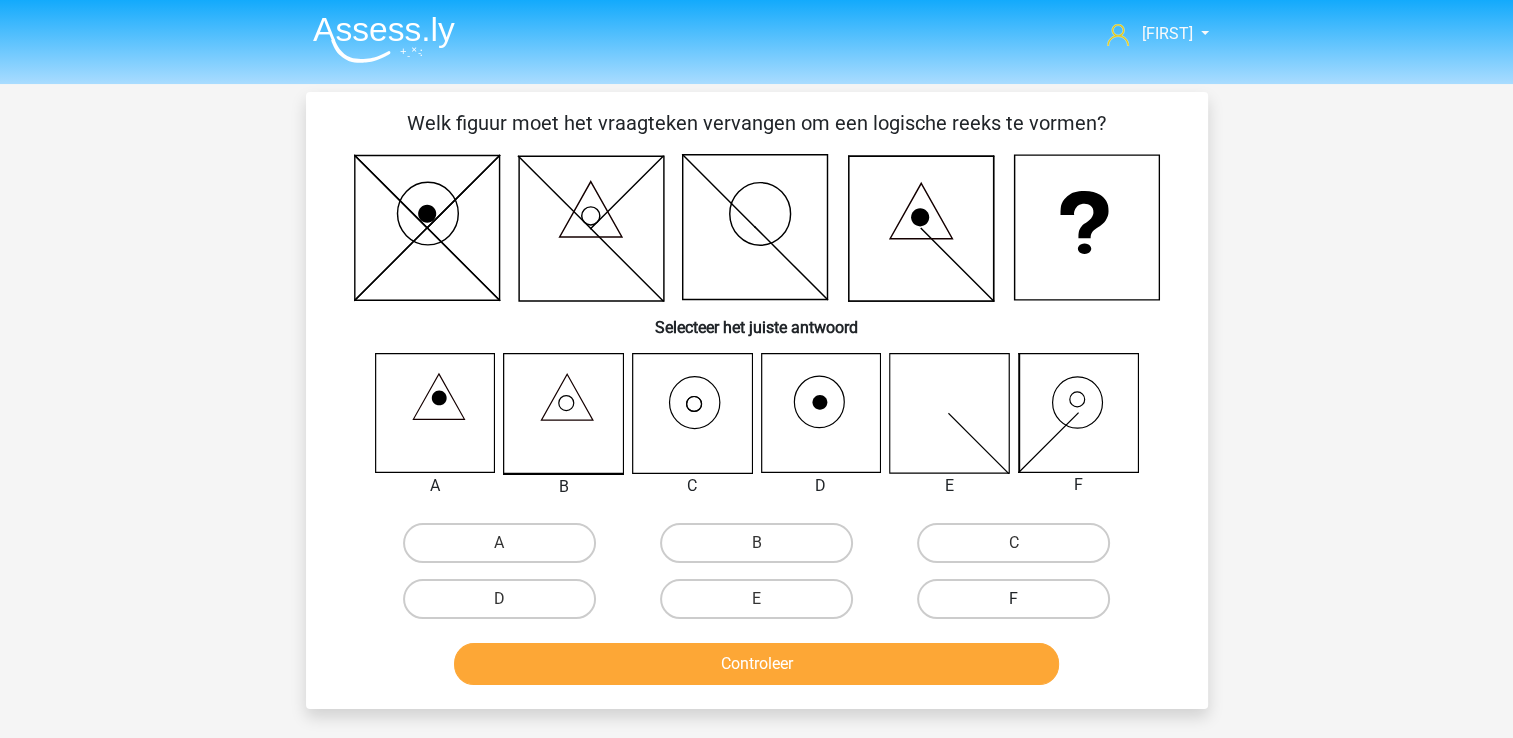 click on "C" at bounding box center (1013, 543) 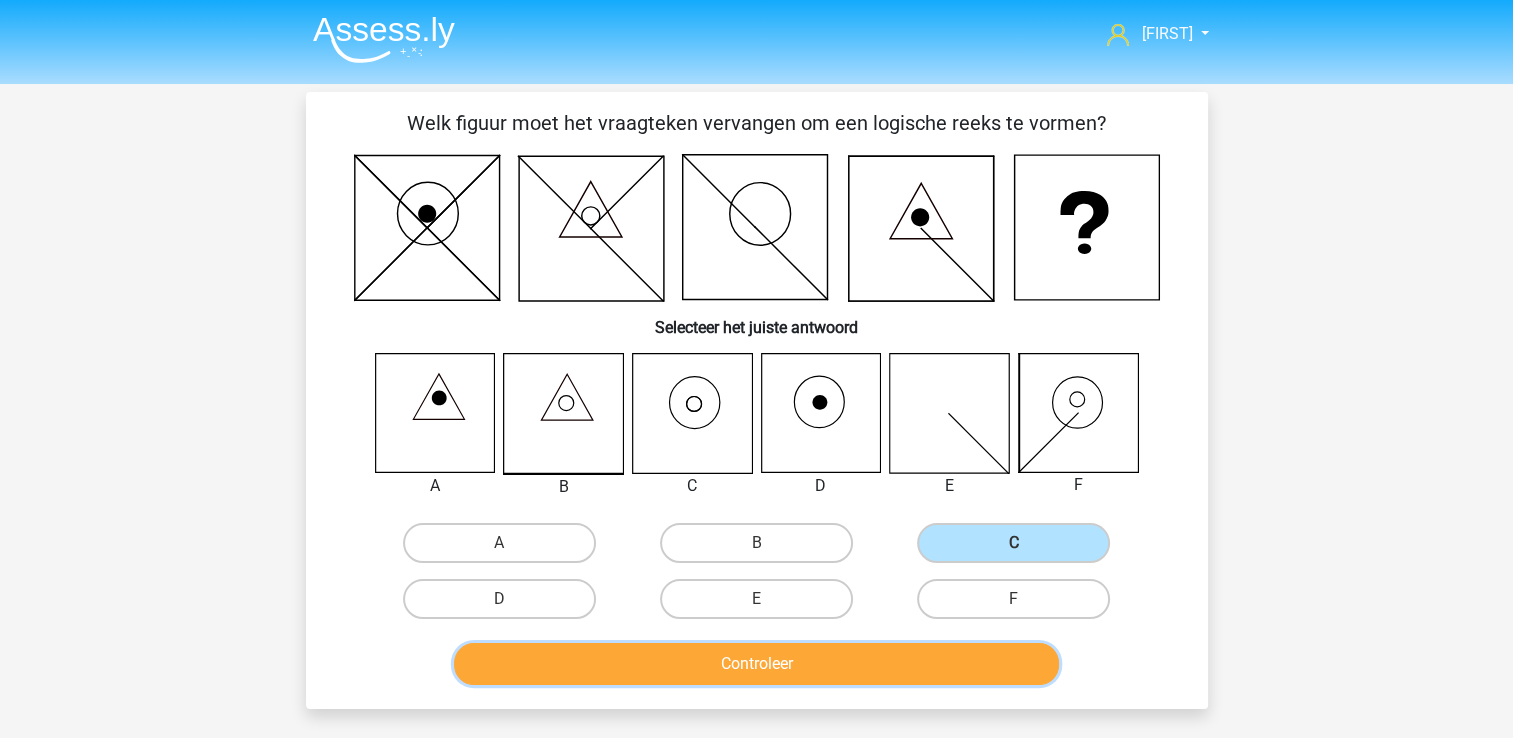 click on "Controleer" at bounding box center [756, 664] 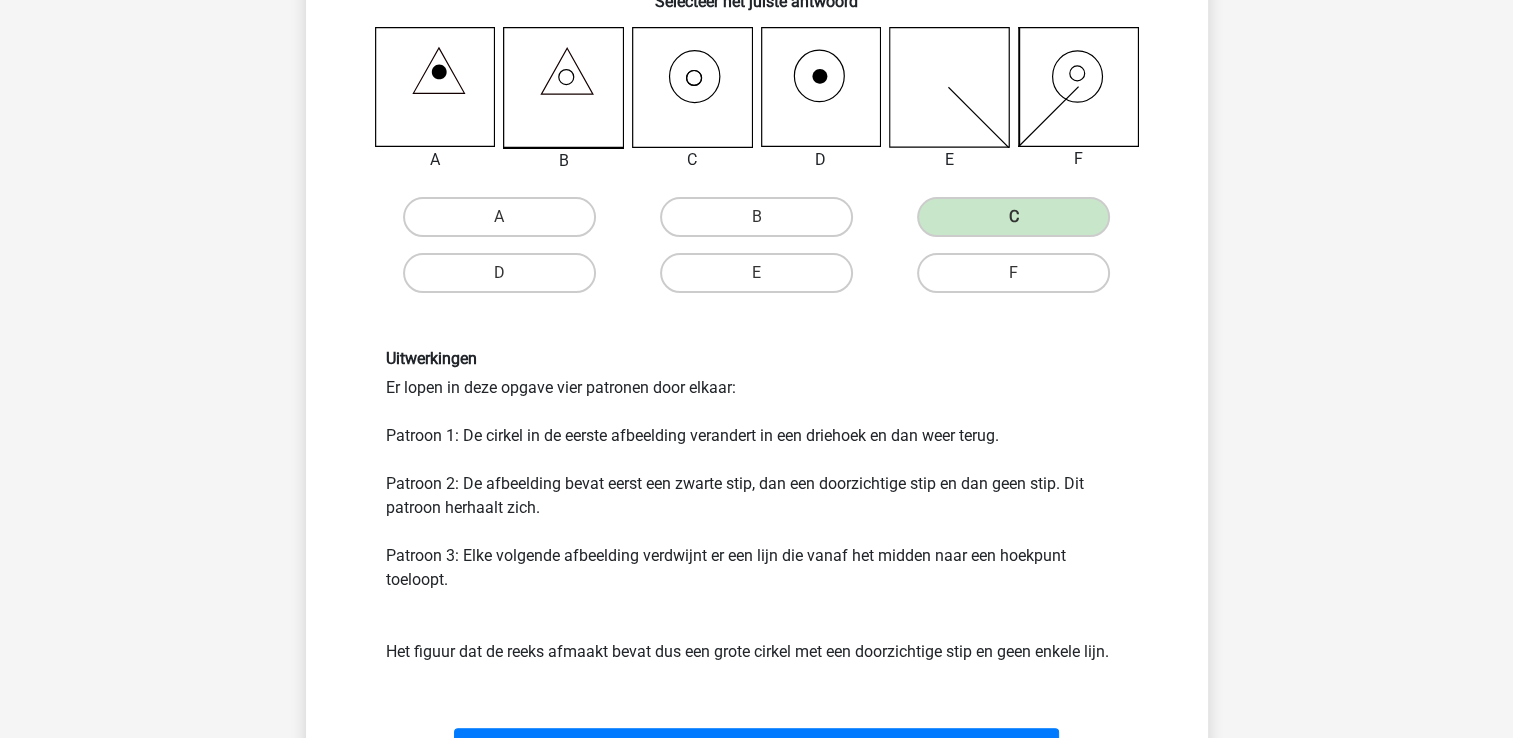 scroll, scrollTop: 400, scrollLeft: 0, axis: vertical 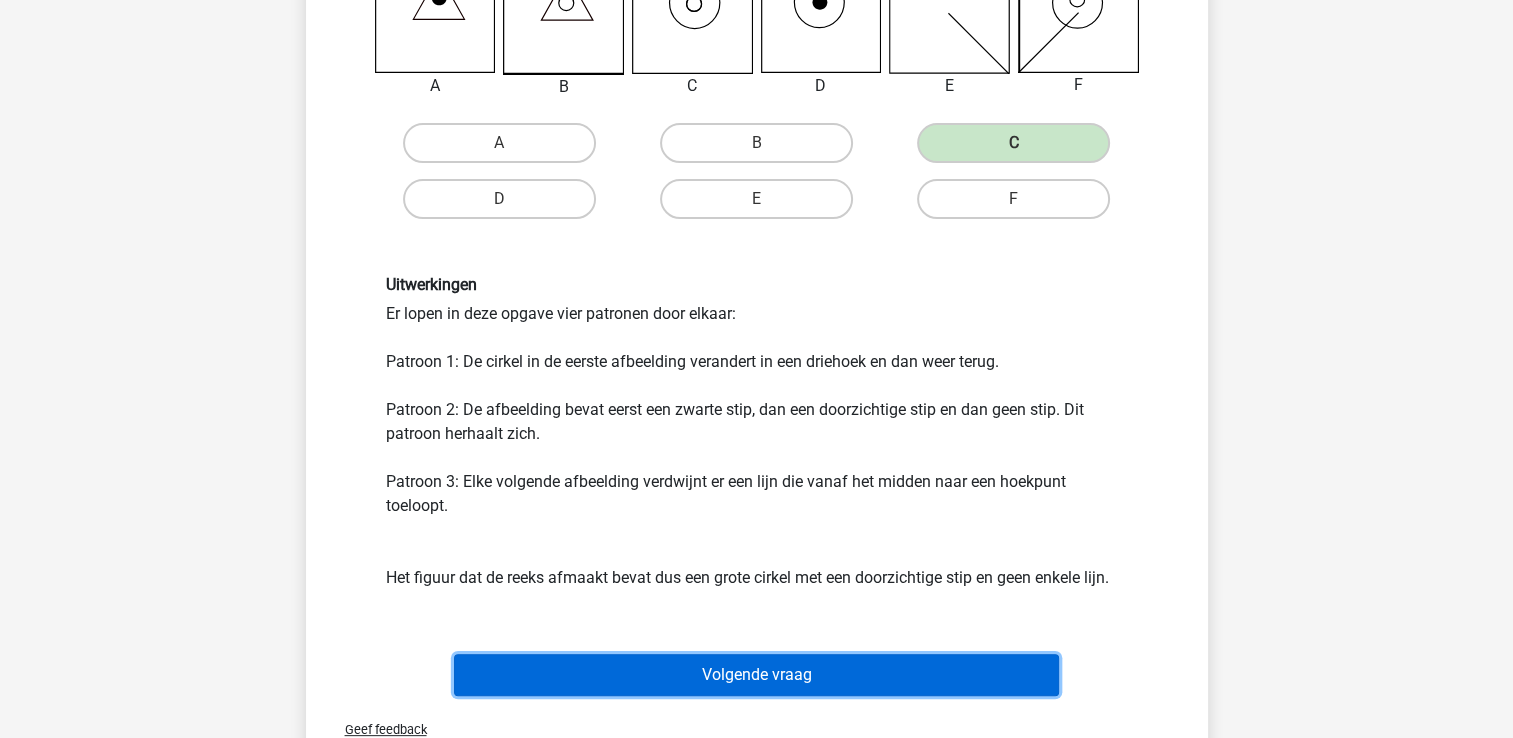 click on "Volgende vraag" at bounding box center (756, 675) 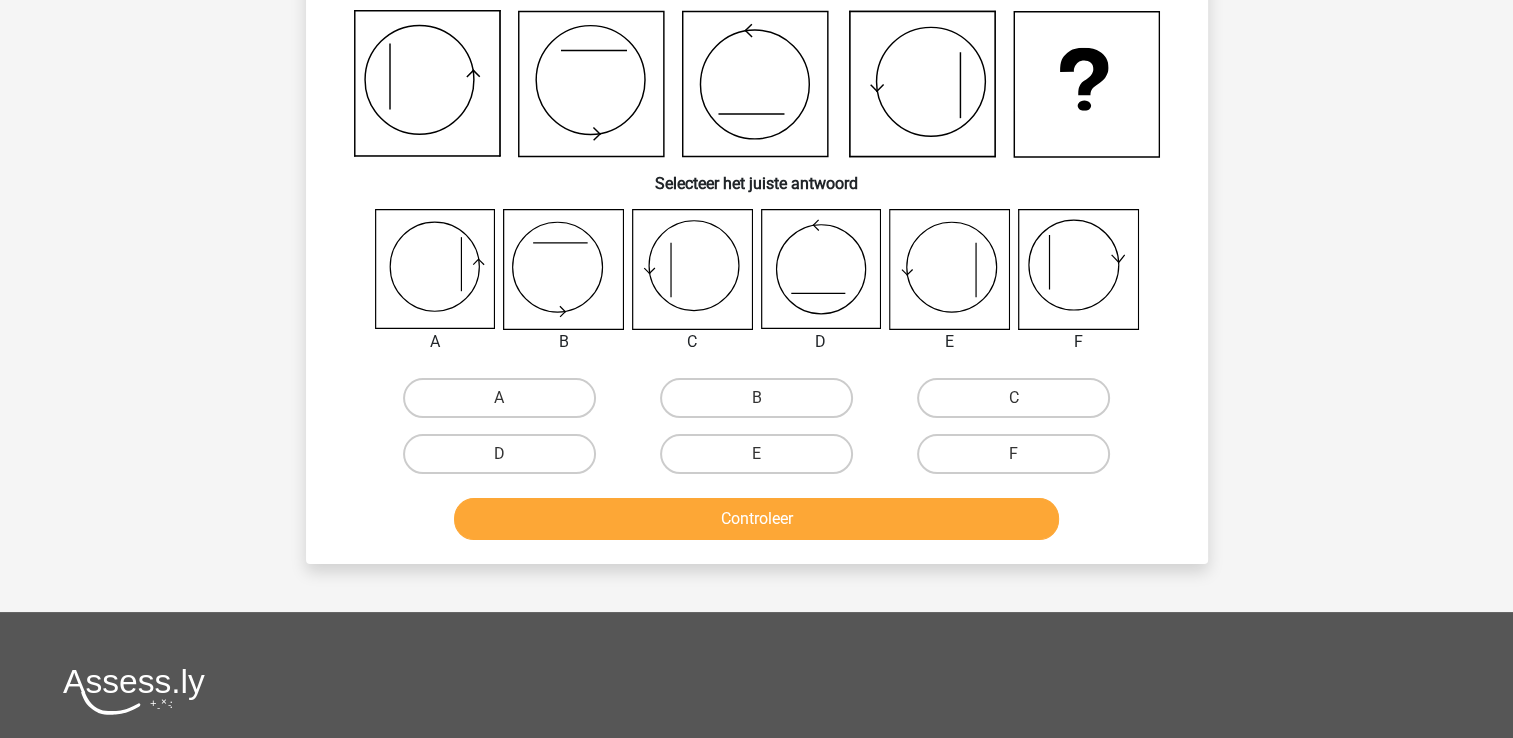 scroll, scrollTop: 92, scrollLeft: 0, axis: vertical 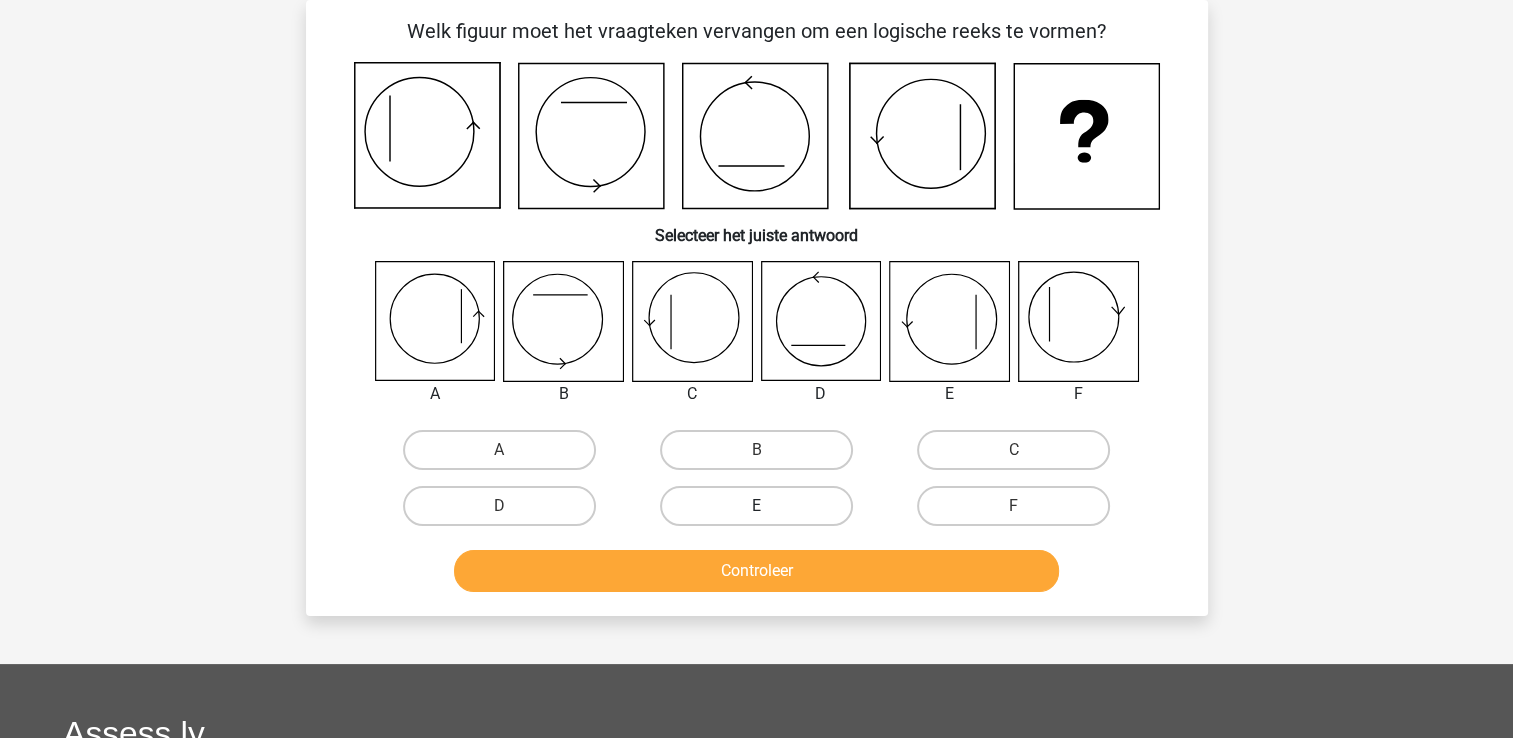 click on "E" at bounding box center (756, 506) 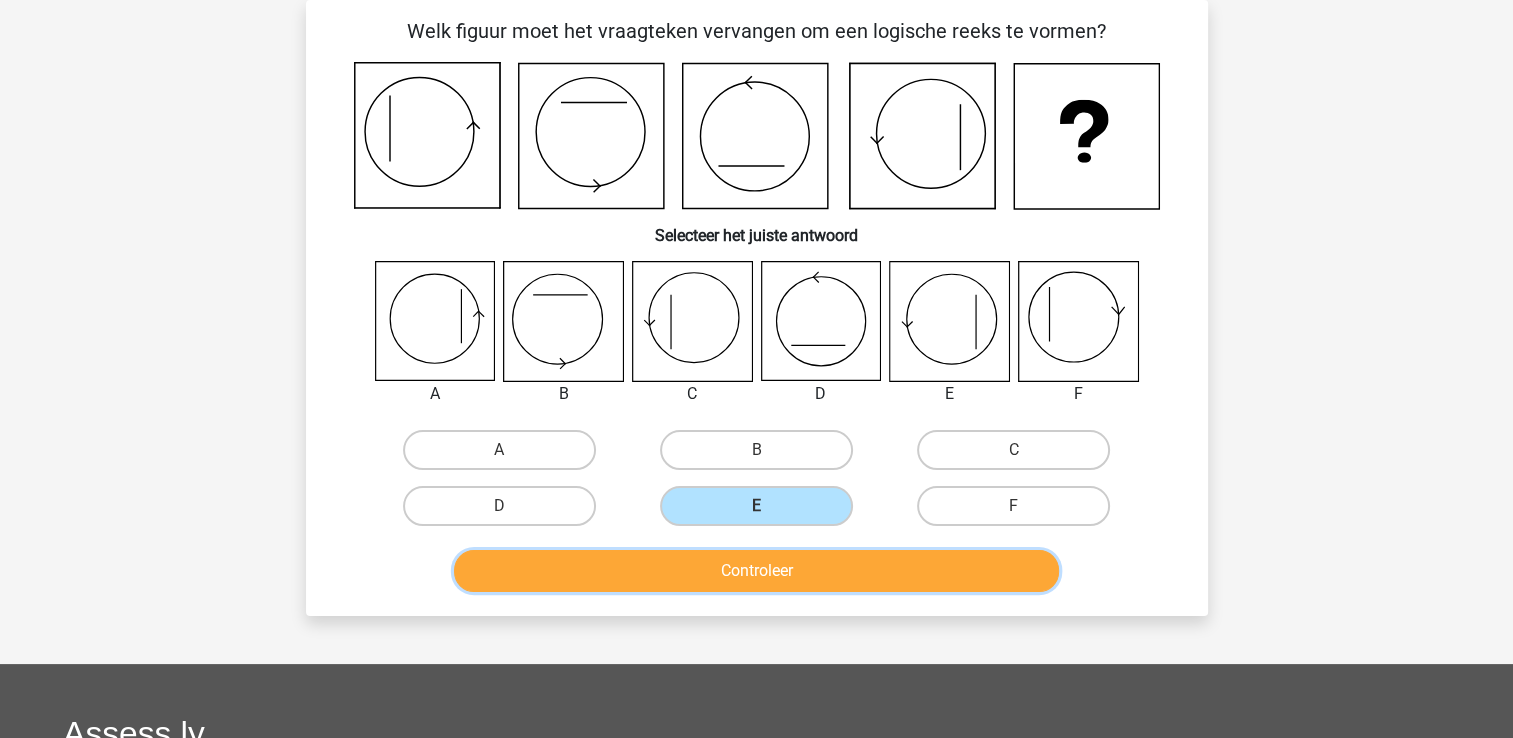 click on "Controleer" at bounding box center [756, 571] 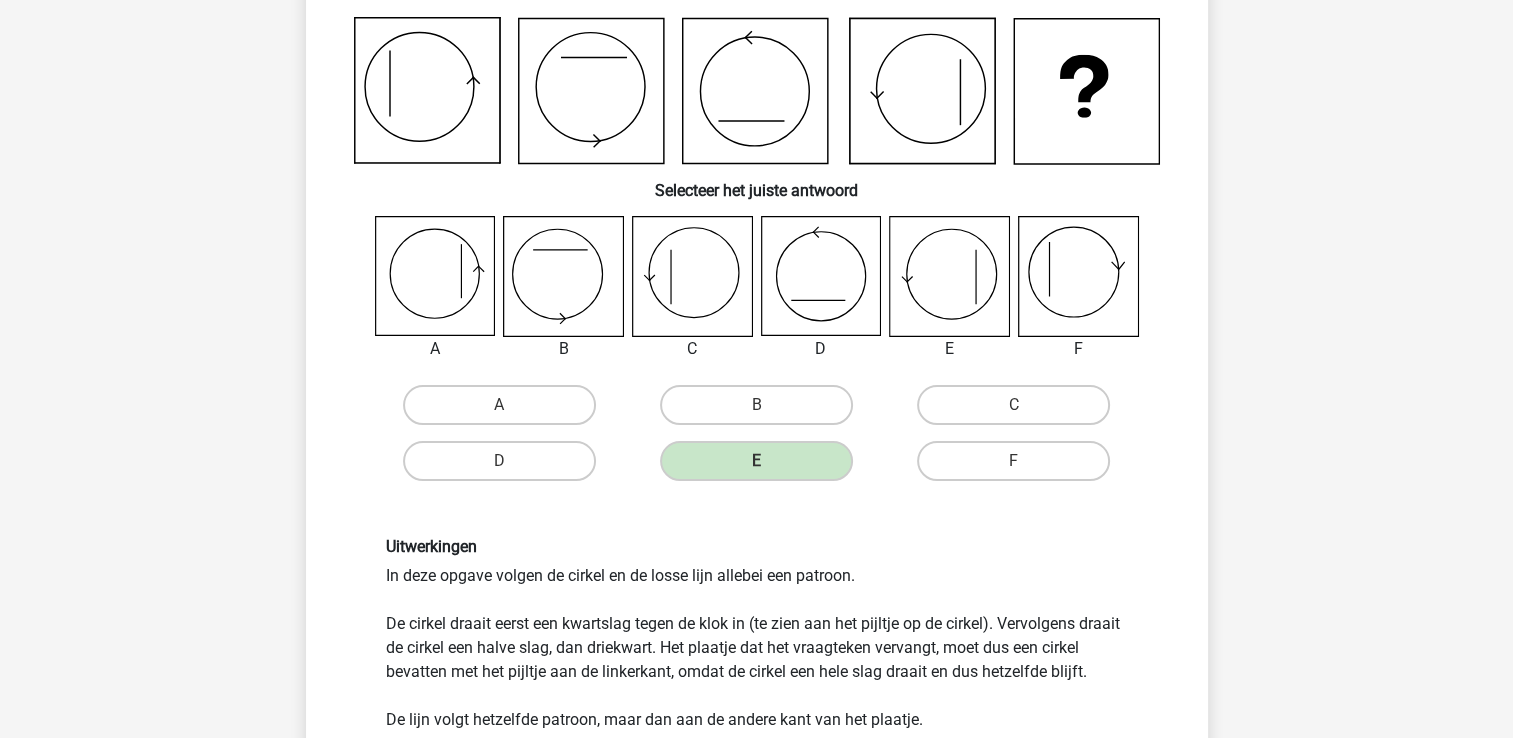 scroll, scrollTop: 92, scrollLeft: 0, axis: vertical 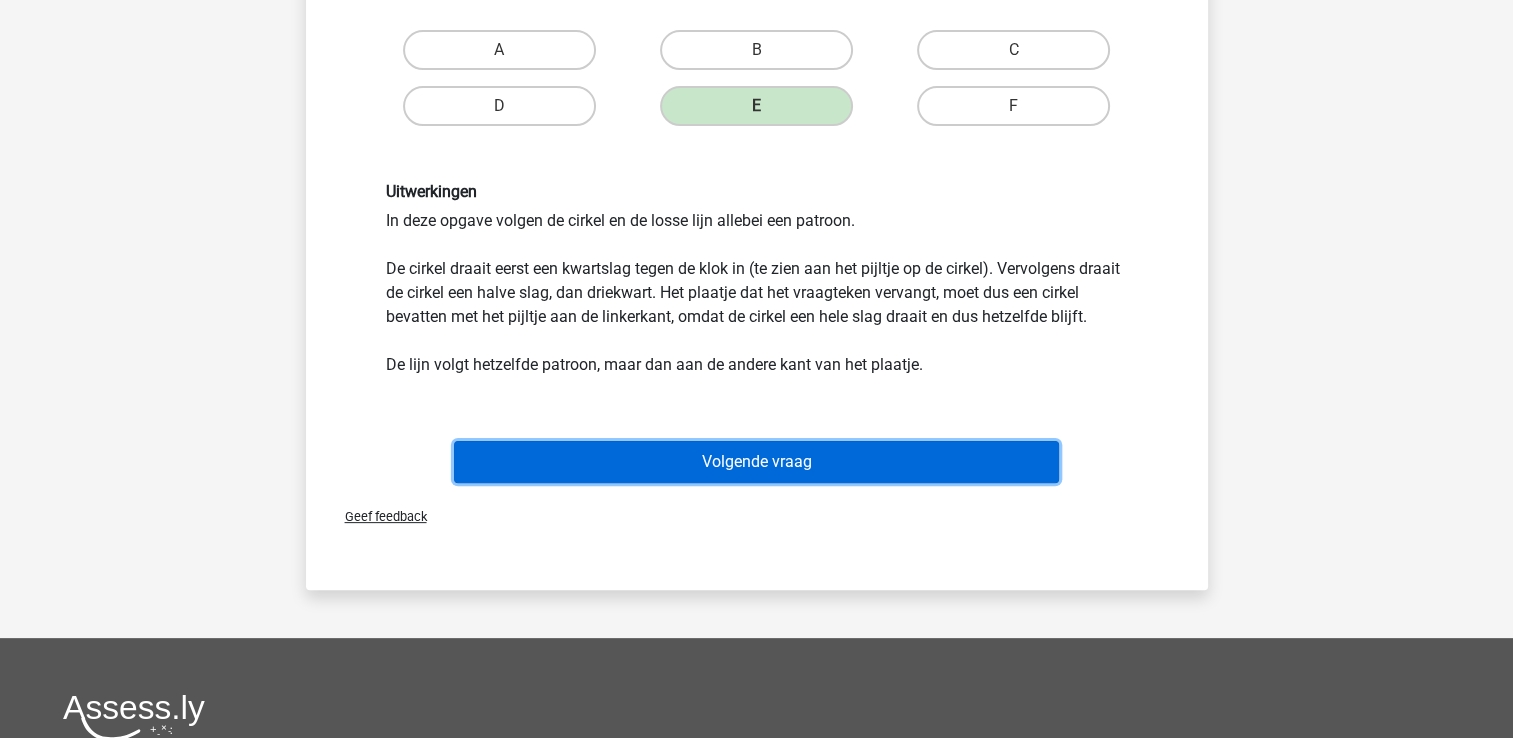 click on "Volgende vraag" at bounding box center (756, 462) 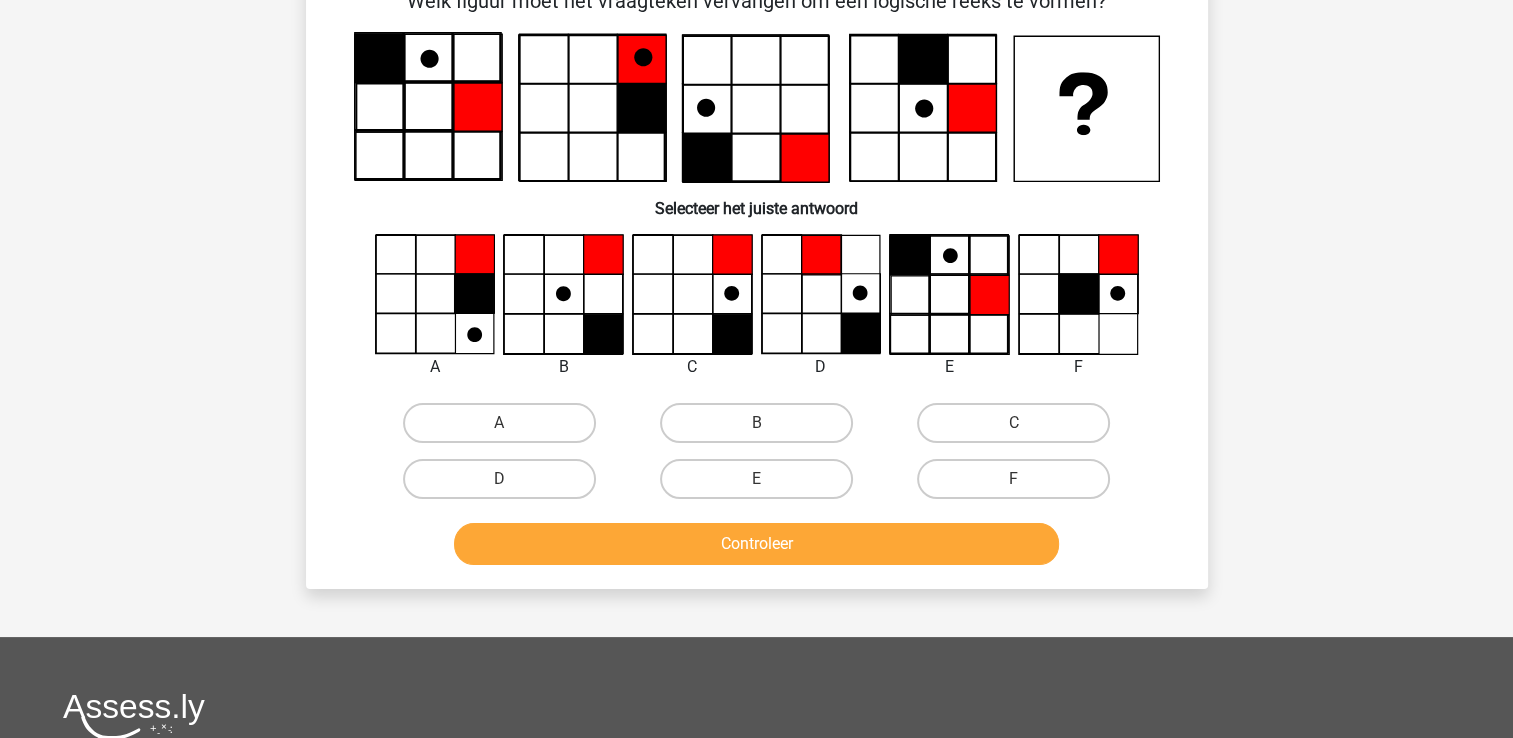 scroll, scrollTop: 92, scrollLeft: 0, axis: vertical 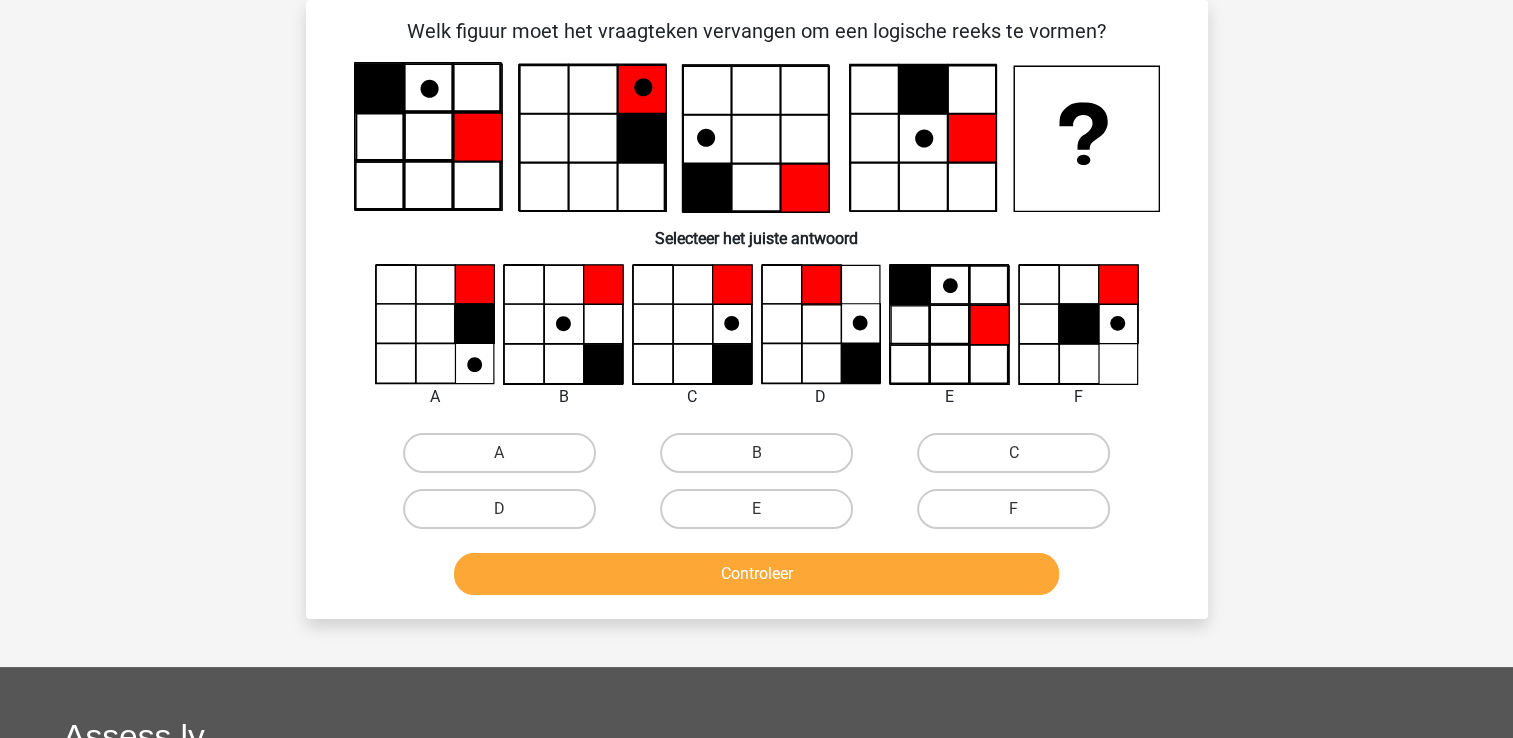 click 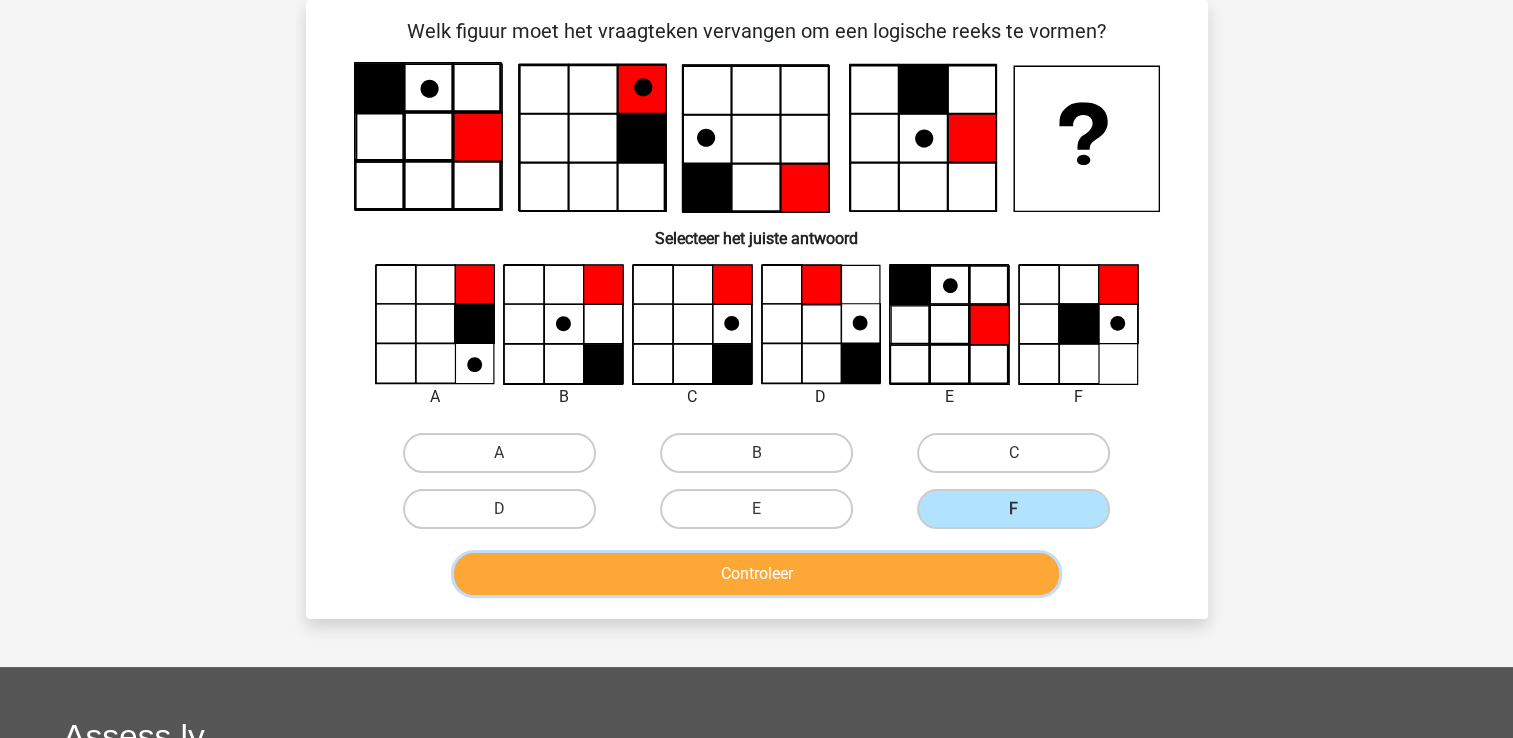 click on "Controleer" at bounding box center (756, 574) 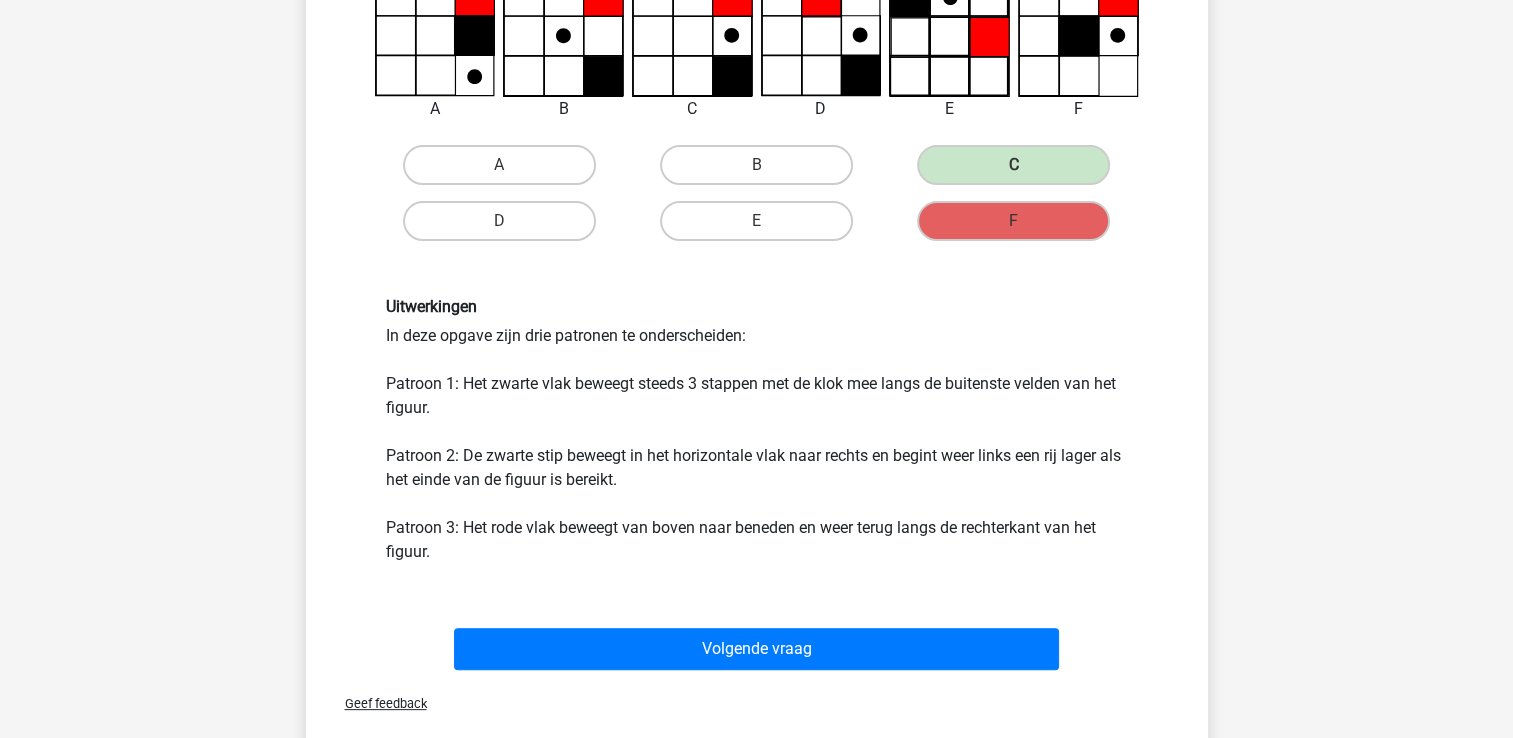 scroll, scrollTop: 392, scrollLeft: 0, axis: vertical 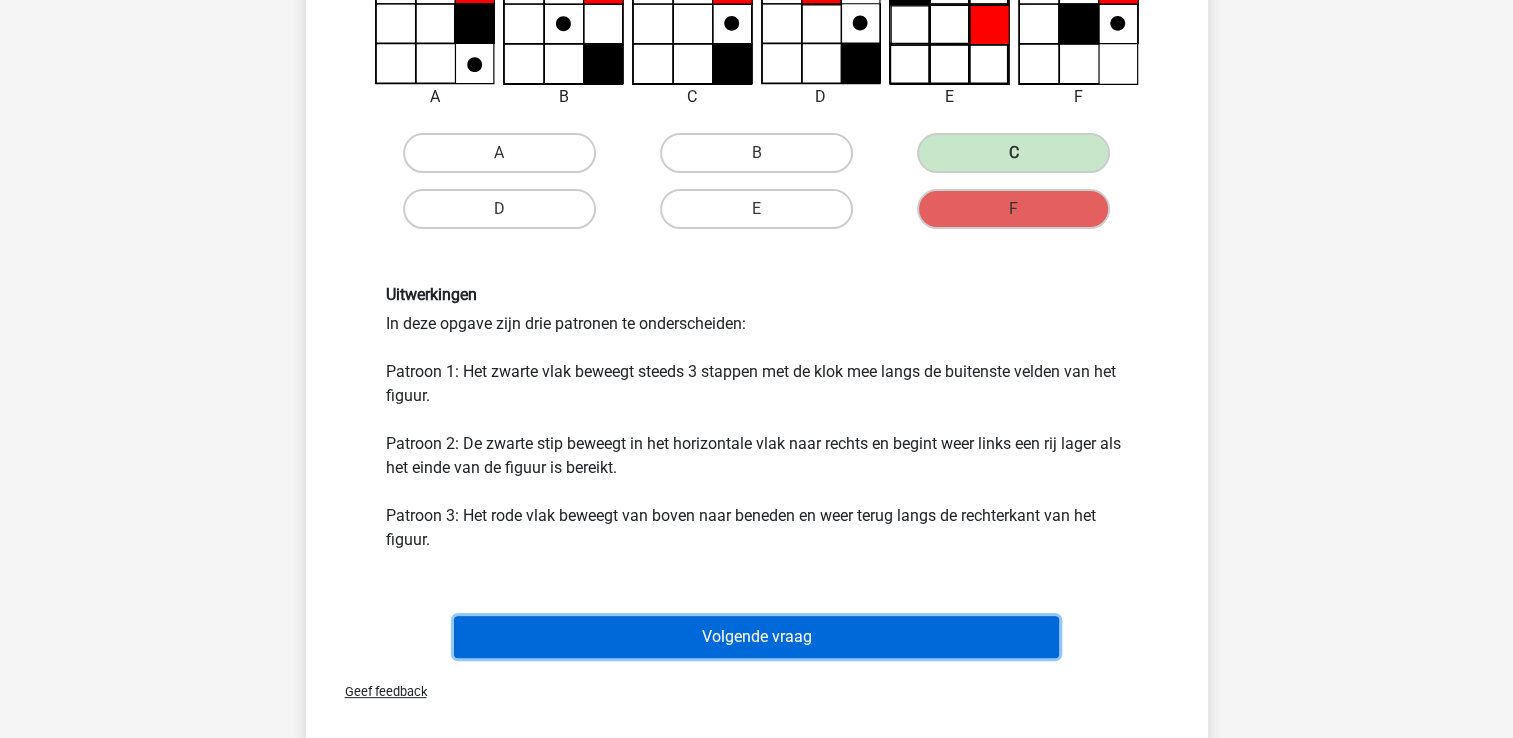 click on "Volgende vraag" at bounding box center (756, 637) 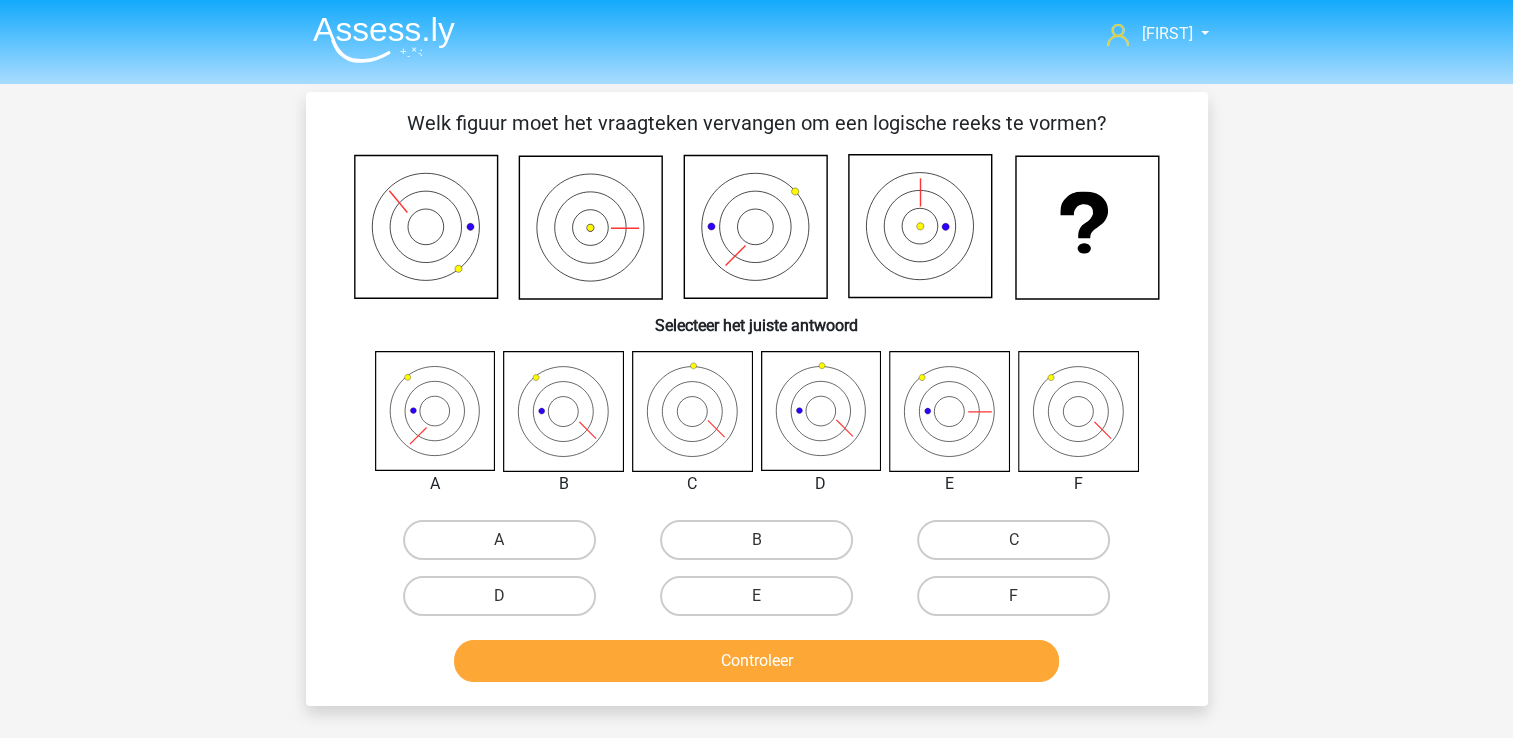 scroll, scrollTop: 0, scrollLeft: 0, axis: both 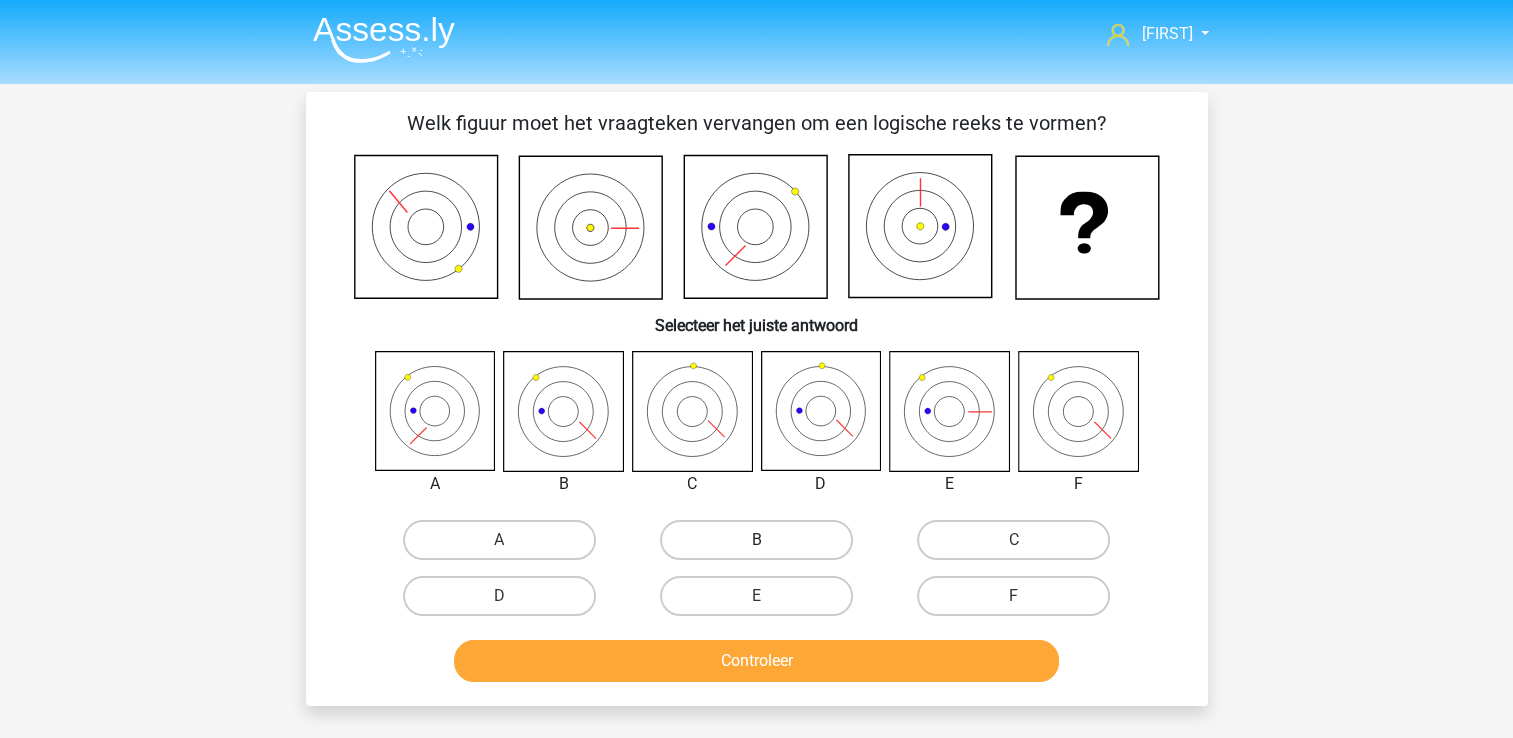 click on "B" at bounding box center (756, 540) 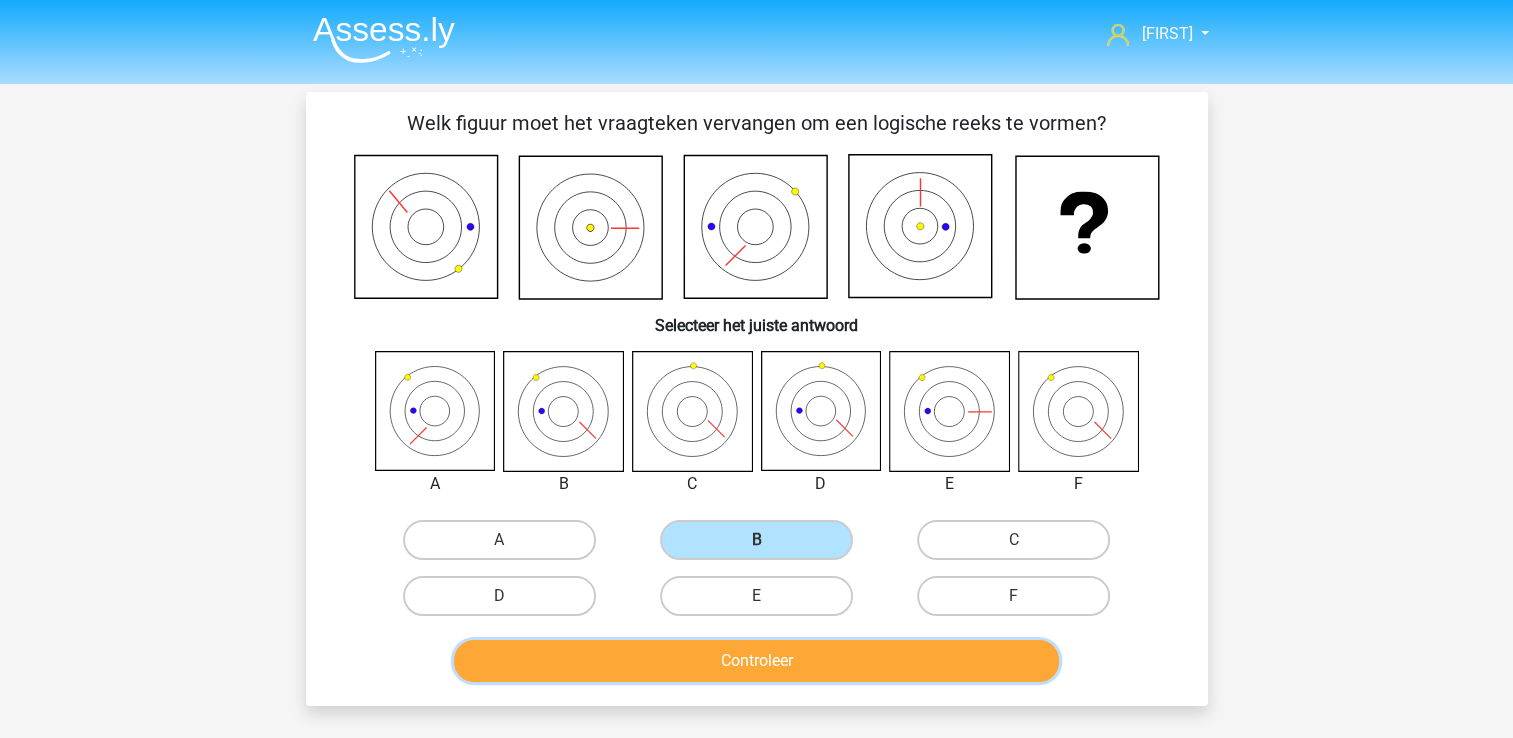 click on "Controleer" at bounding box center (756, 661) 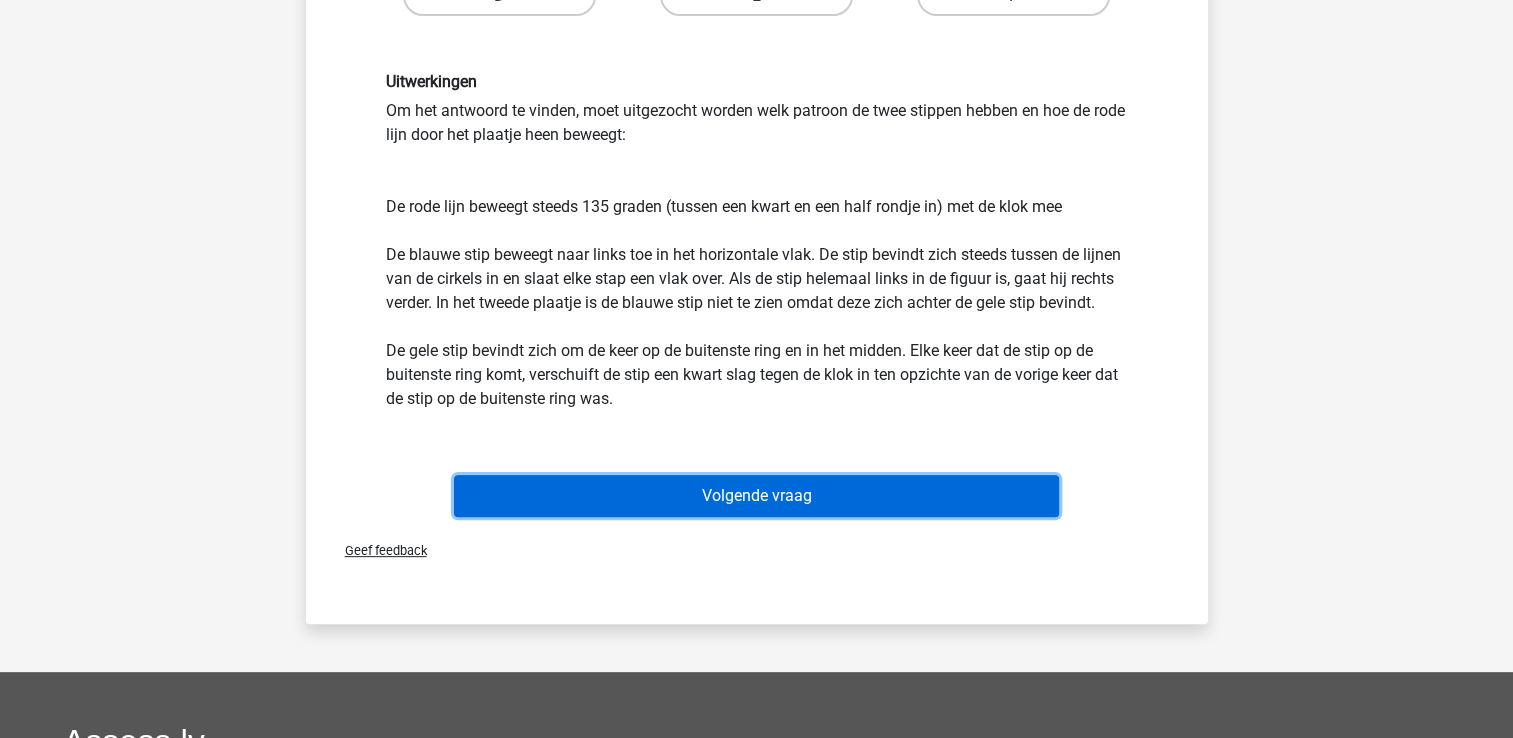 click on "Volgende vraag" at bounding box center [756, 496] 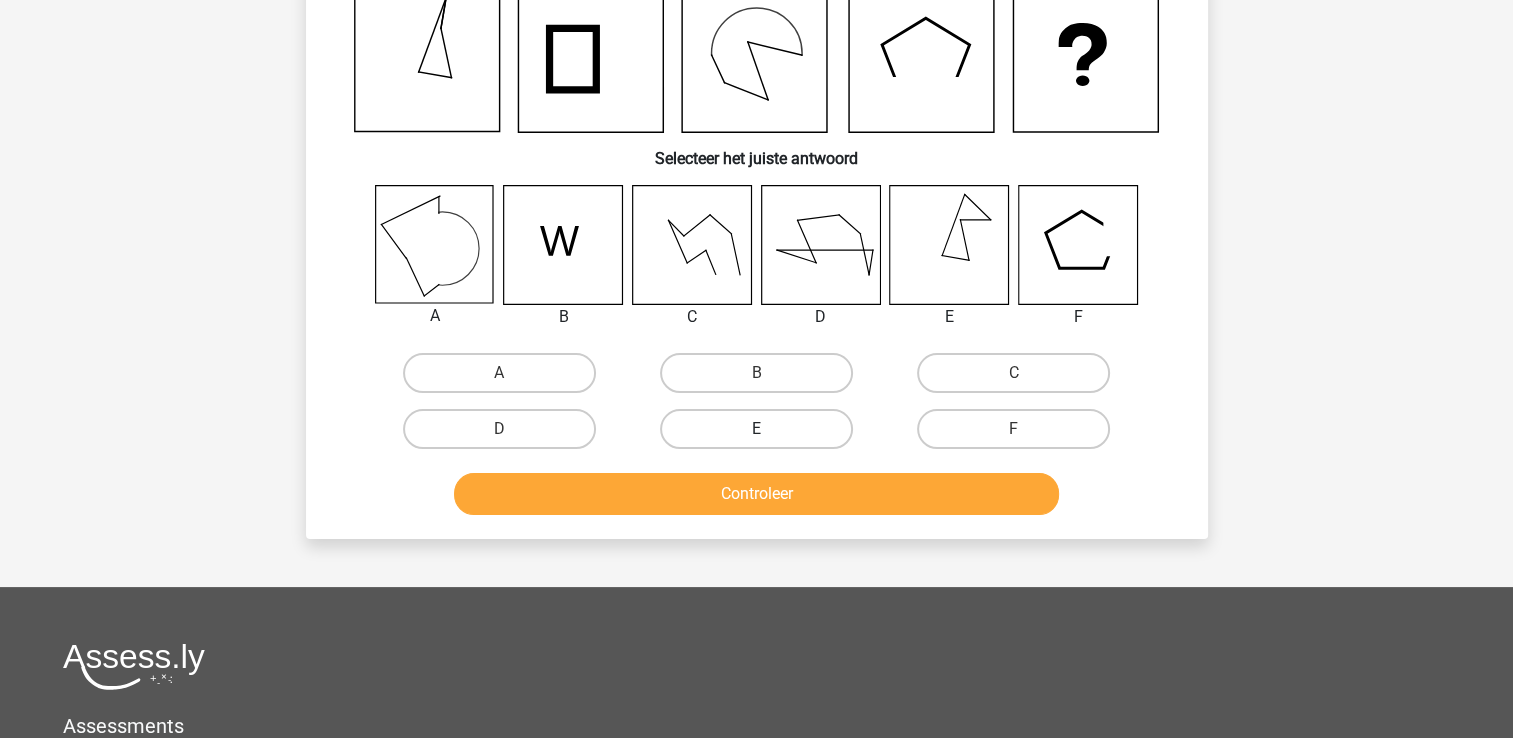 scroll, scrollTop: 92, scrollLeft: 0, axis: vertical 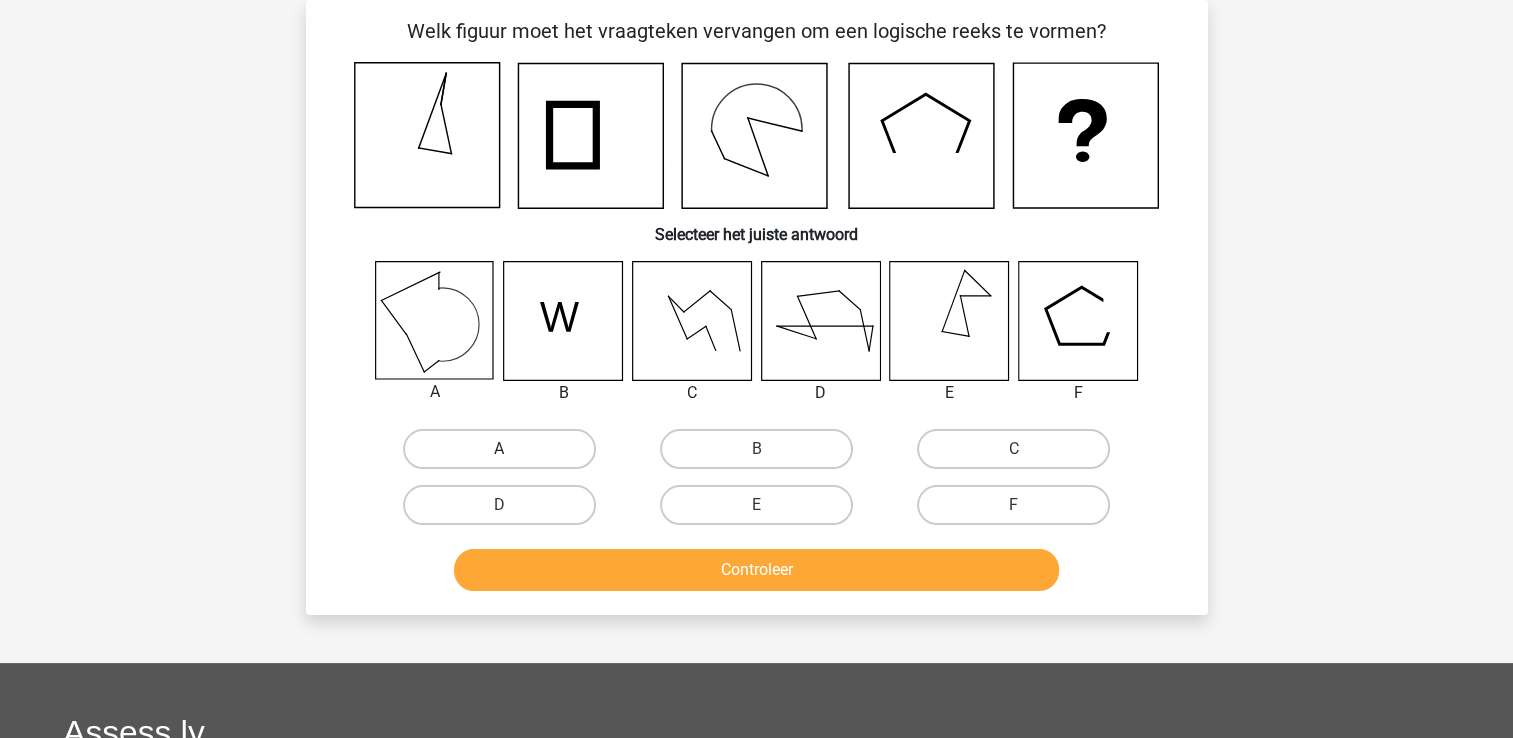 click on "A" at bounding box center (499, 449) 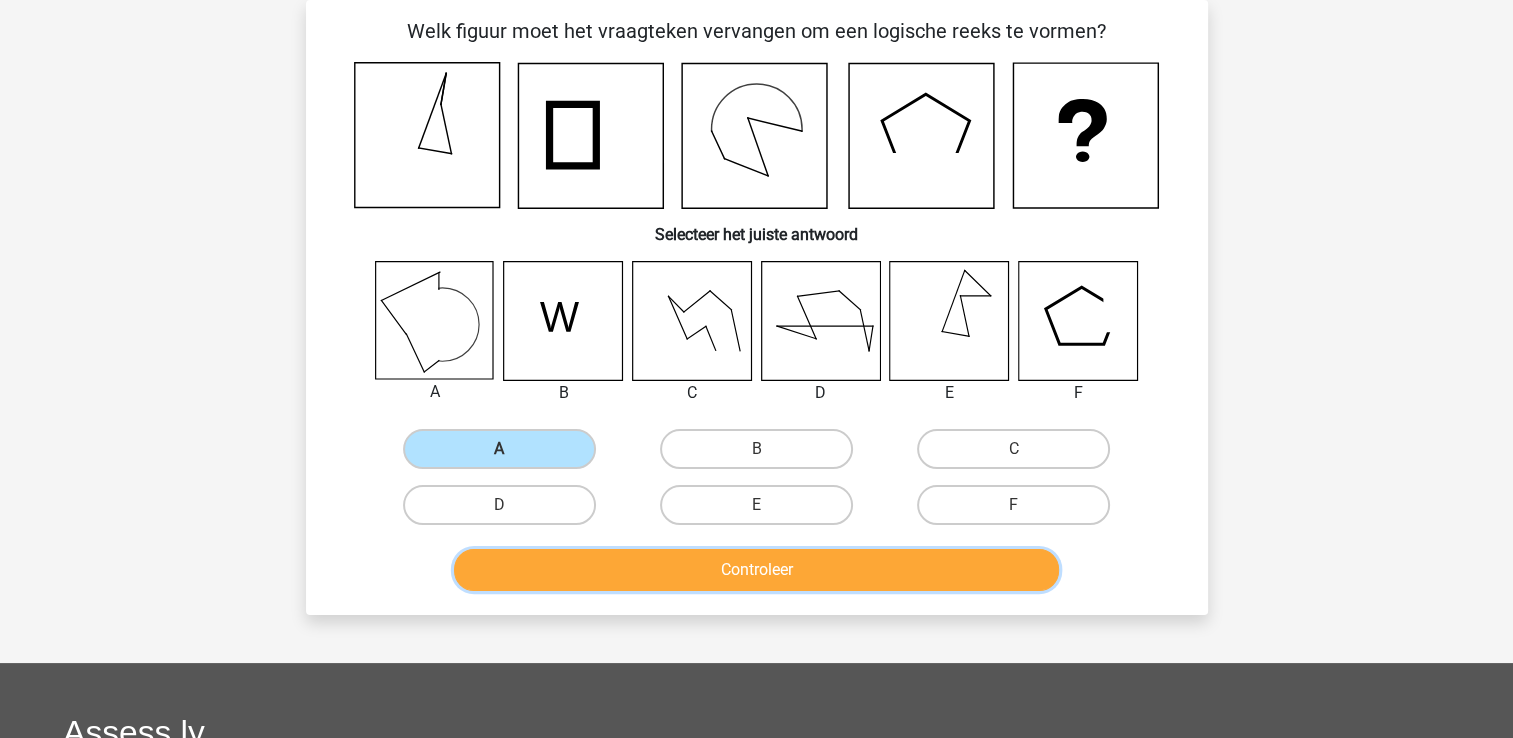 click on "Controleer" at bounding box center [756, 570] 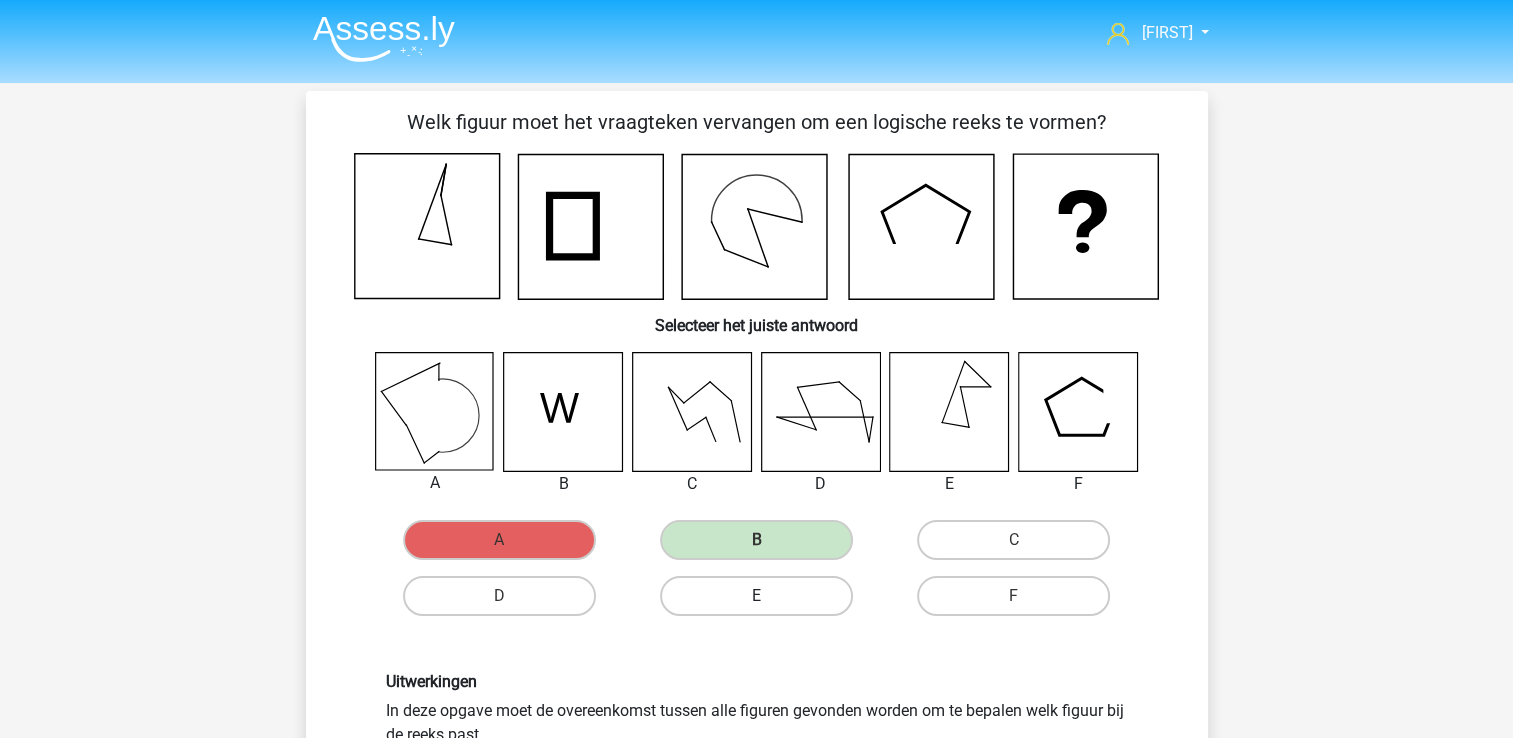 scroll, scrollTop: 0, scrollLeft: 0, axis: both 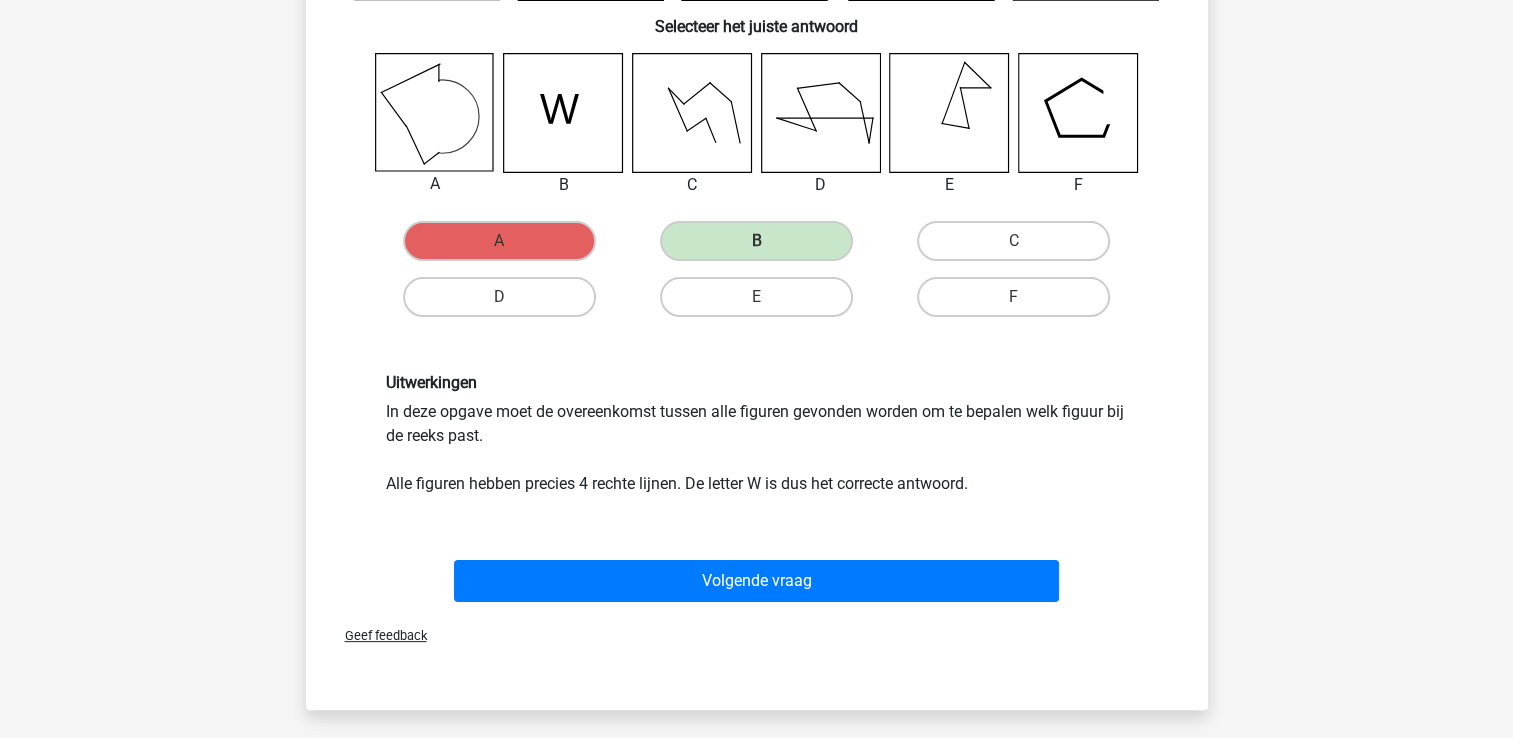 click on "Volgende vraag" at bounding box center (757, 585) 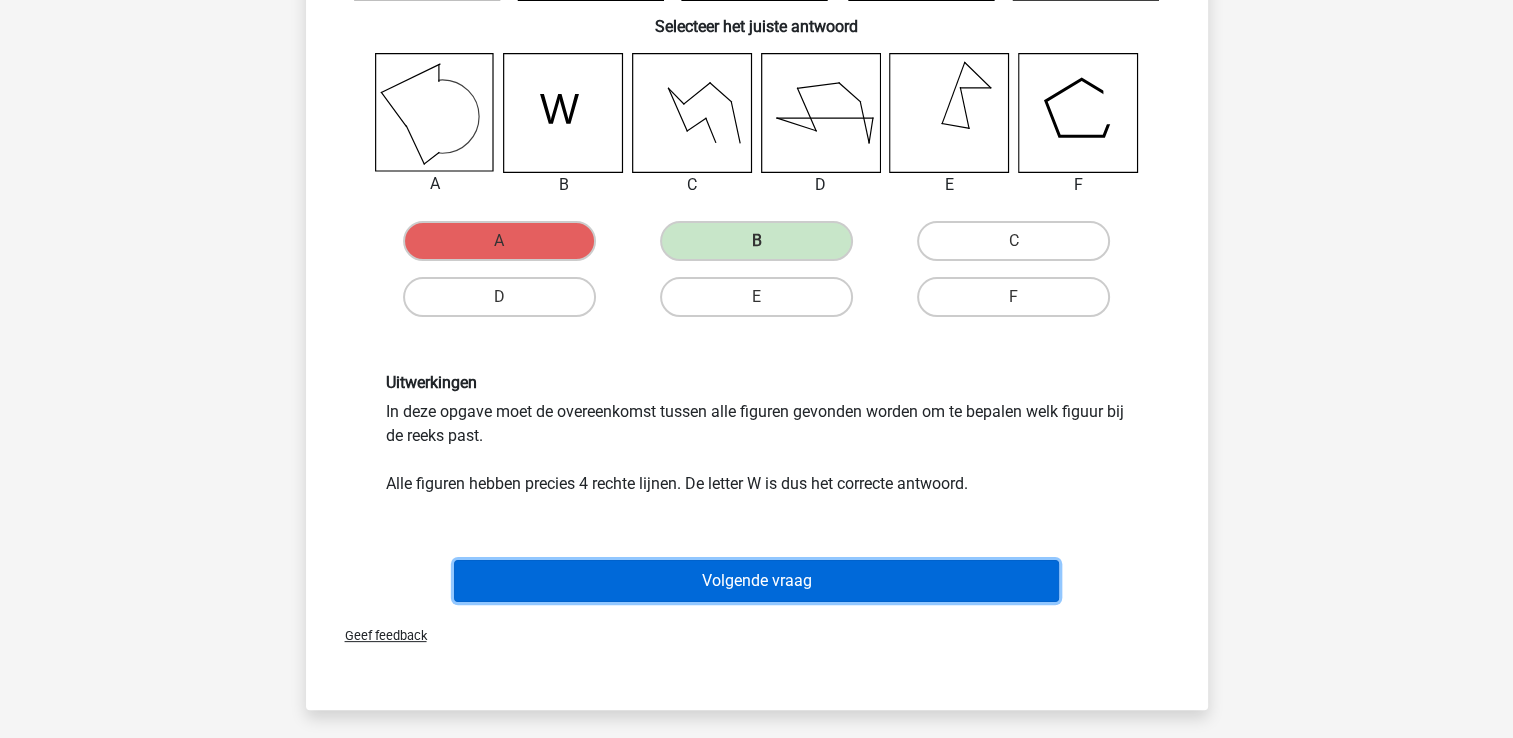 click on "Volgende vraag" at bounding box center [756, 581] 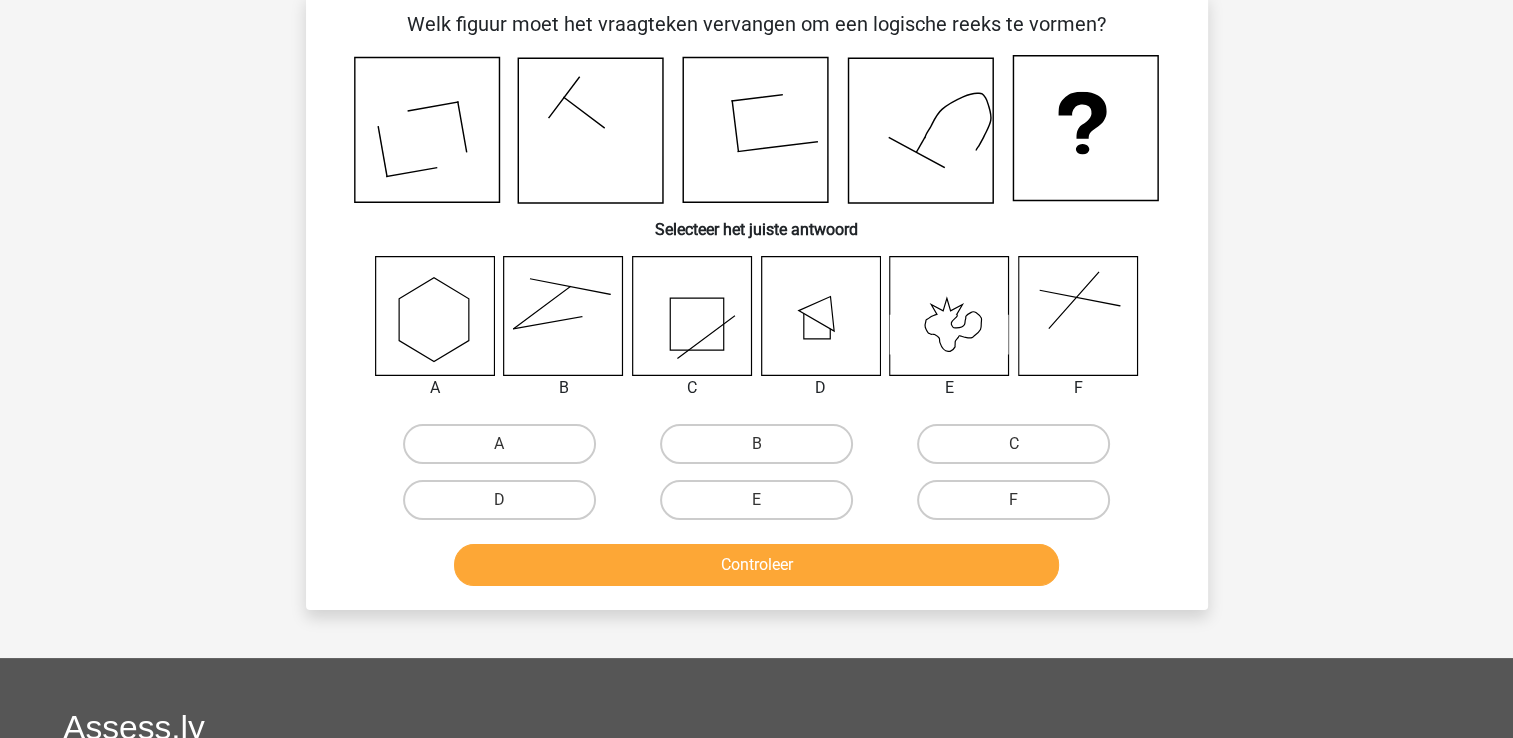 scroll, scrollTop: 92, scrollLeft: 0, axis: vertical 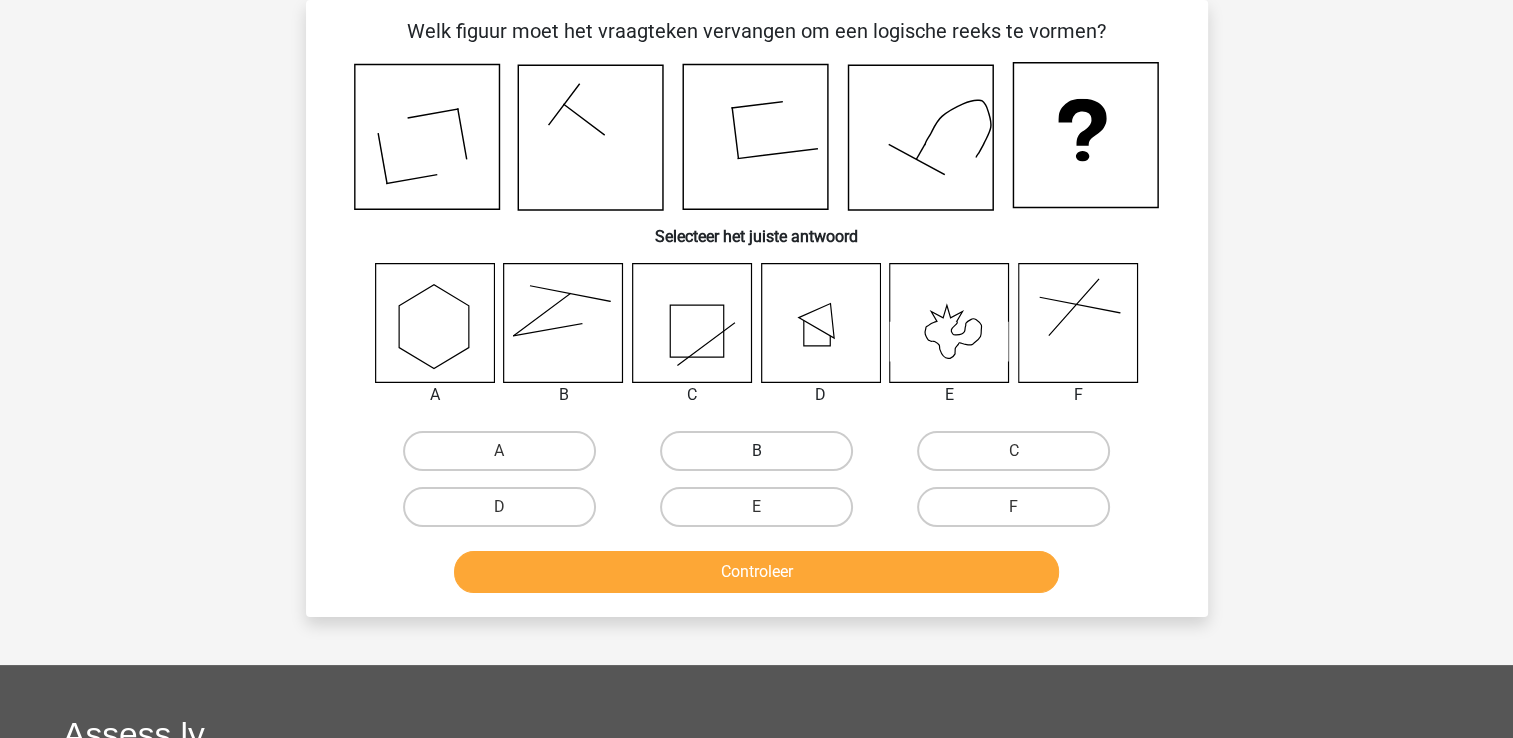click on "B" at bounding box center (756, 451) 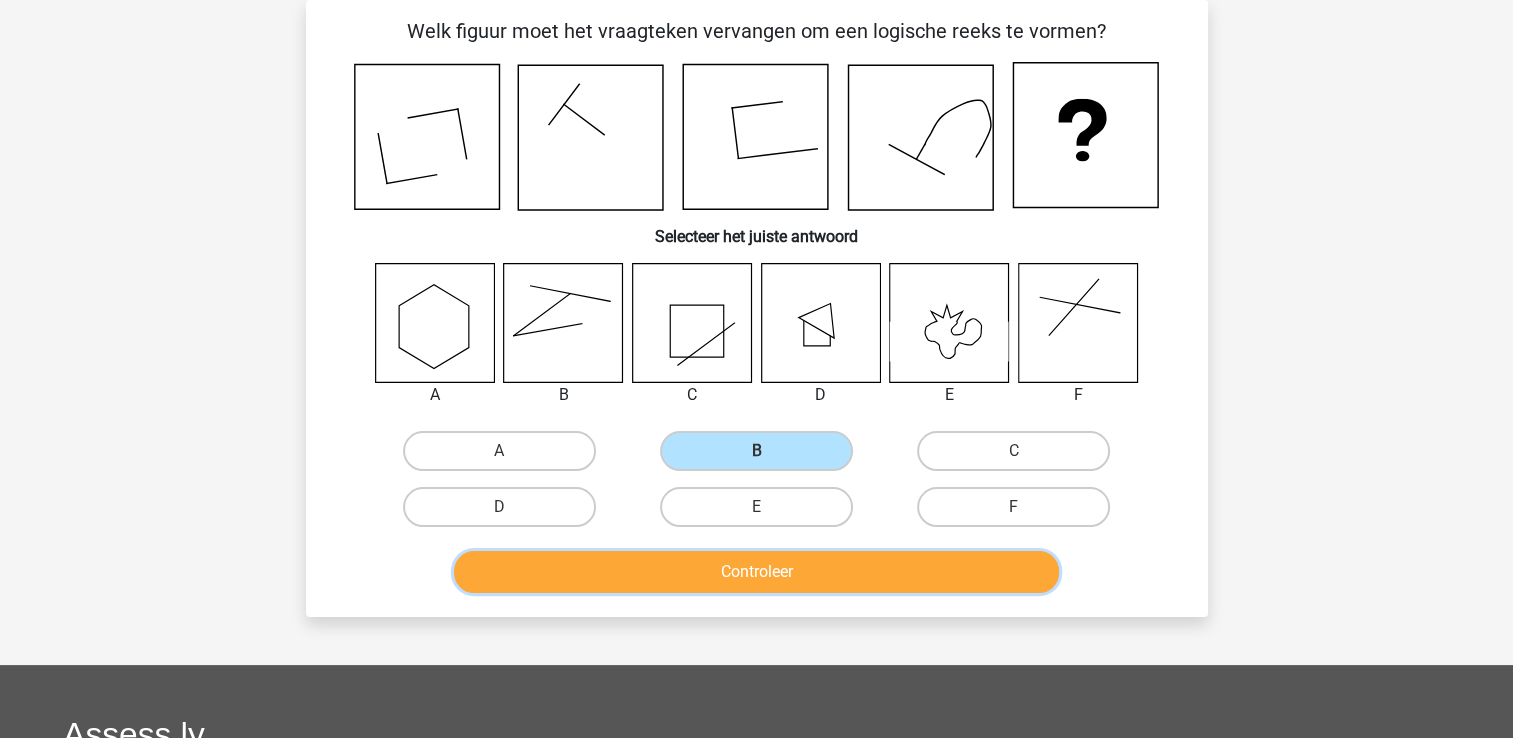 click on "Controleer" at bounding box center [756, 572] 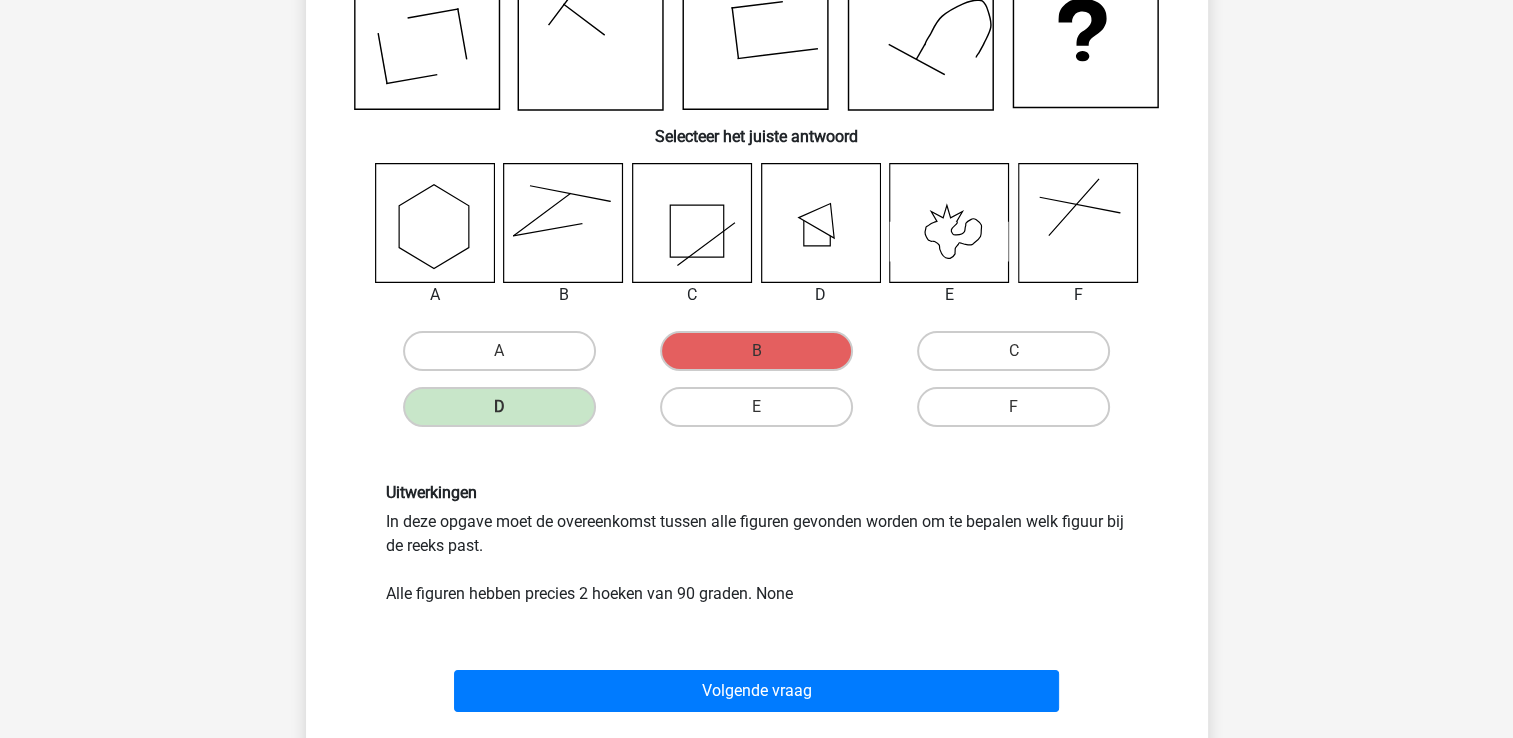scroll, scrollTop: 92, scrollLeft: 0, axis: vertical 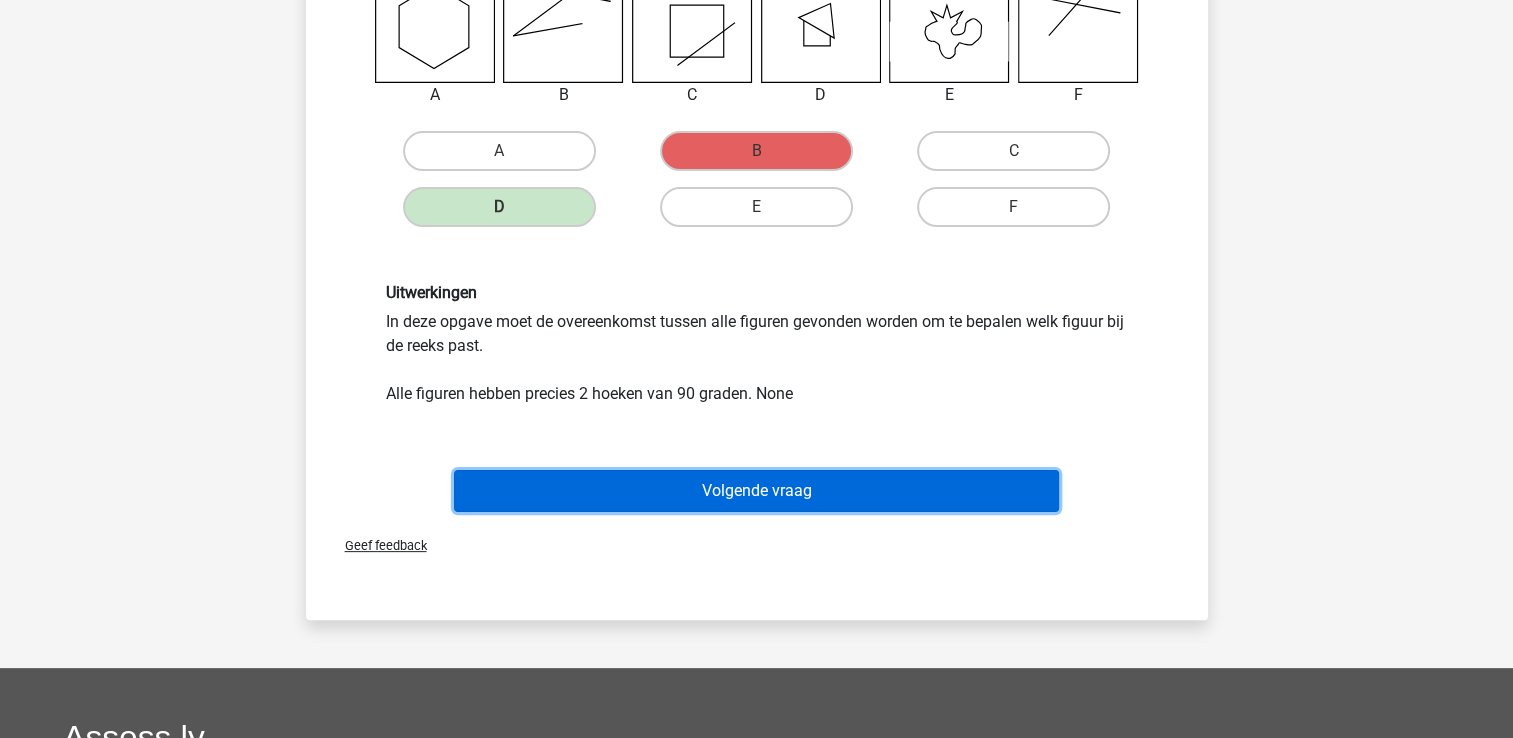click on "Volgende vraag" at bounding box center (756, 491) 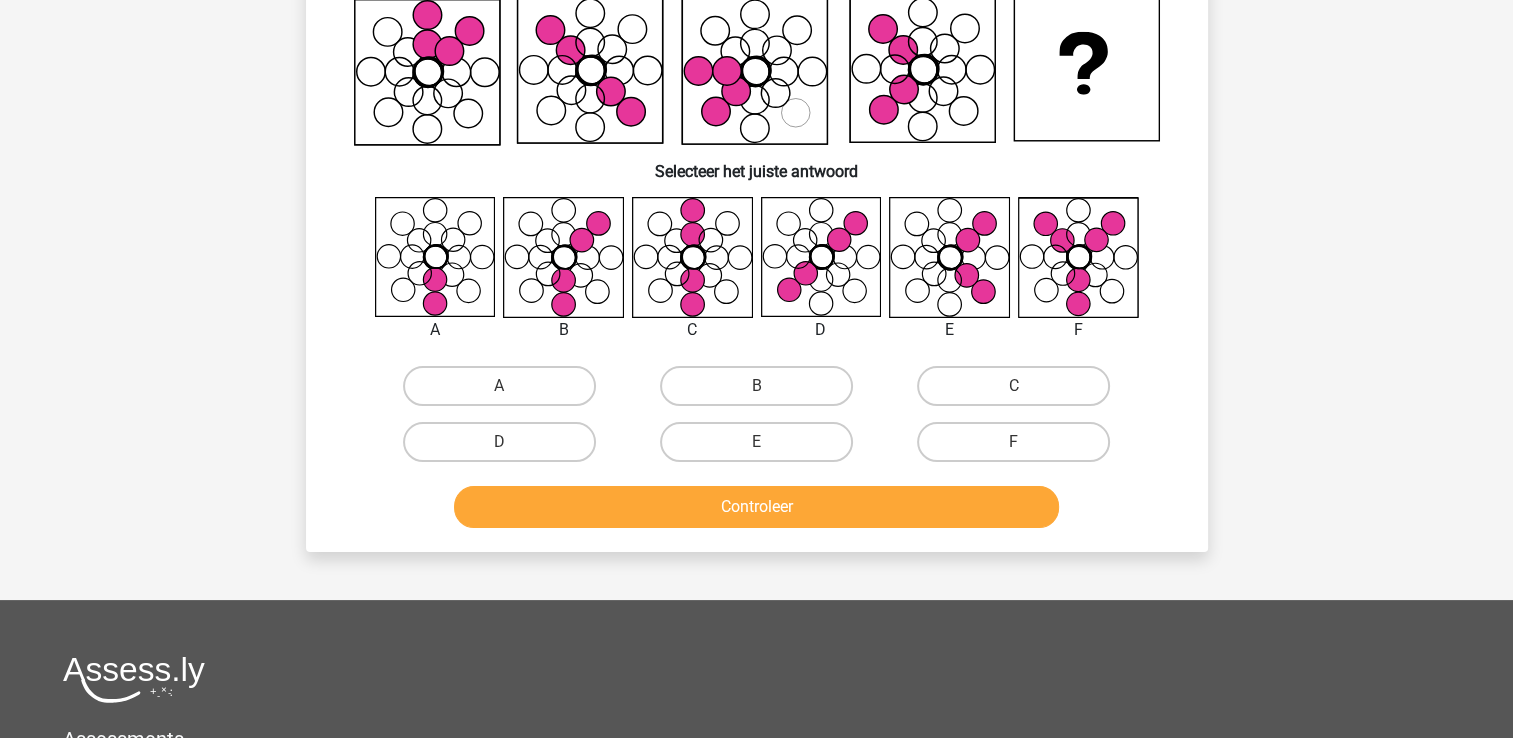 scroll, scrollTop: 92, scrollLeft: 0, axis: vertical 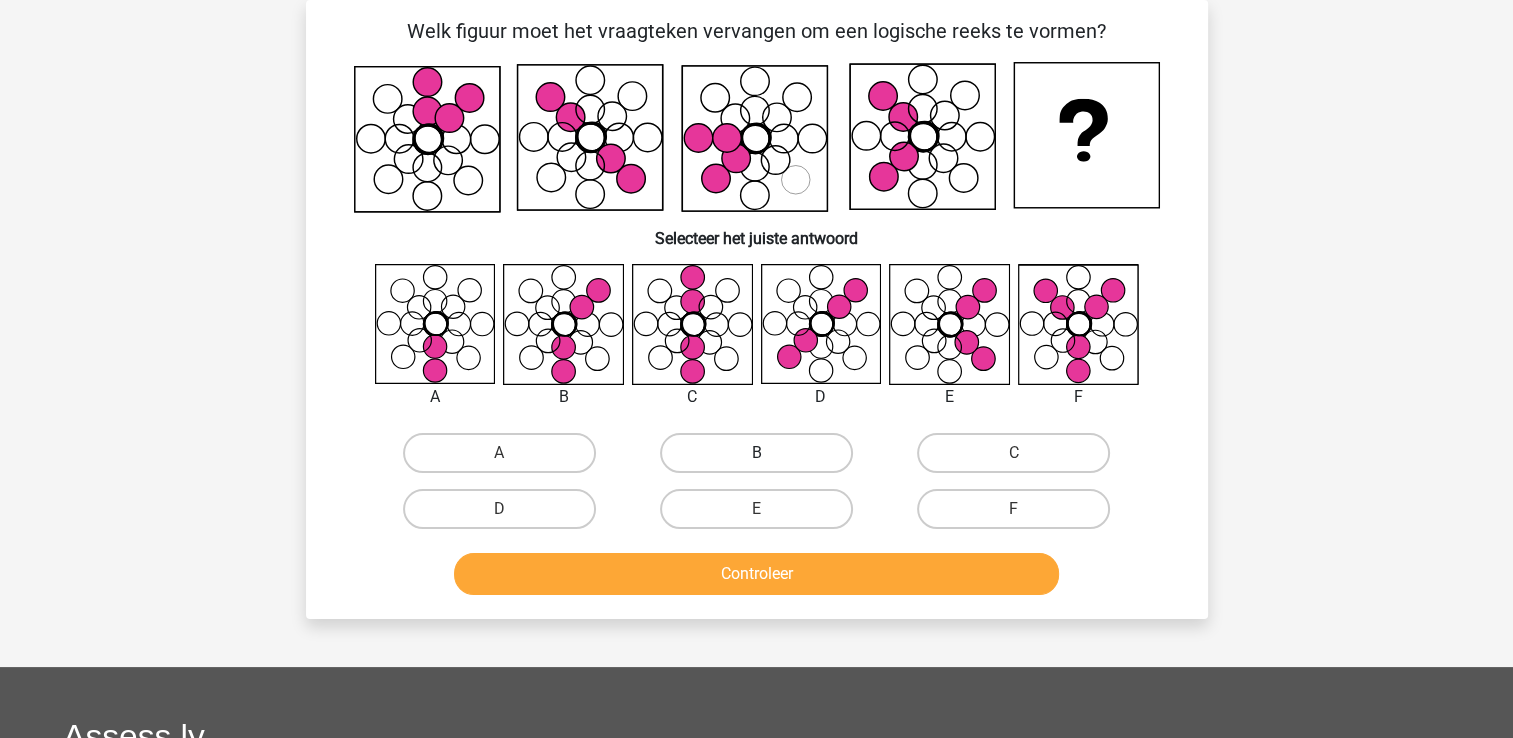 click on "B" at bounding box center (756, 453) 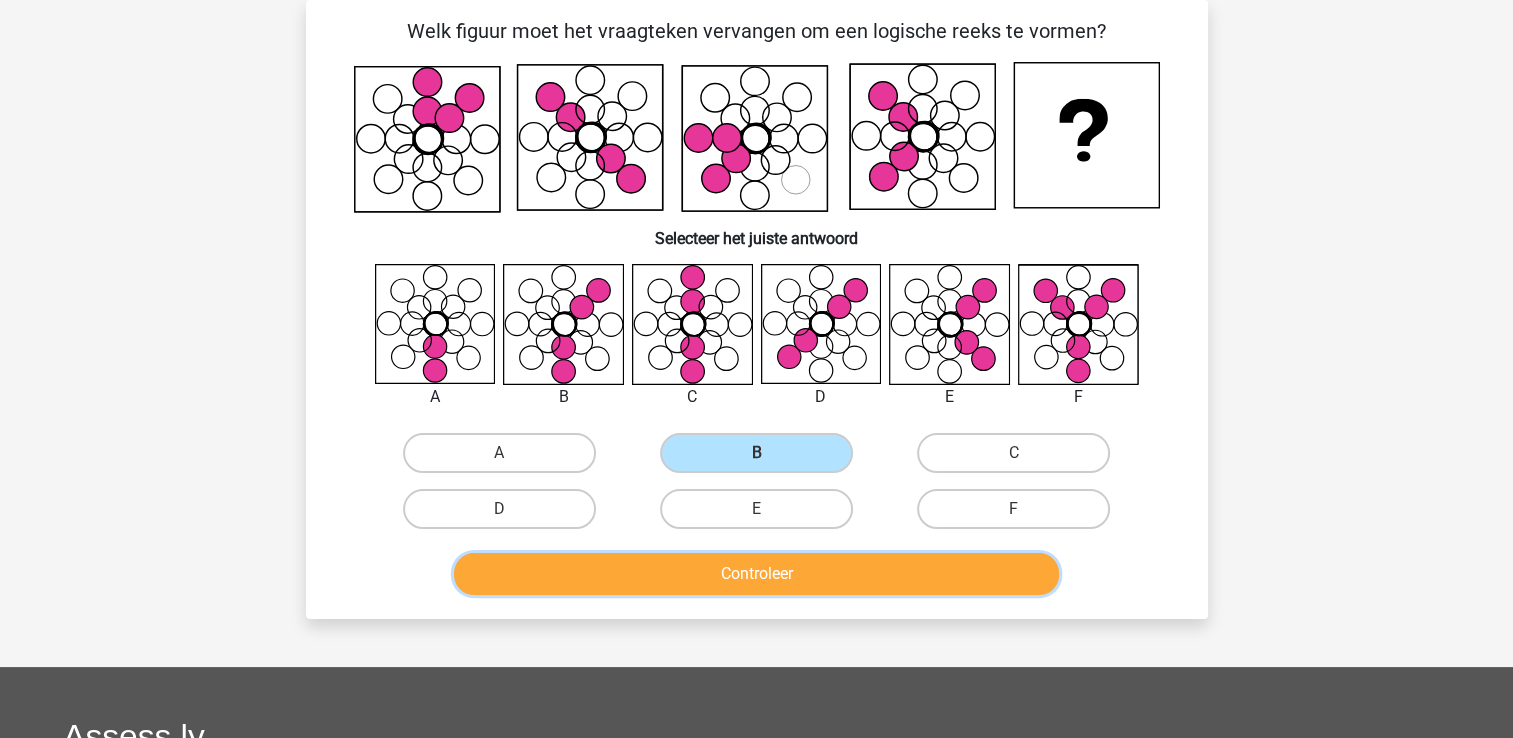 click on "Controleer" at bounding box center [756, 574] 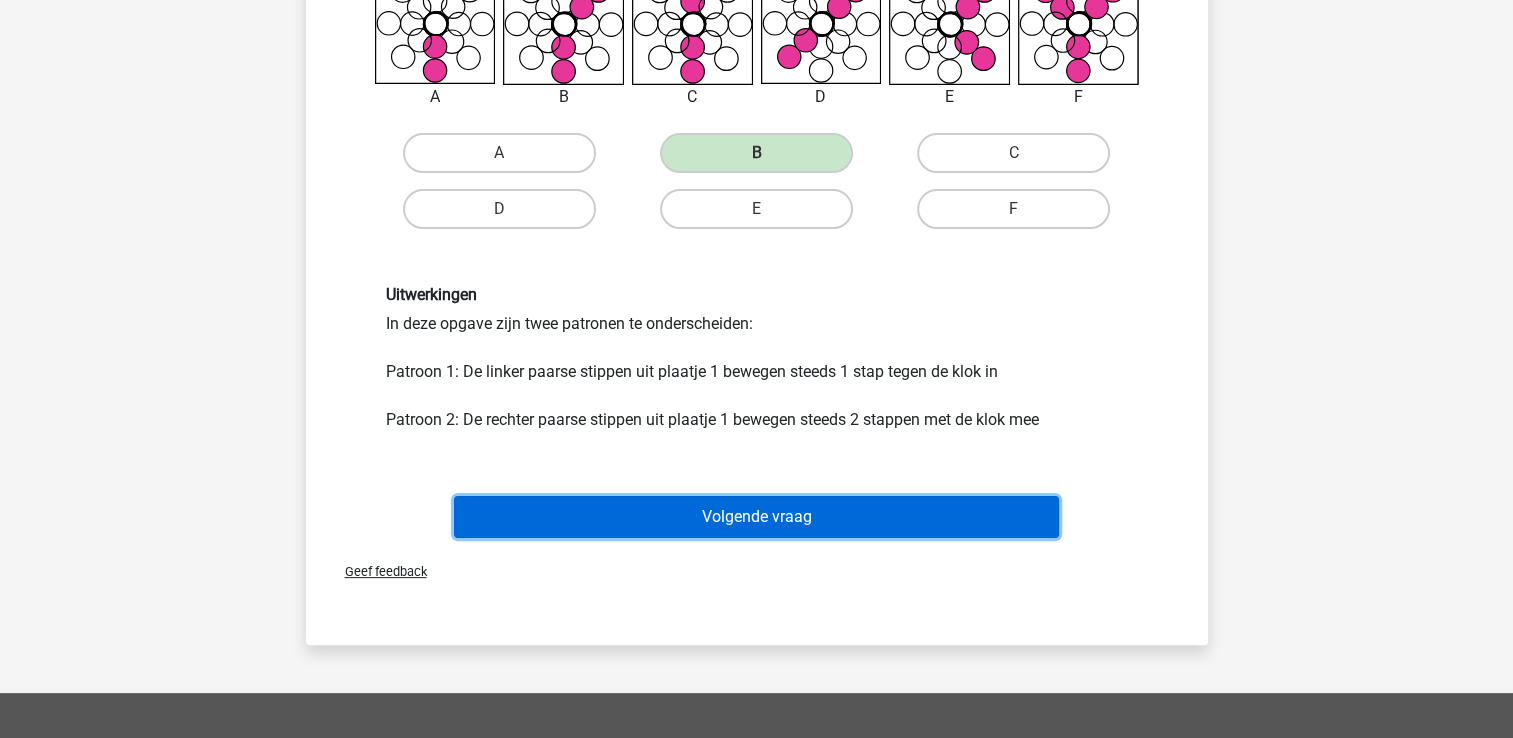 click on "Volgende vraag" at bounding box center [756, 517] 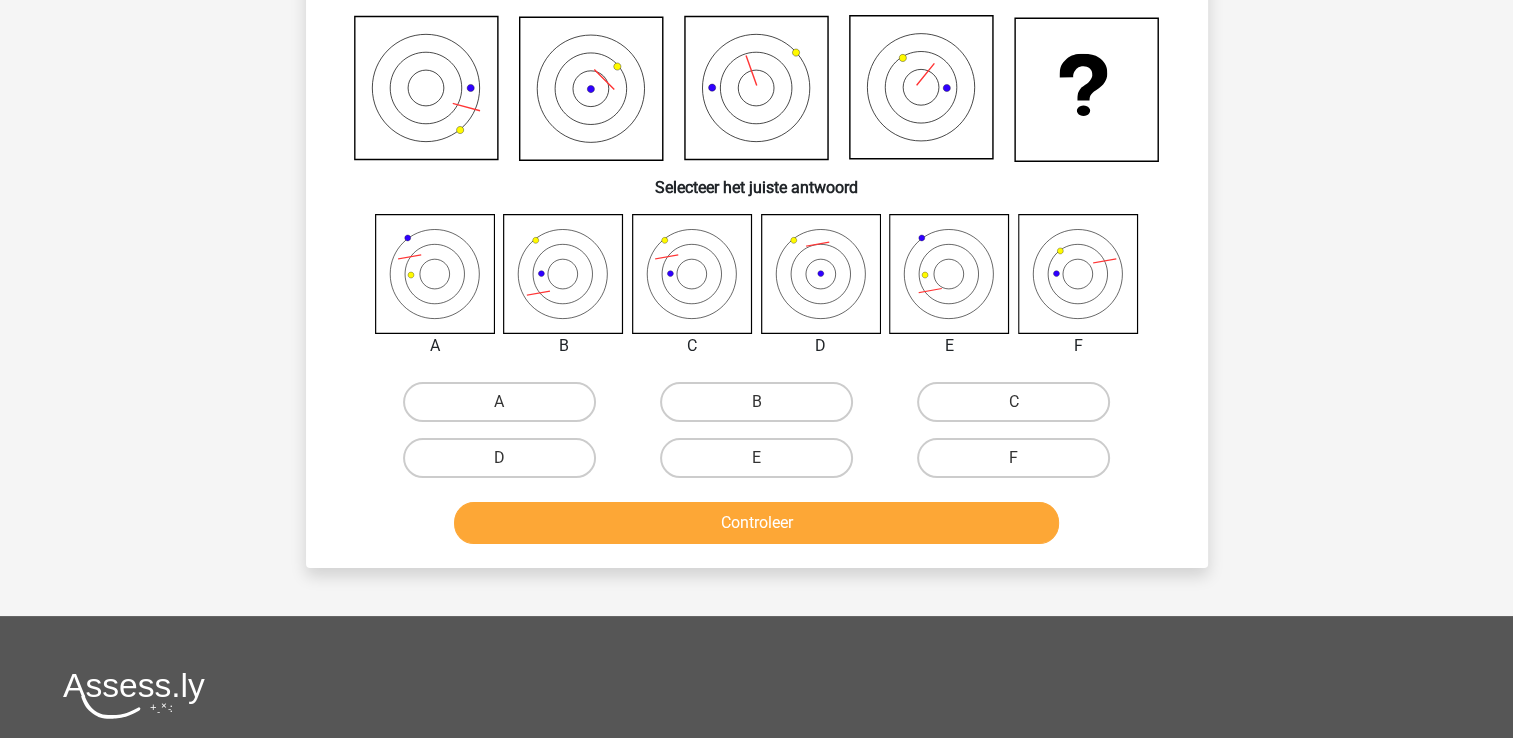 scroll, scrollTop: 92, scrollLeft: 0, axis: vertical 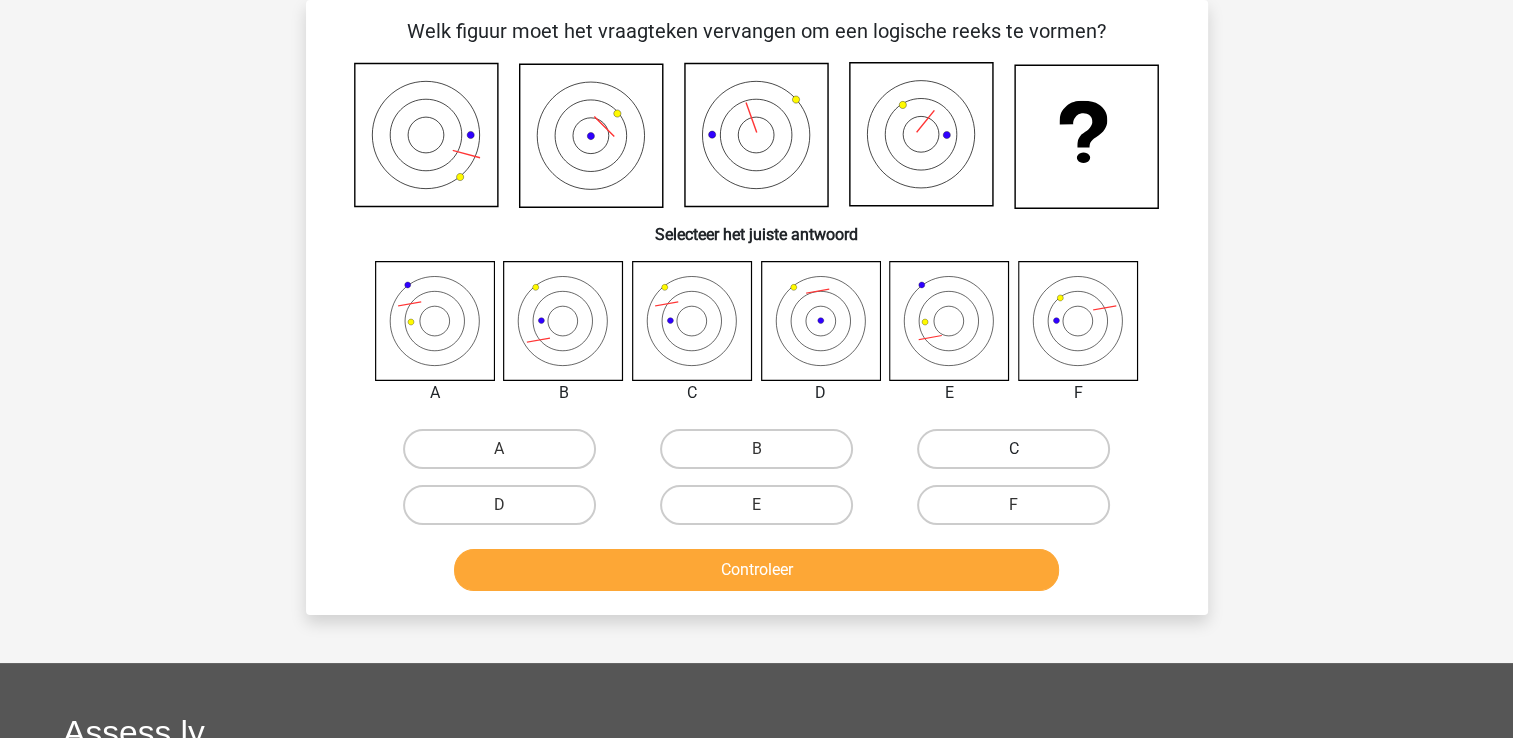 click on "C" at bounding box center (1013, 449) 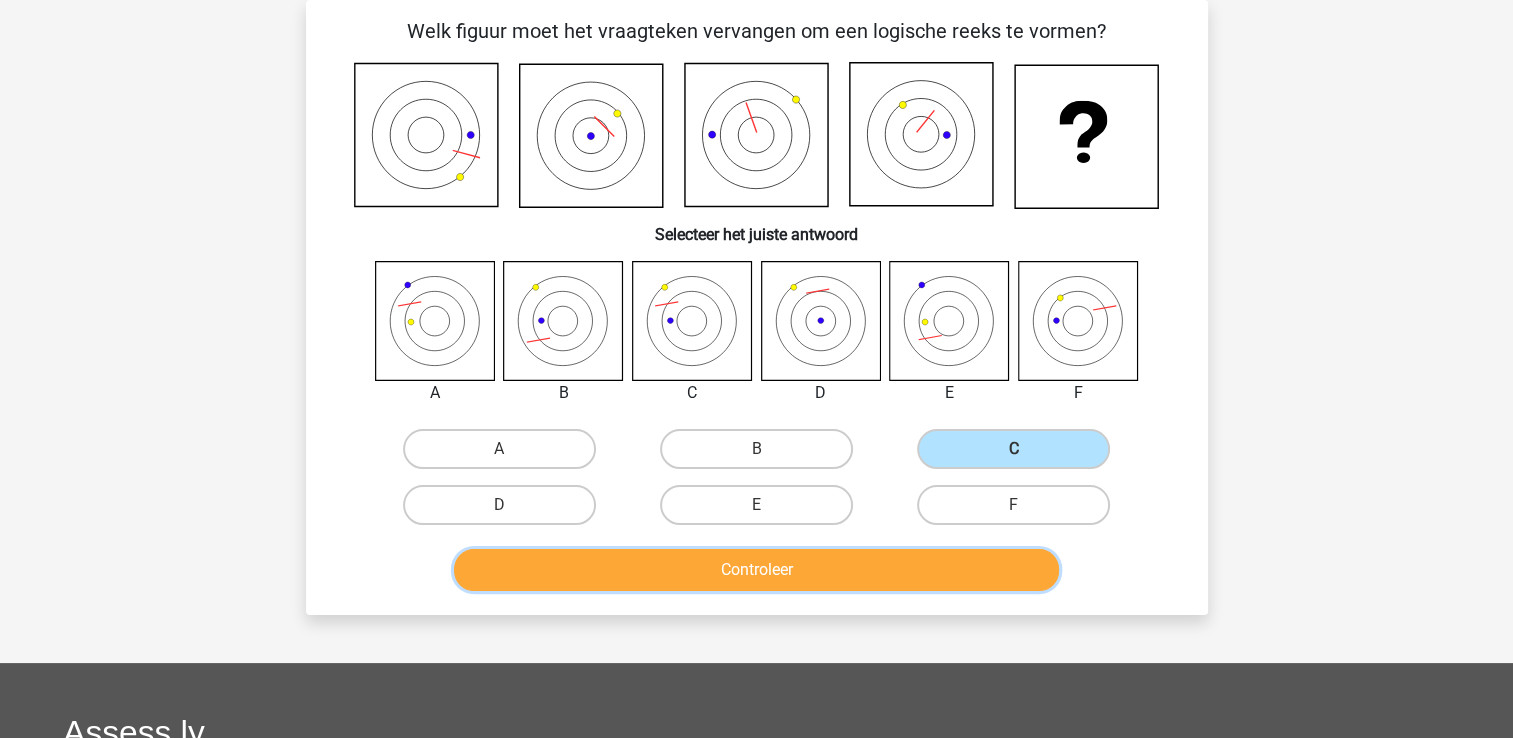 click on "Controleer" at bounding box center (756, 570) 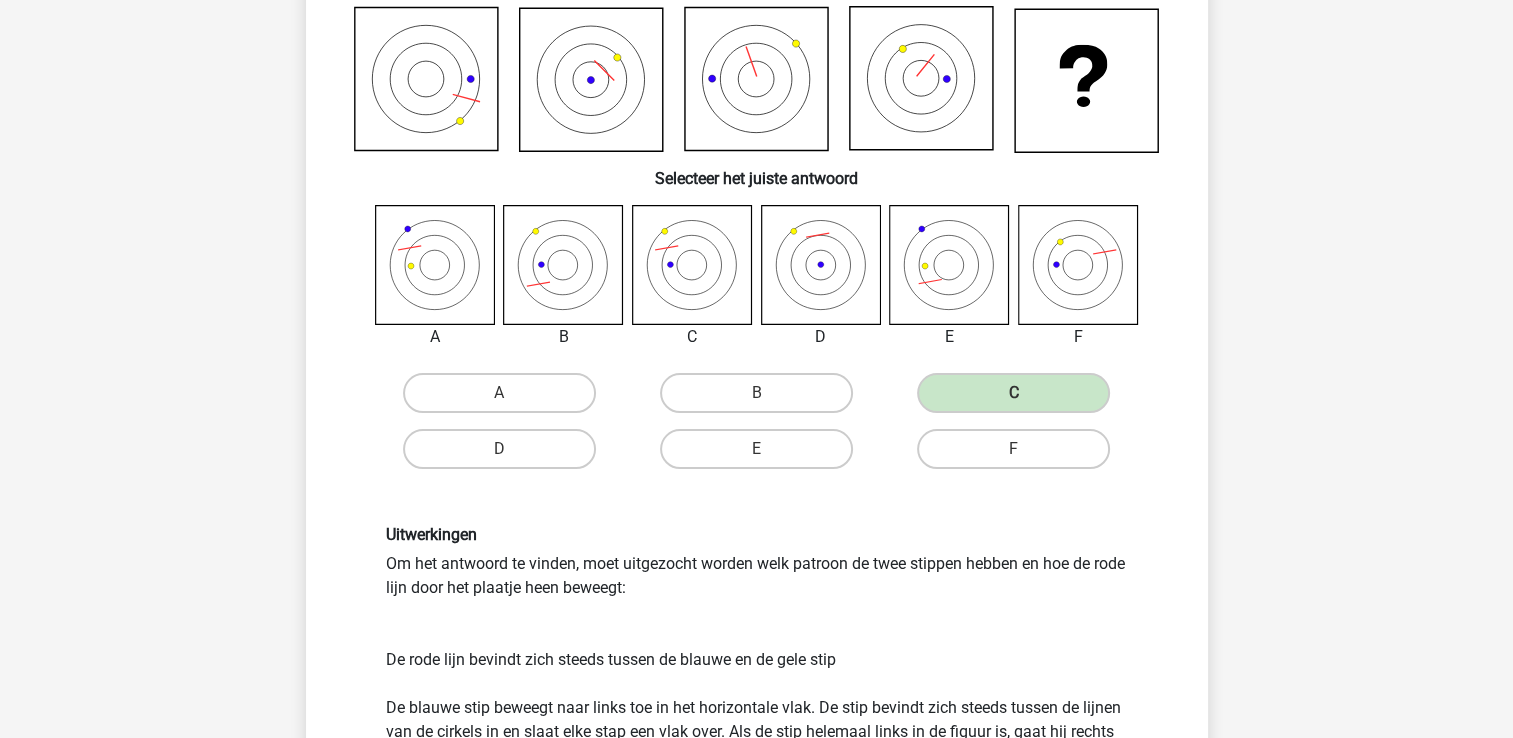 scroll, scrollTop: 392, scrollLeft: 0, axis: vertical 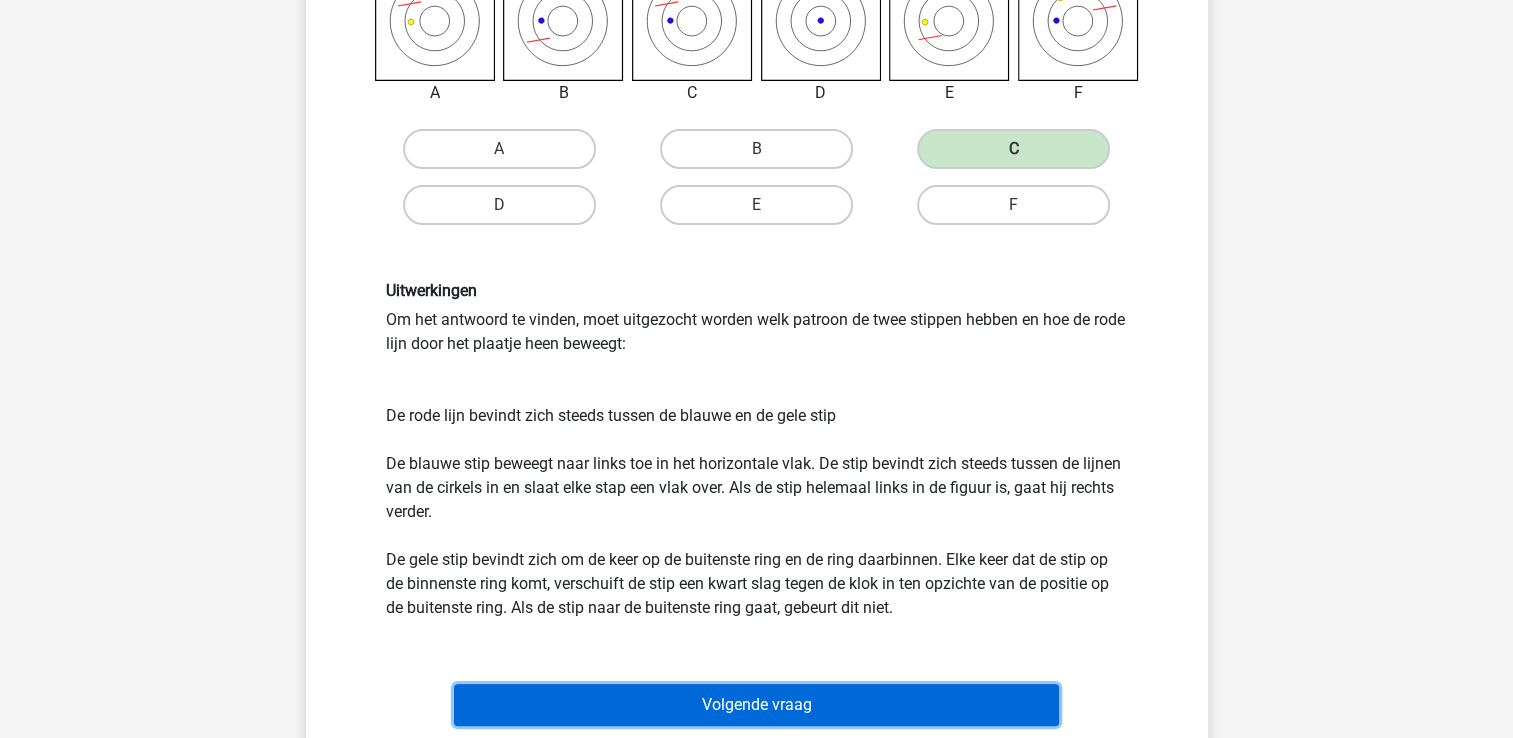 click on "Volgende vraag" at bounding box center (756, 705) 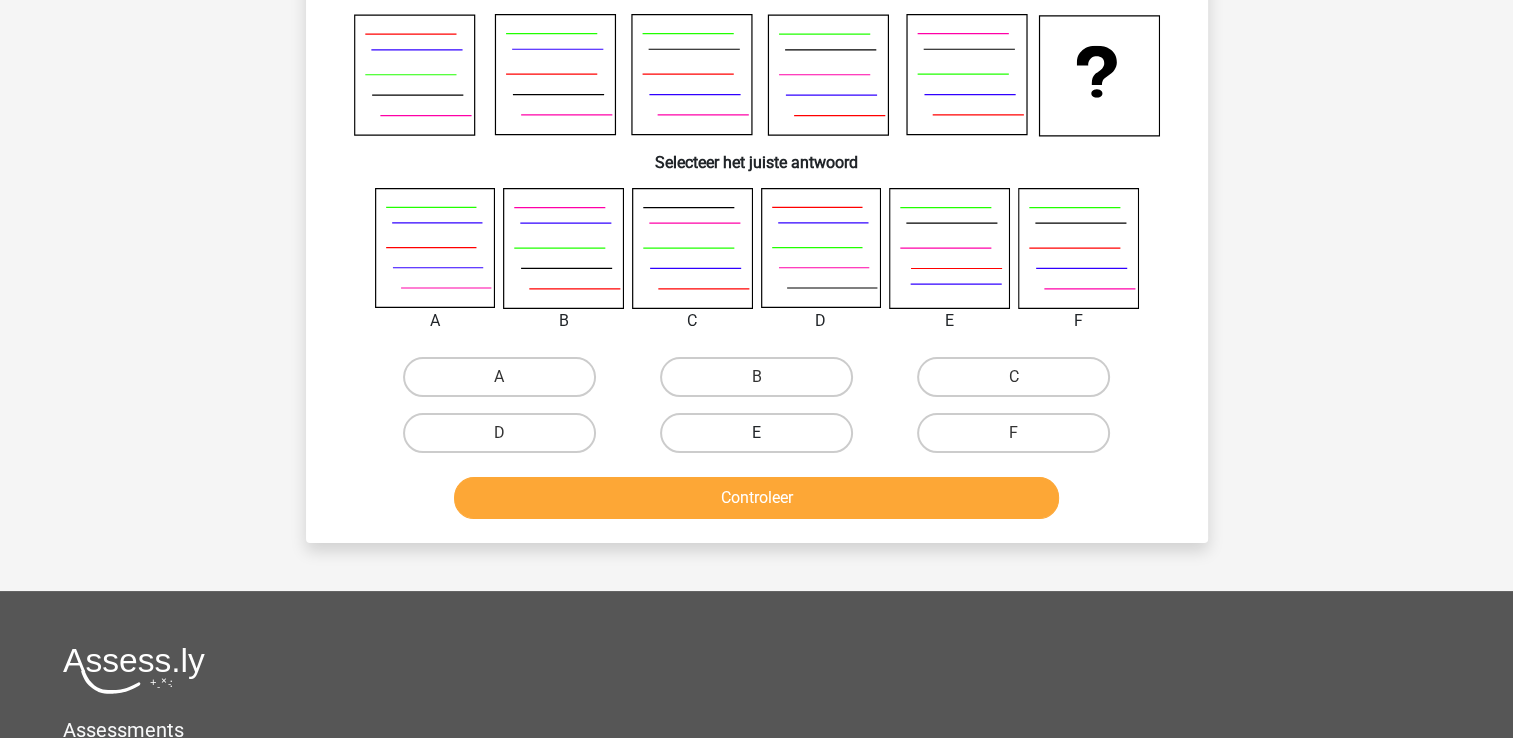 scroll, scrollTop: 92, scrollLeft: 0, axis: vertical 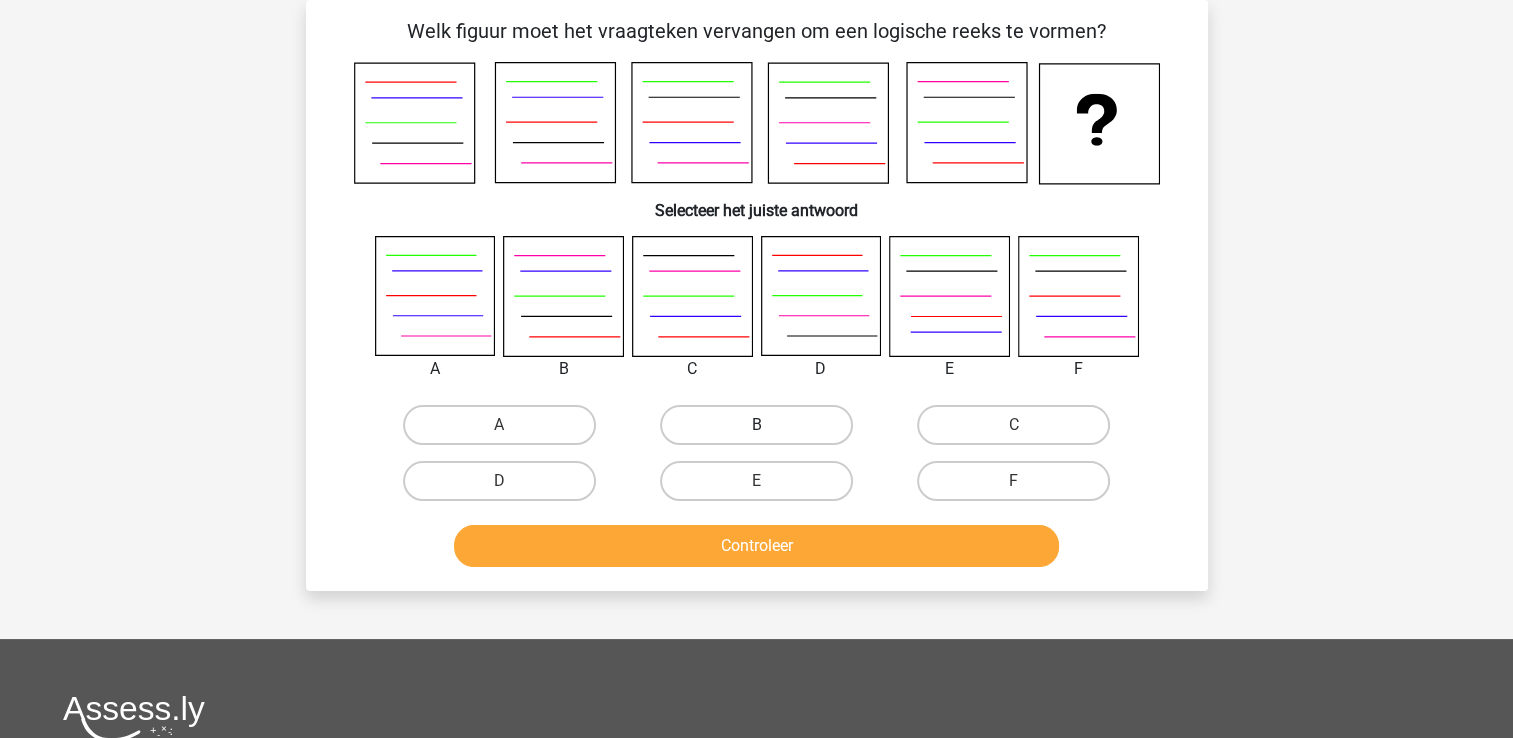 click on "B" at bounding box center (756, 425) 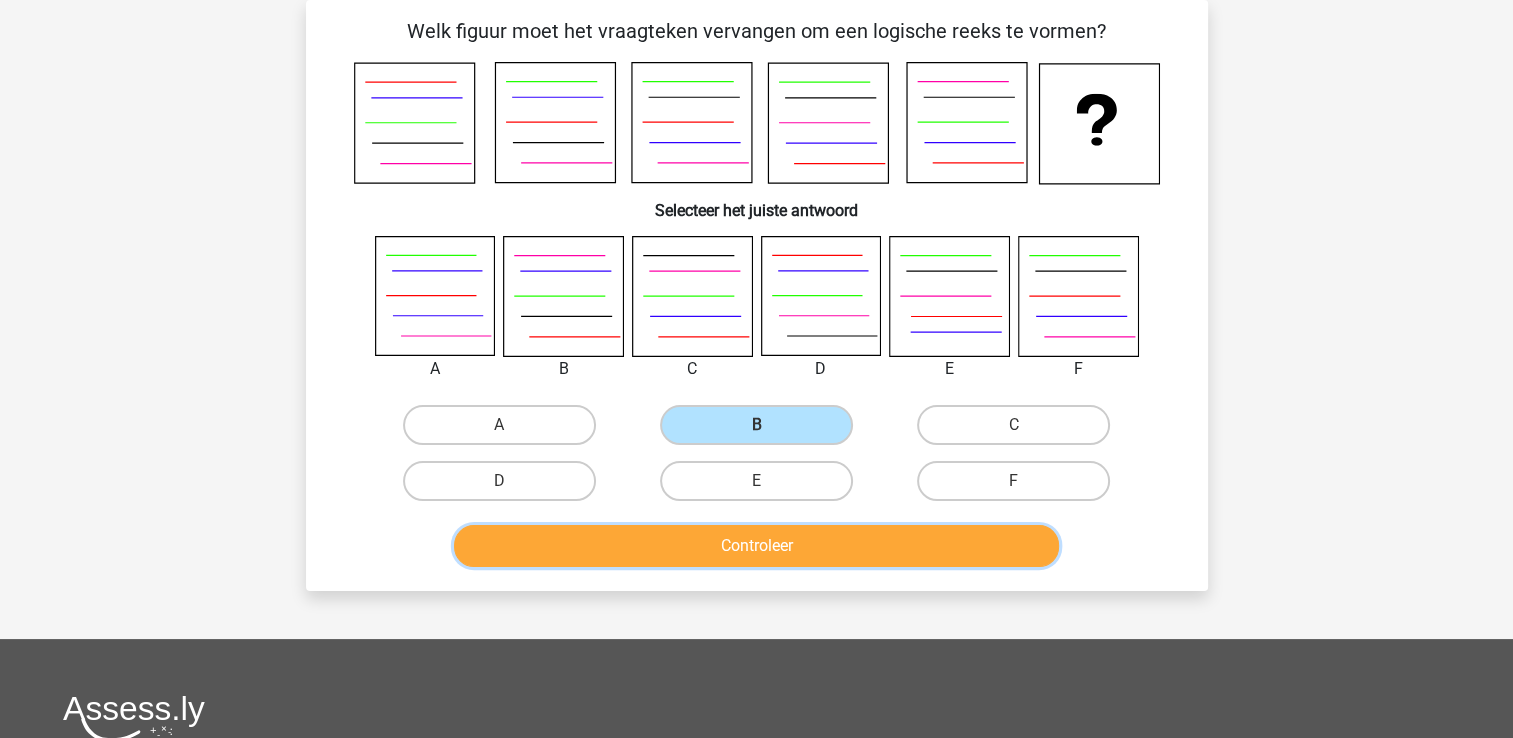 click on "Controleer" at bounding box center [756, 546] 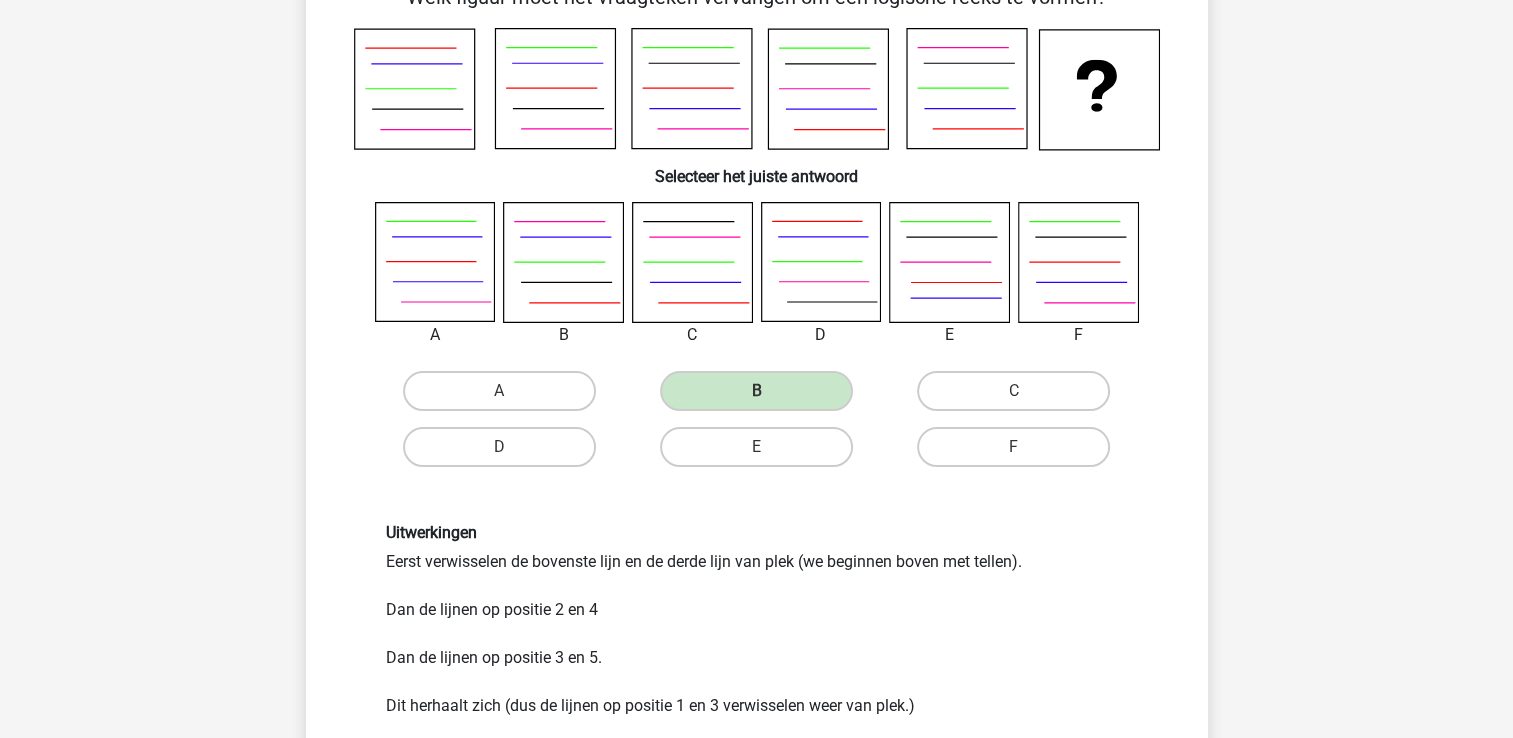 scroll, scrollTop: 92, scrollLeft: 0, axis: vertical 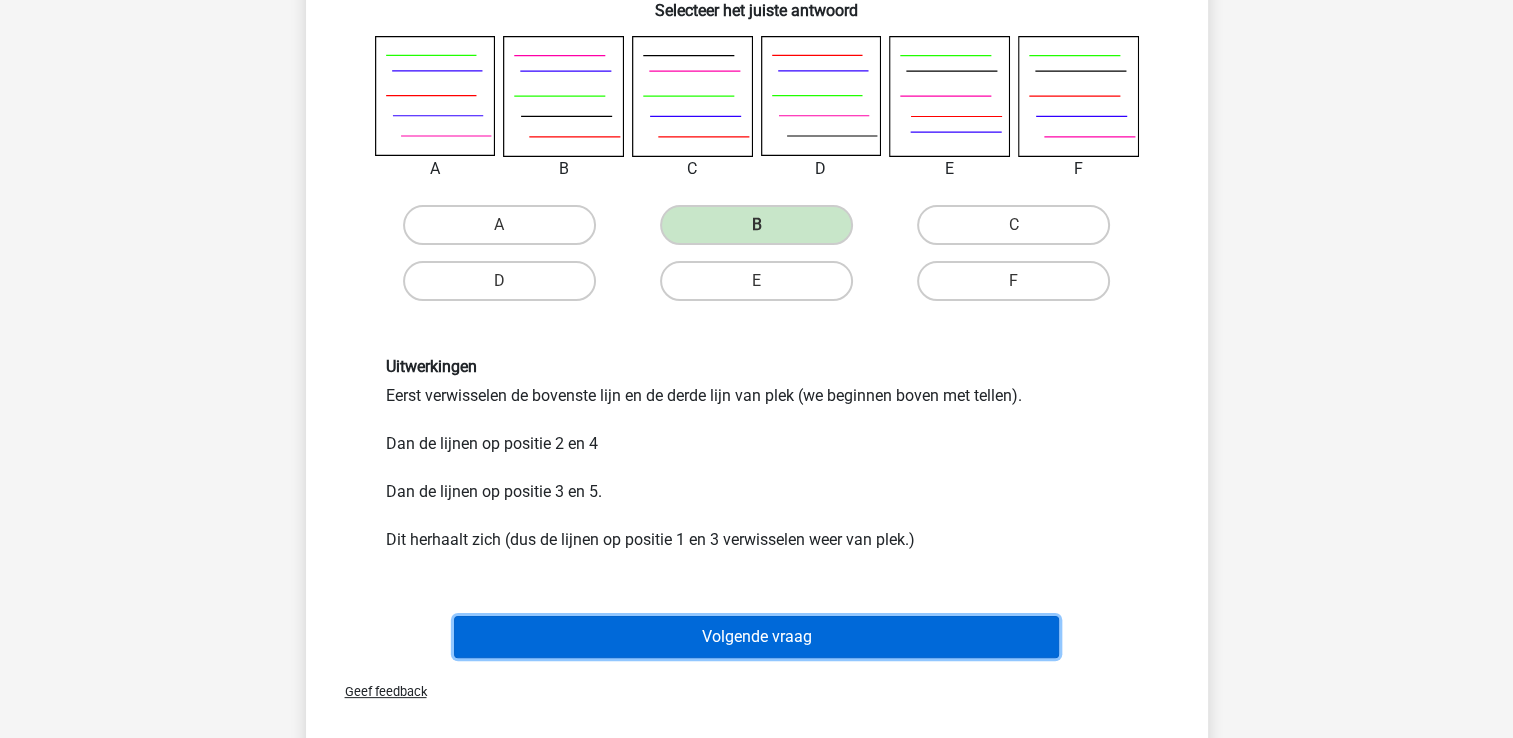 click on "Volgende vraag" at bounding box center (756, 637) 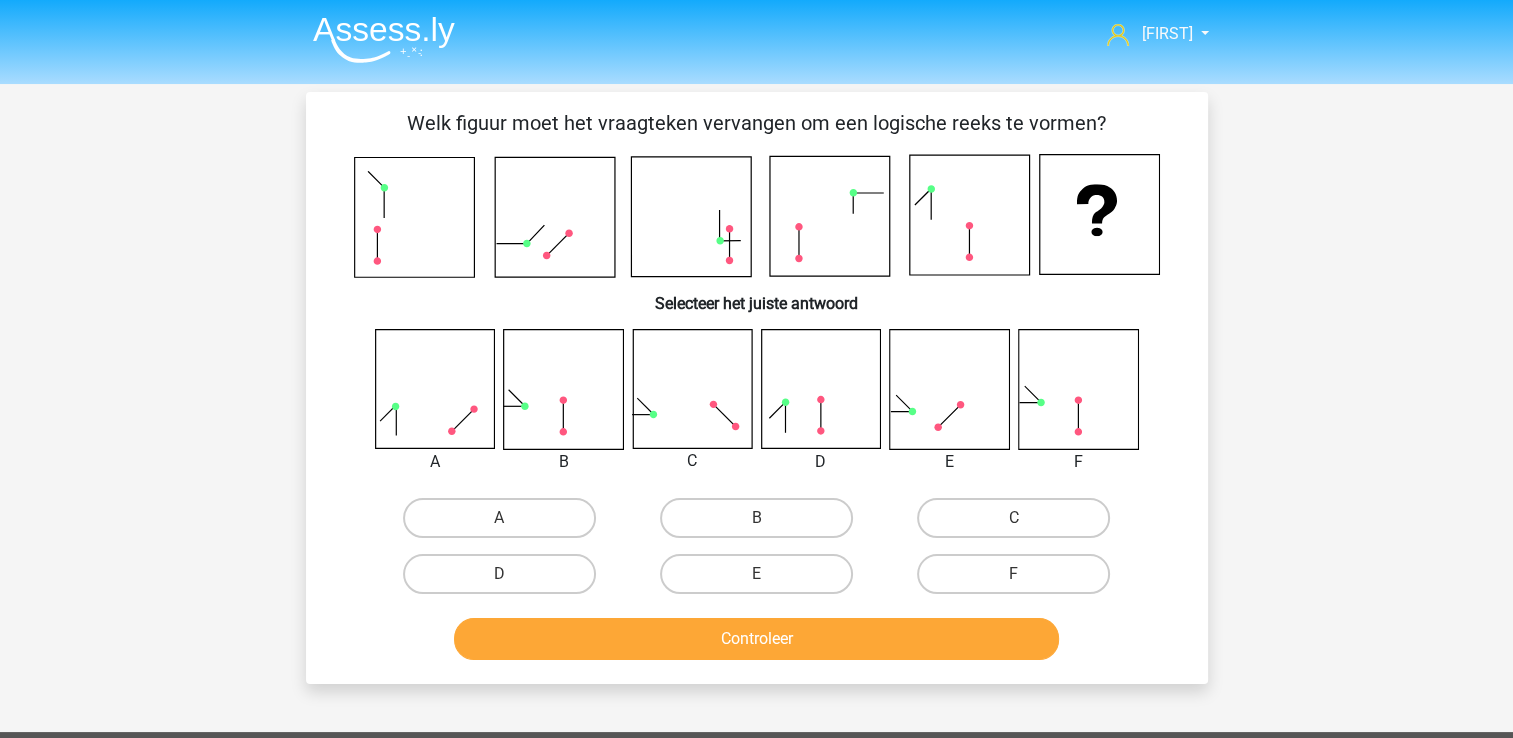 scroll, scrollTop: 100, scrollLeft: 0, axis: vertical 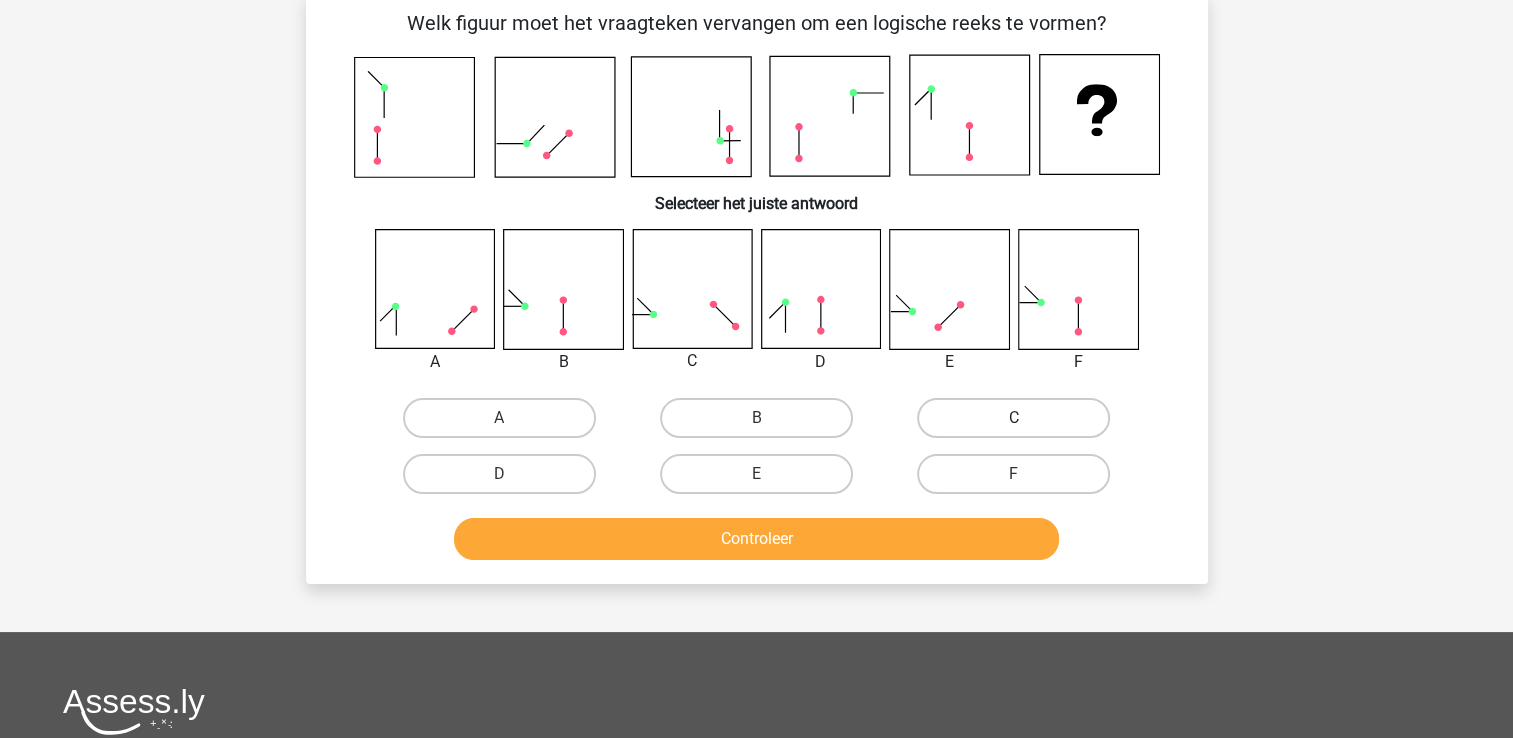click on "C" at bounding box center [1013, 418] 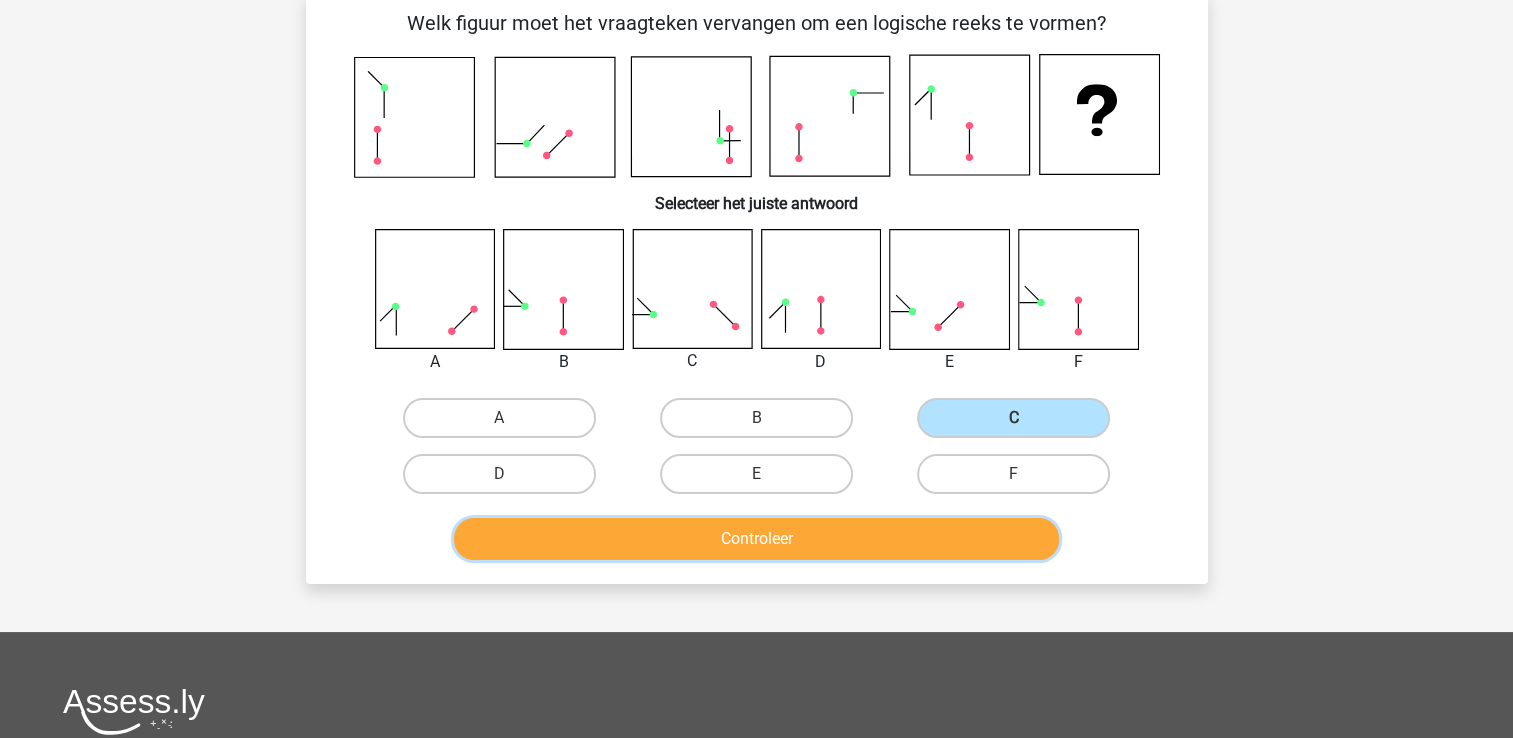 click on "Controleer" at bounding box center [756, 539] 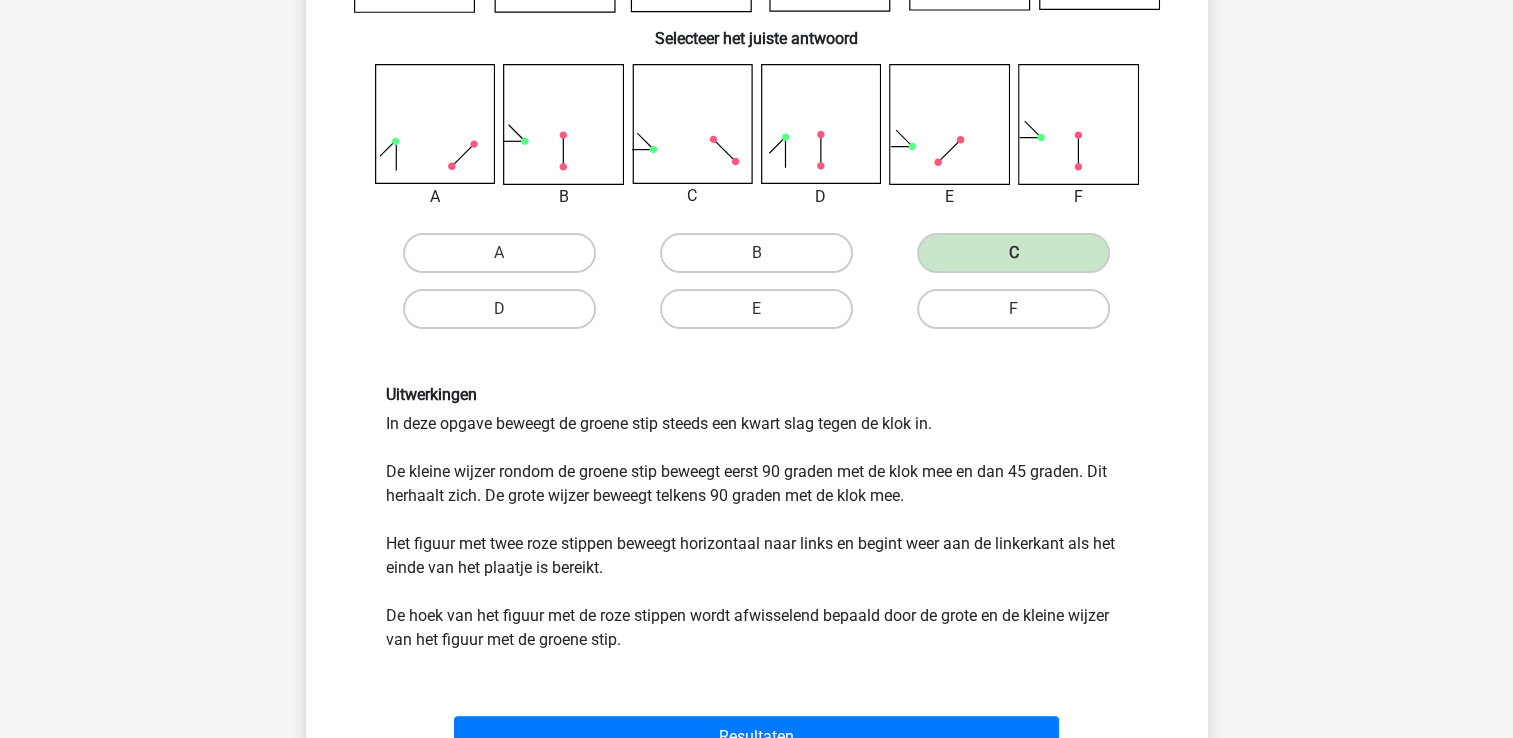 scroll, scrollTop: 300, scrollLeft: 0, axis: vertical 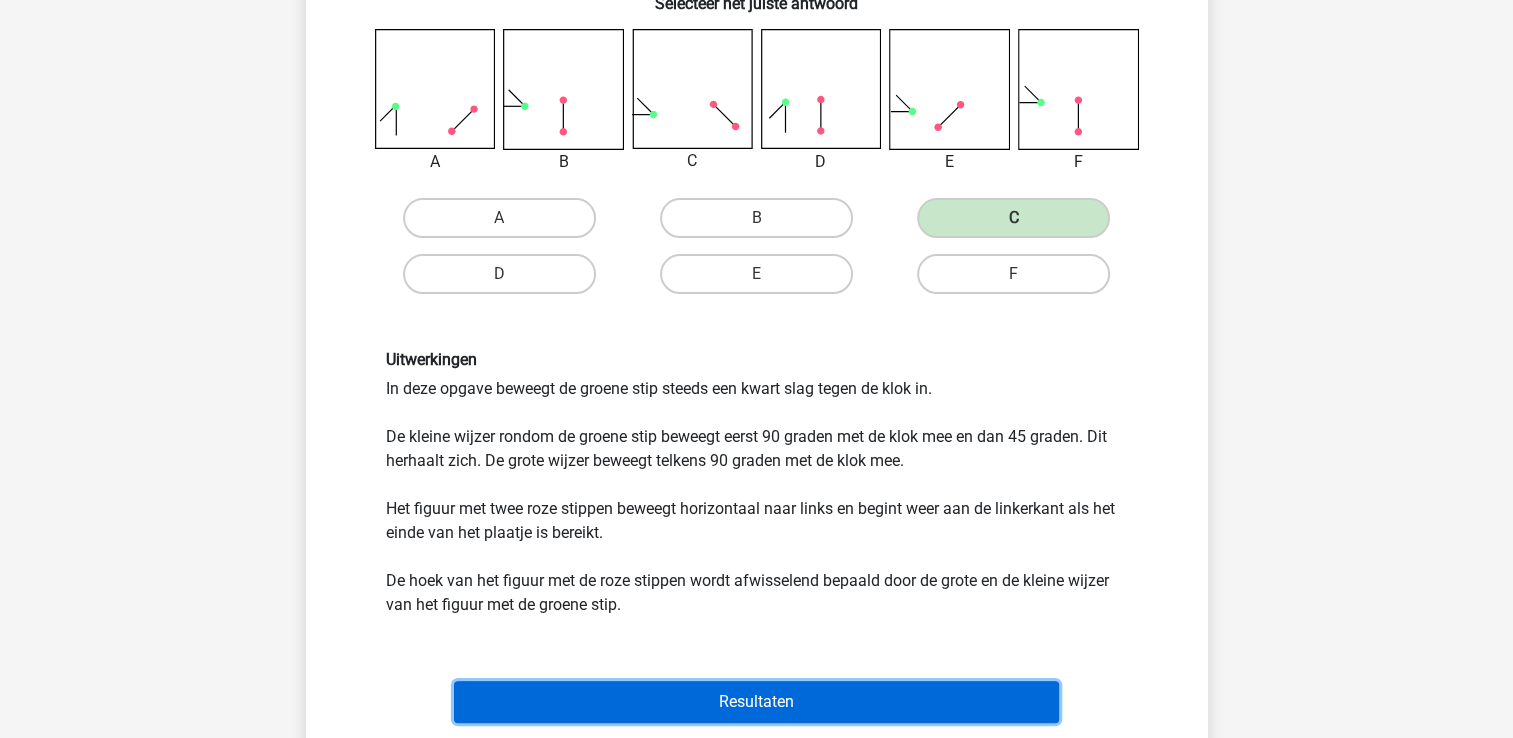 click on "Resultaten" at bounding box center [756, 702] 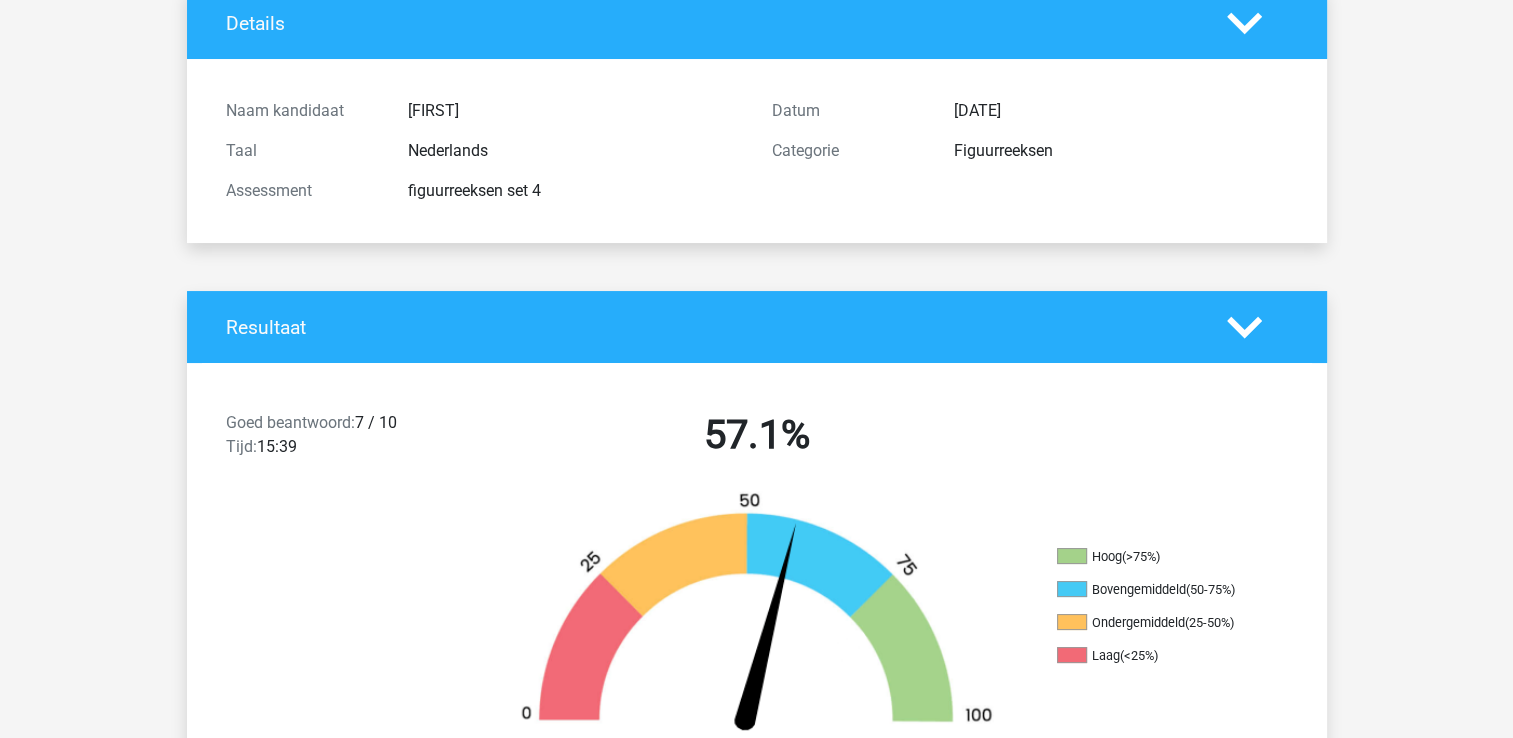 scroll, scrollTop: 100, scrollLeft: 0, axis: vertical 